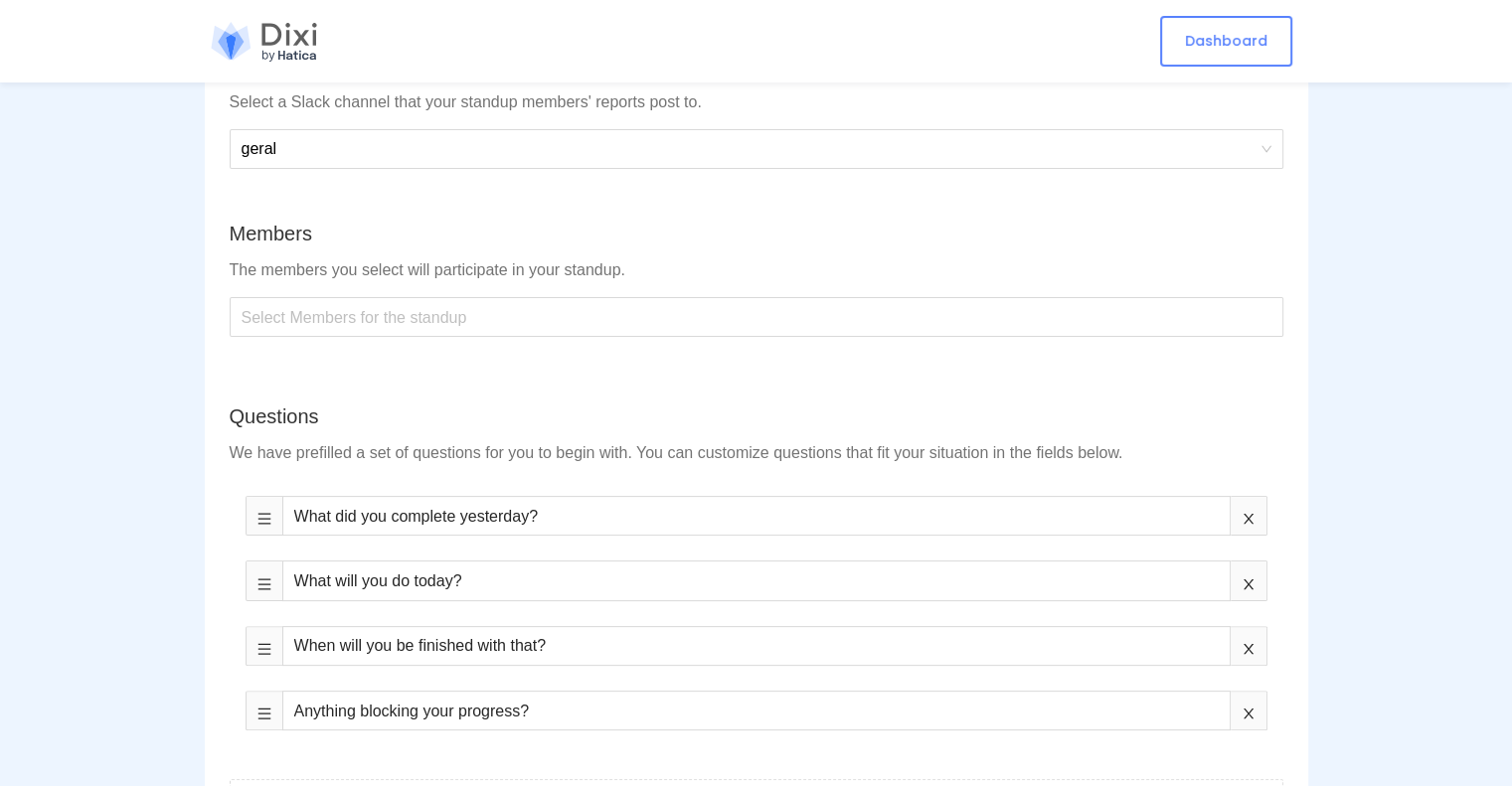scroll, scrollTop: 298, scrollLeft: 0, axis: vertical 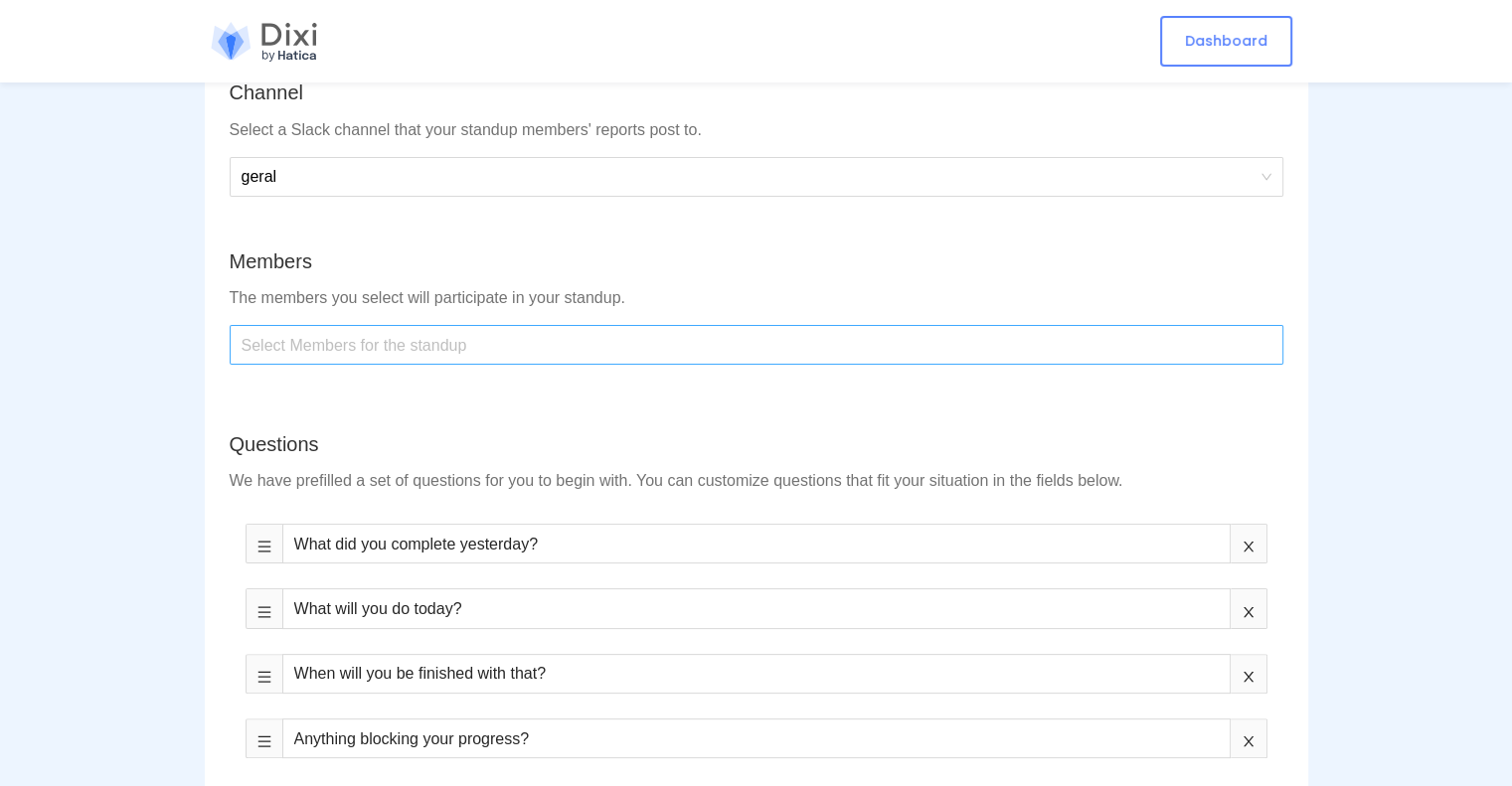 click at bounding box center [756, 345] 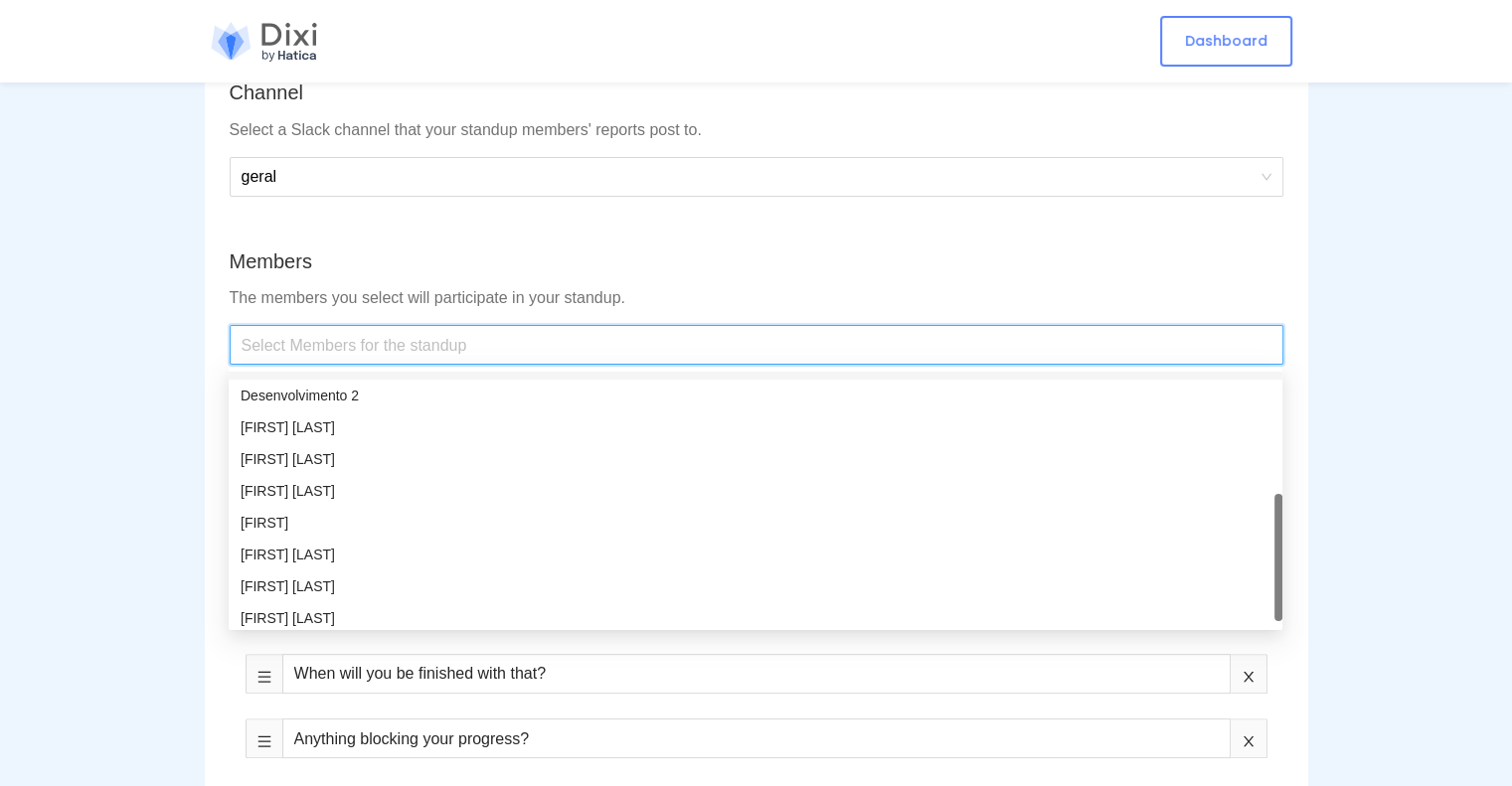 scroll, scrollTop: 191, scrollLeft: 0, axis: vertical 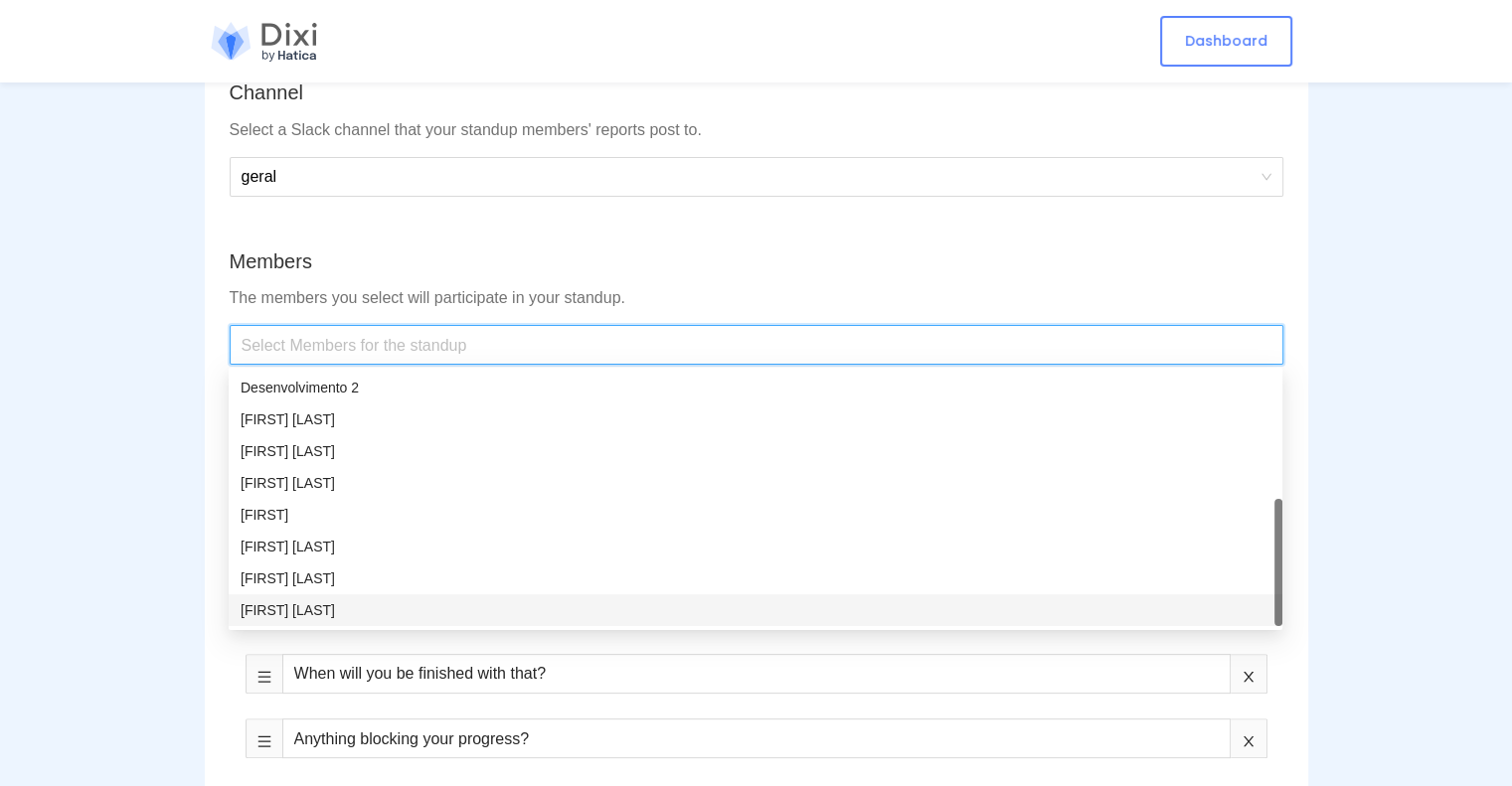 click on "[FIRST] [LAST]" at bounding box center [756, 610] 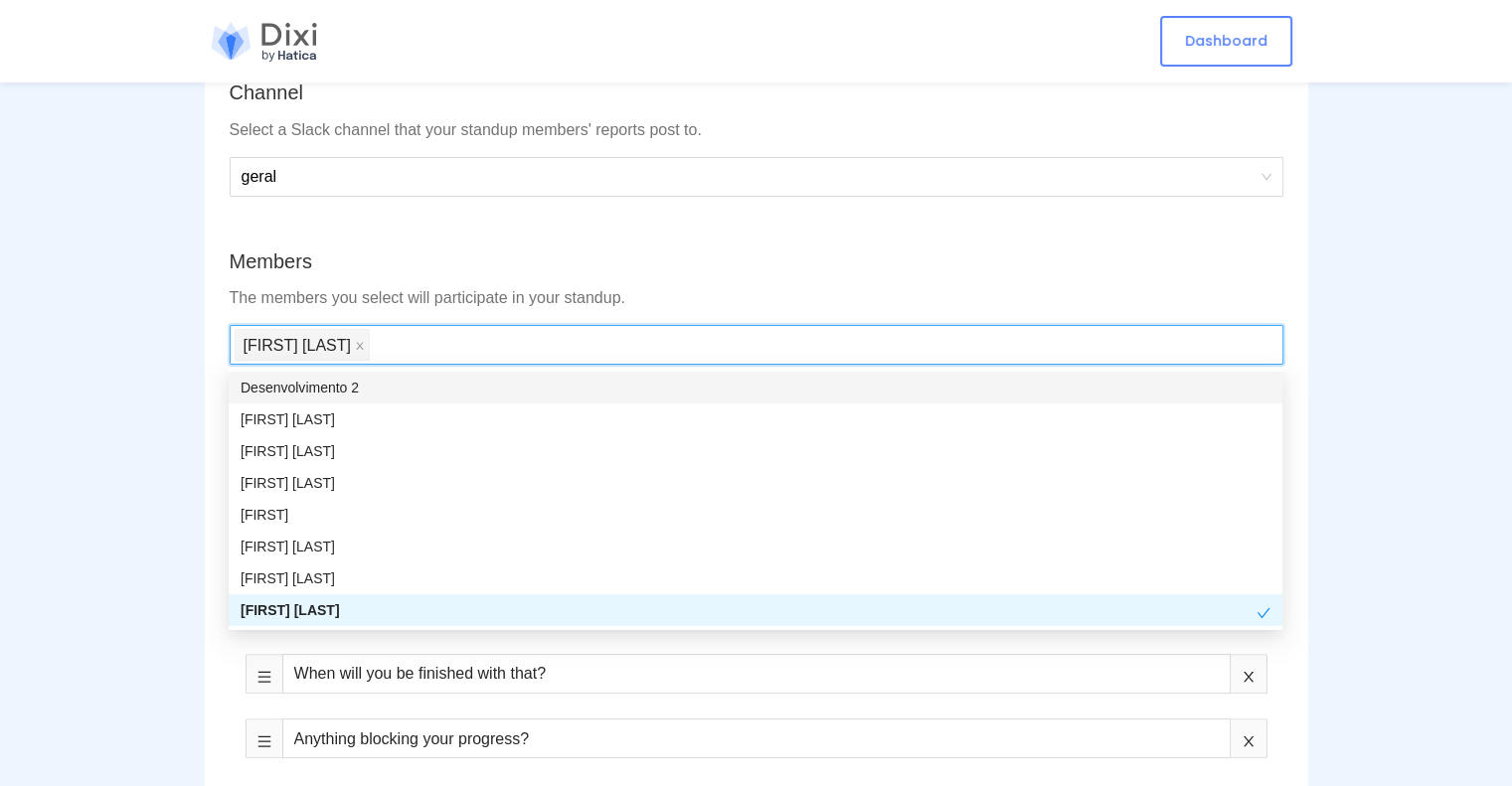 click on "Desenvolvimento 2" at bounding box center (756, 388) 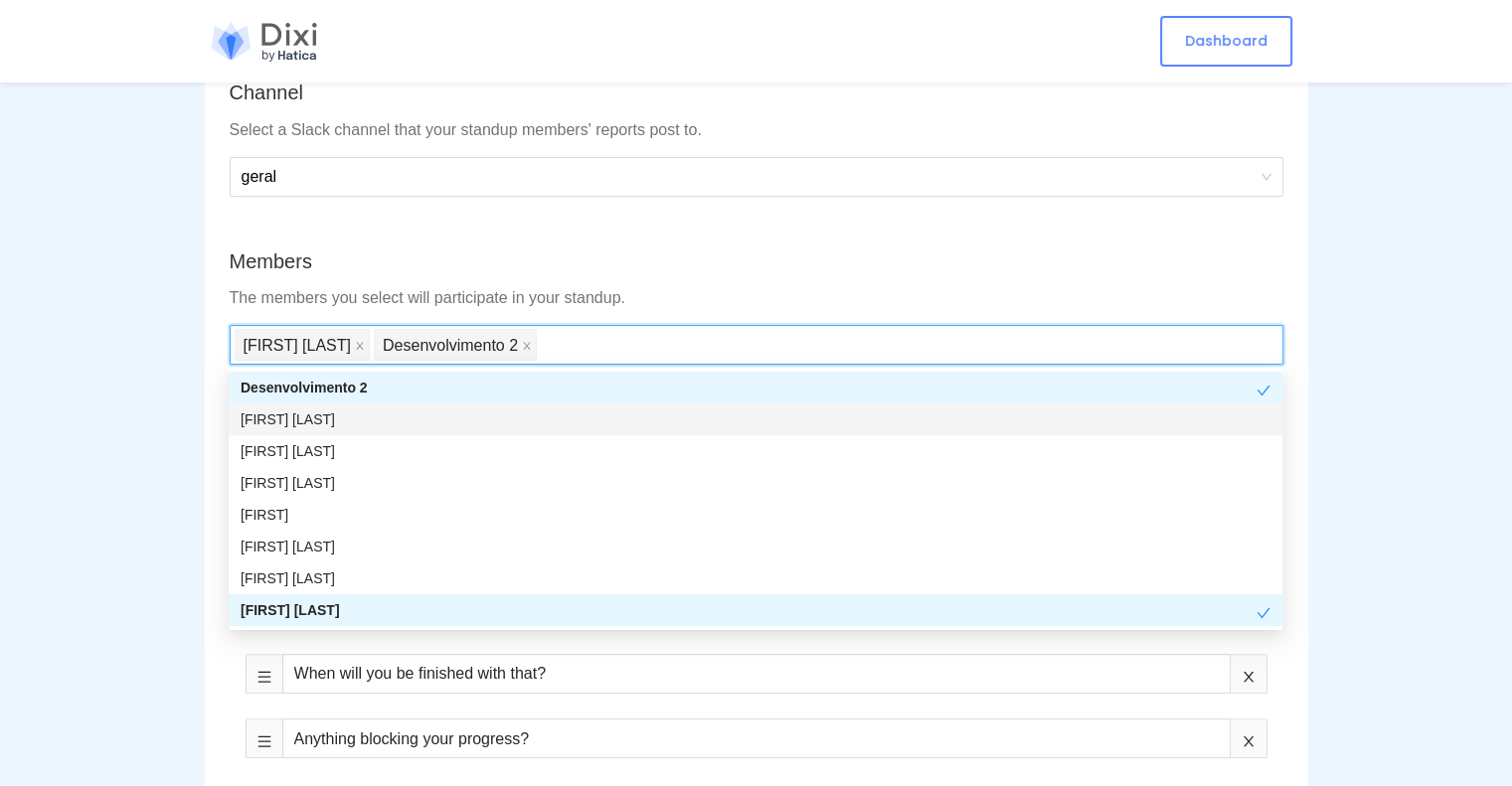 click on "Standups    Create Standup Name Enter a unique name for your standup. Name of team or project would be a good idea. Channel Select a Slack channel that your standup members' reports post to. geral Members    The members you select will participate in your standup. Add all channel members [FIRST] [LAST] Desenvolvimento 2   Questions We have prefilled a set of questions for you to begin with. You can customize questions that fit your situation in the fields below. What did you complete yesterday? What will you do today? When will you be finished with that? Anything blocking your progress? Add Question Start Time Set the days and time when we should message standup questions to all the members participating in the standup. MON TUE WED THU FRI SAT SUN 09:00   User's default timezone Schedule Standup Summary Responses from all participating members get posted: On completion of each member's standup submission At a fixed scheduled time for all standup submissions 10:00 America/Sao_Paulo Reminders No reminders" at bounding box center [756, 1079] 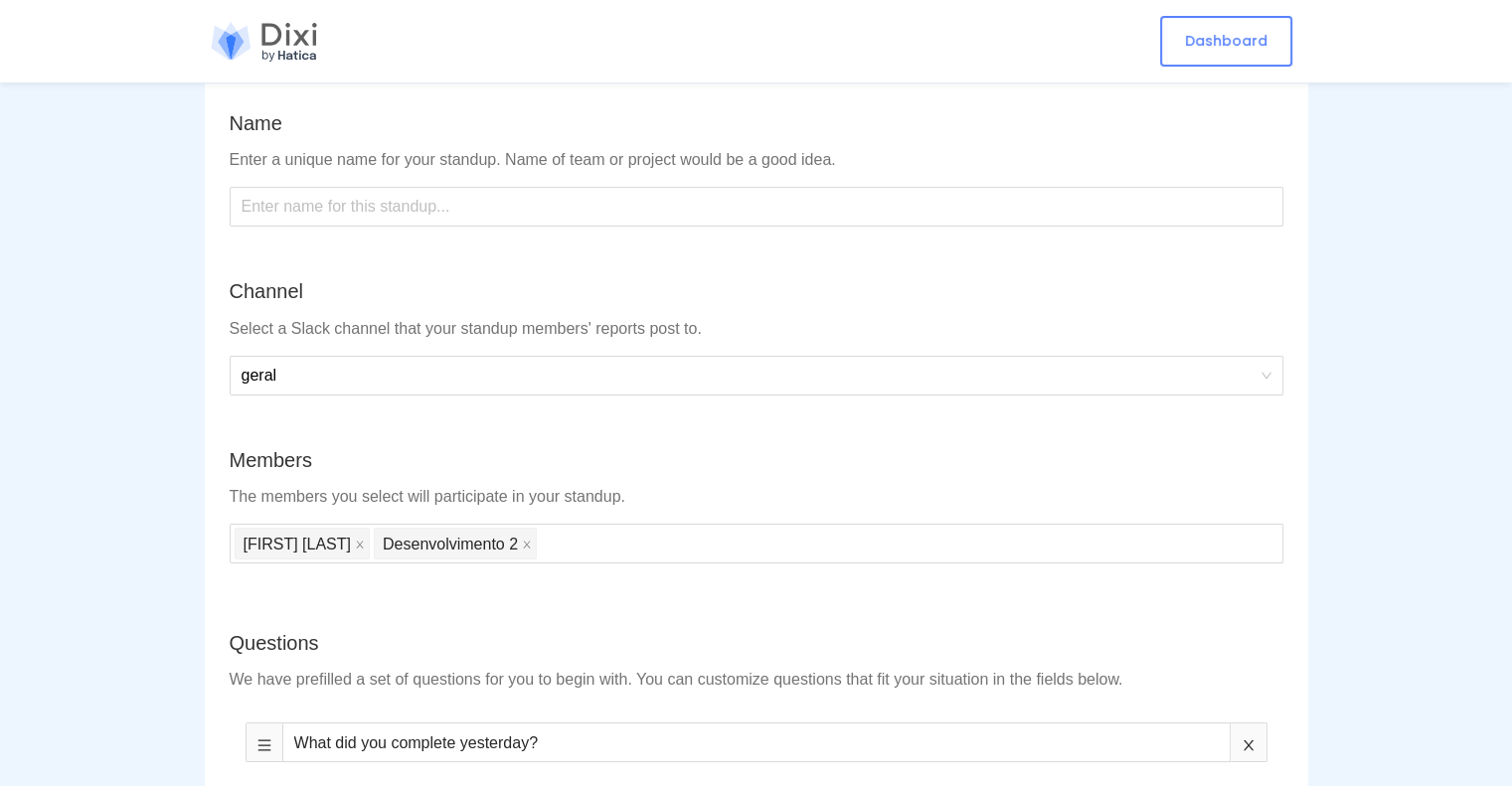 scroll, scrollTop: 199, scrollLeft: 0, axis: vertical 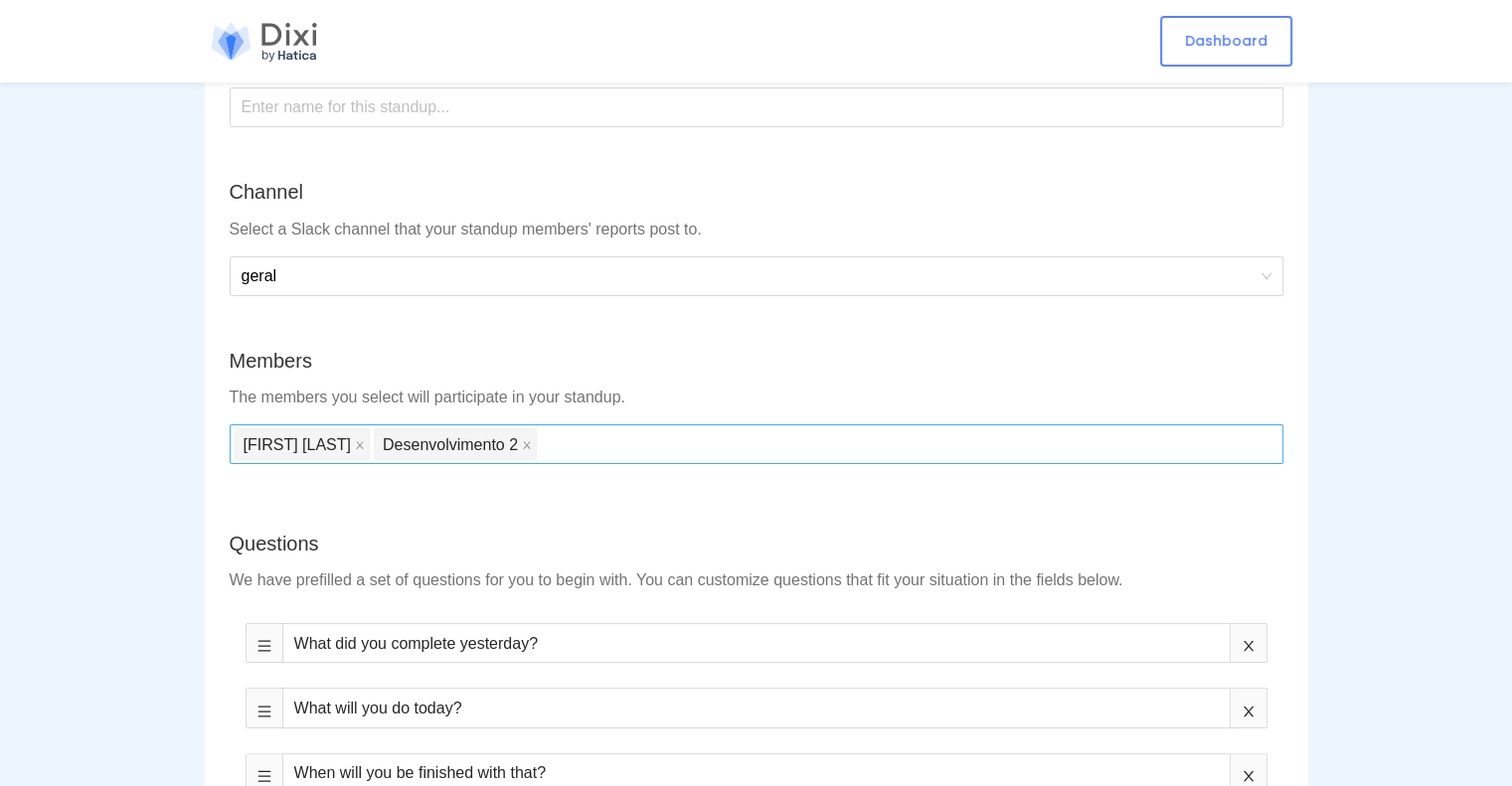 click on "[FIRST] [LAST] Desenvolvimento 2" at bounding box center (756, 444) 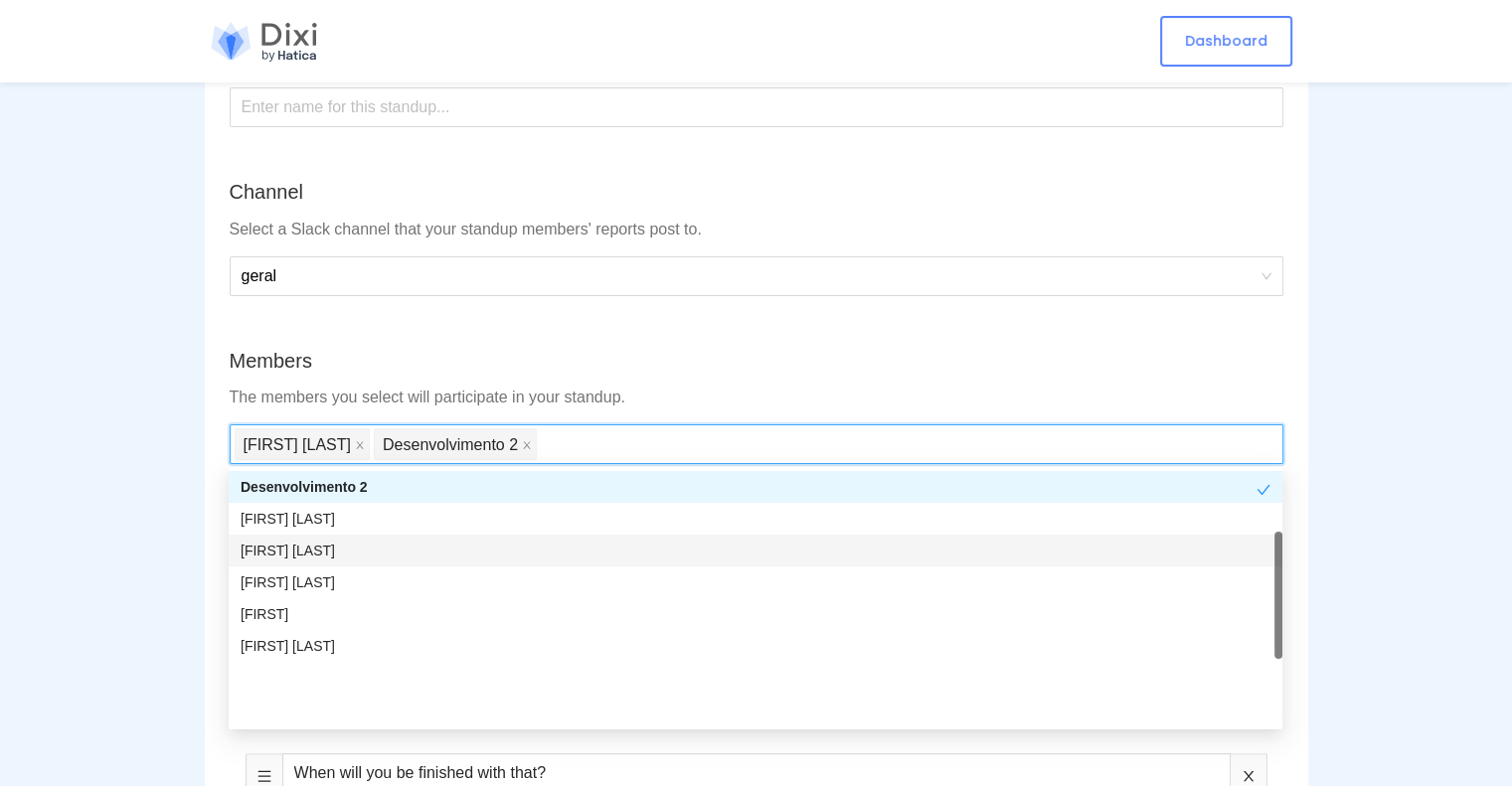 scroll, scrollTop: 0, scrollLeft: 0, axis: both 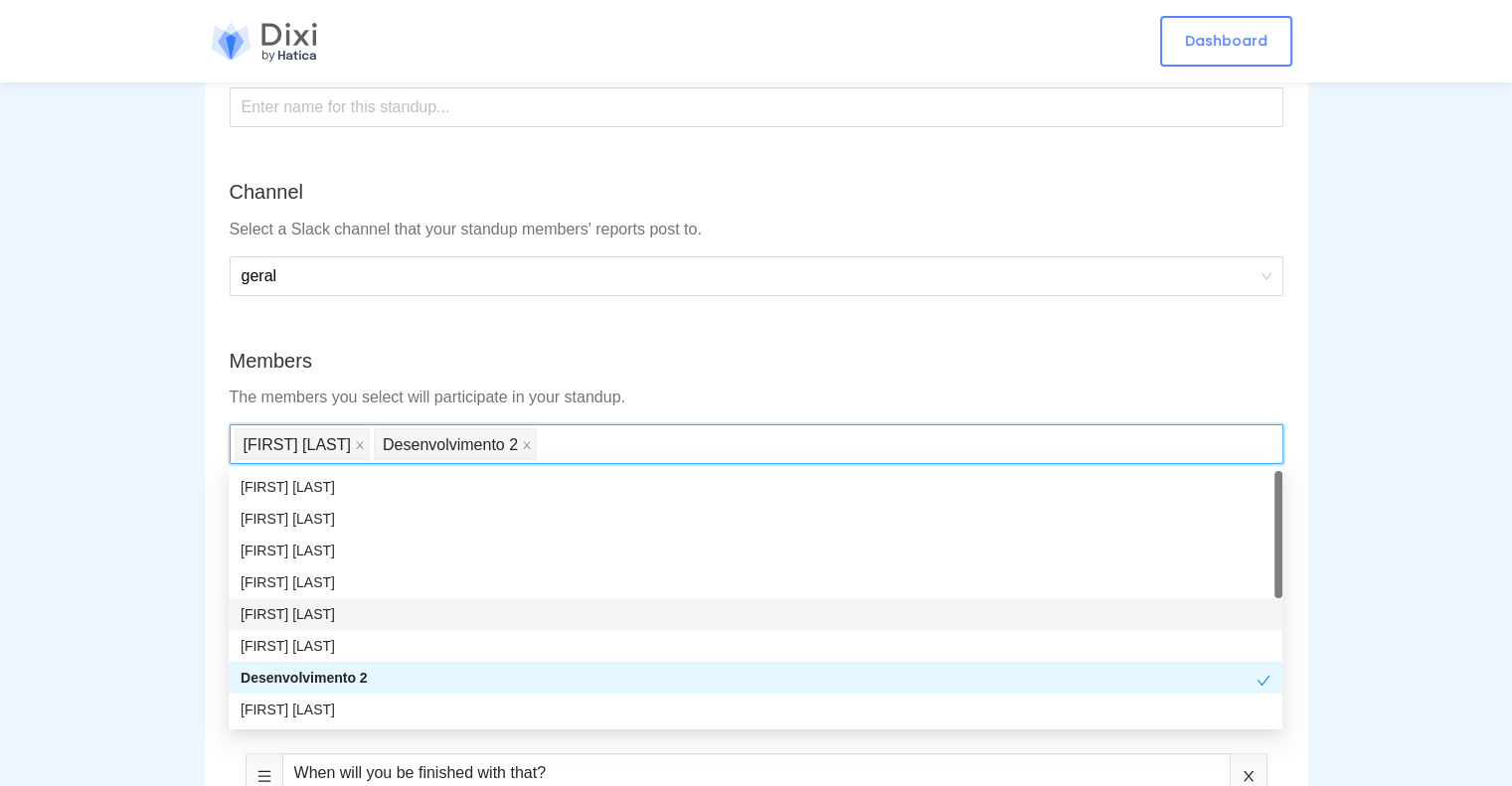 click on "[FIRST] [LAST]" at bounding box center [756, 614] 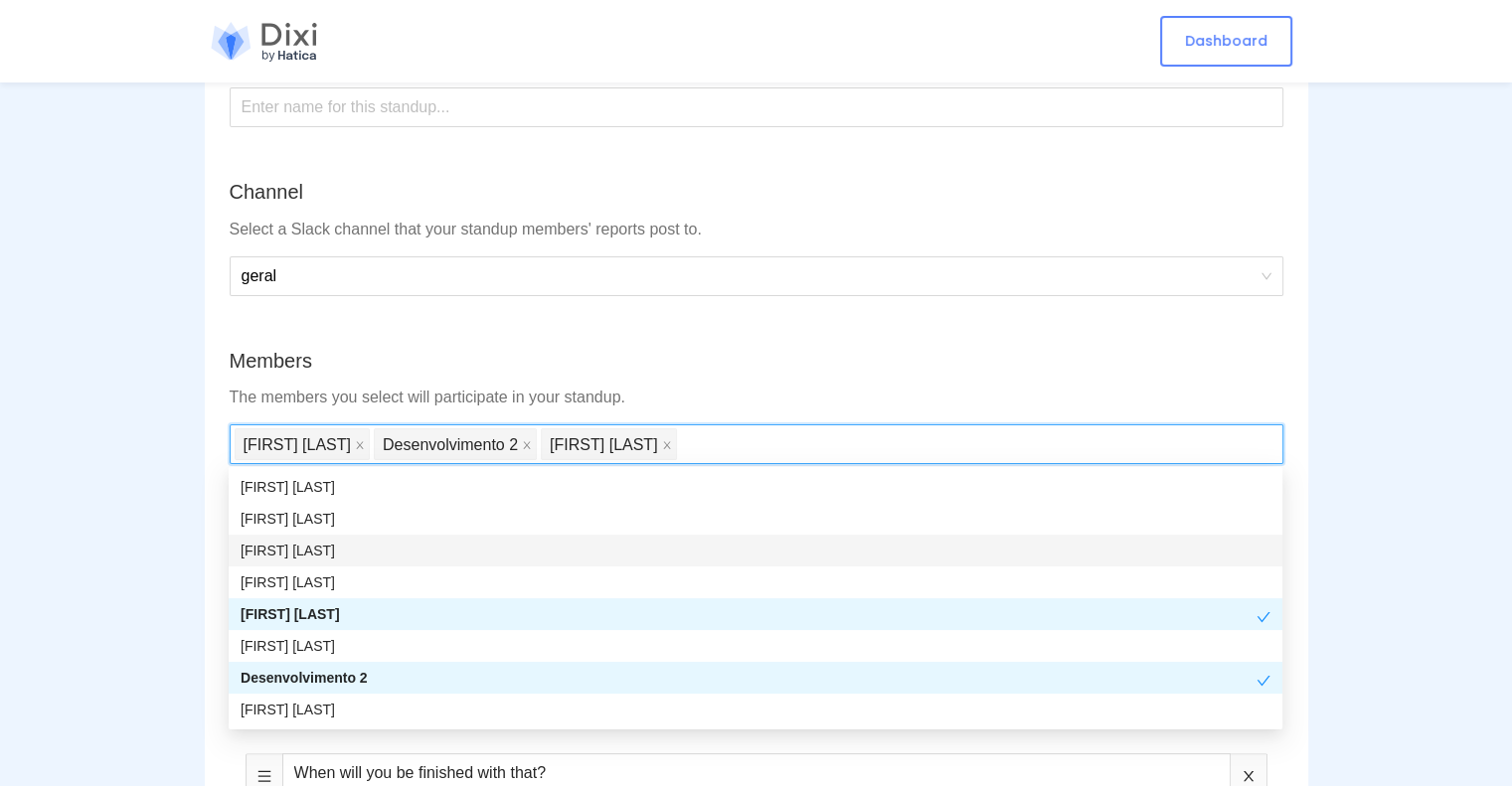 click on "Standups    Create Standup Name Enter a unique name for your standup. Name of team or project would be a good idea. Channel Select a Slack channel that your standup members' reports post to. geral Members    The members you select will participate in your standup. Add all channel members [FIRST] [LAST] Desenvolvimento 2   Questions We have prefilled a set of questions for you to begin with. You can customize questions that fit your situation in the fields below. What did you complete yesterday? What will you do today? When will you be finished with that? Anything blocking your progress? Add Question Start Time Set the days and time when we should message standup questions to all the members participating in the standup. MON TUE WED THU FRI SAT SUN 09:00   User's default timezone Schedule Standup Summary Responses from all participating members get posted: On completion of each member's standup submission At a fixed scheduled time for all standup submissions 10:00 America/Sao_Paulo Reminders" at bounding box center (756, 1179) 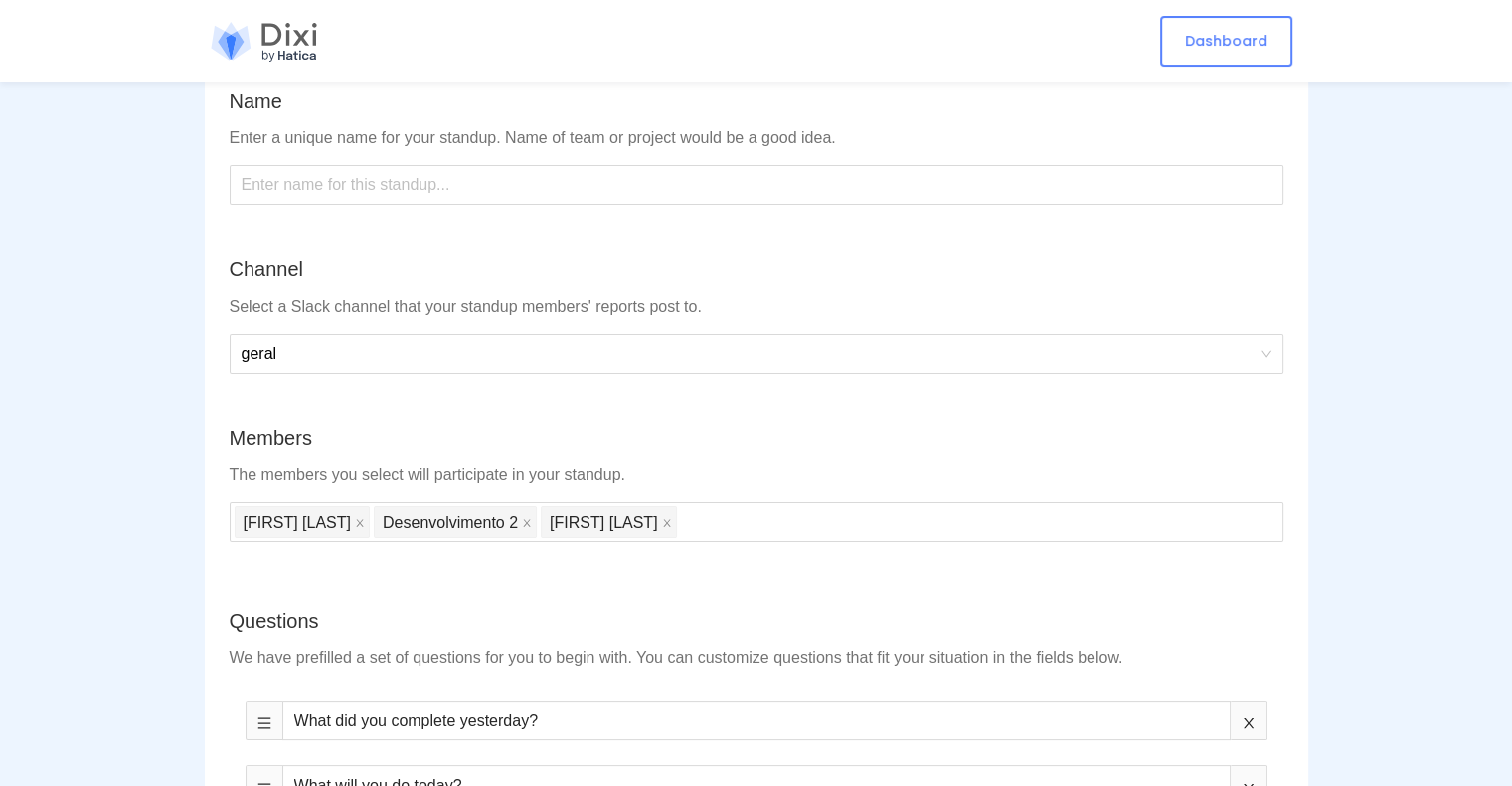 scroll, scrollTop: 0, scrollLeft: 0, axis: both 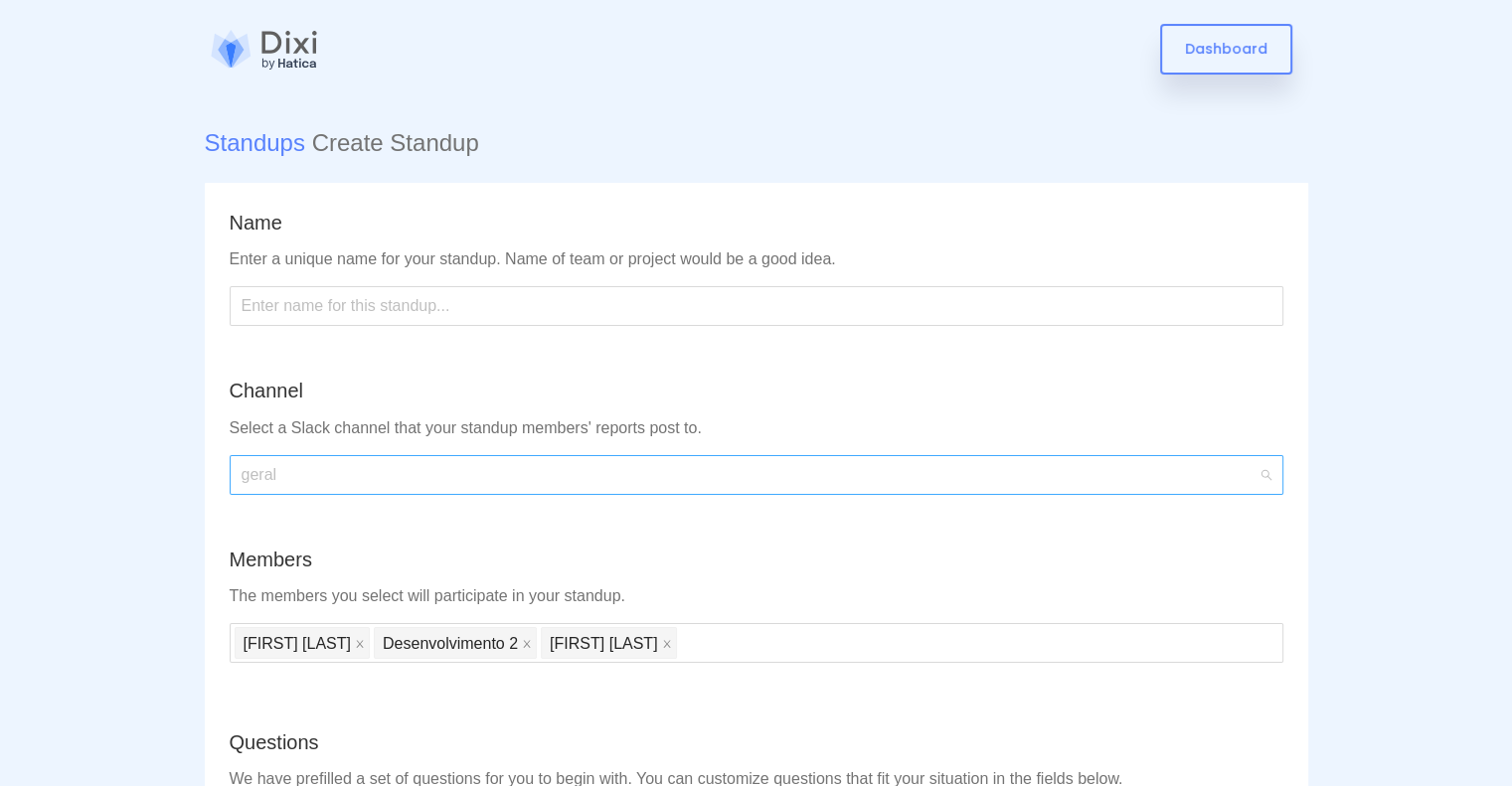 click on "geral" at bounding box center (756, 475) 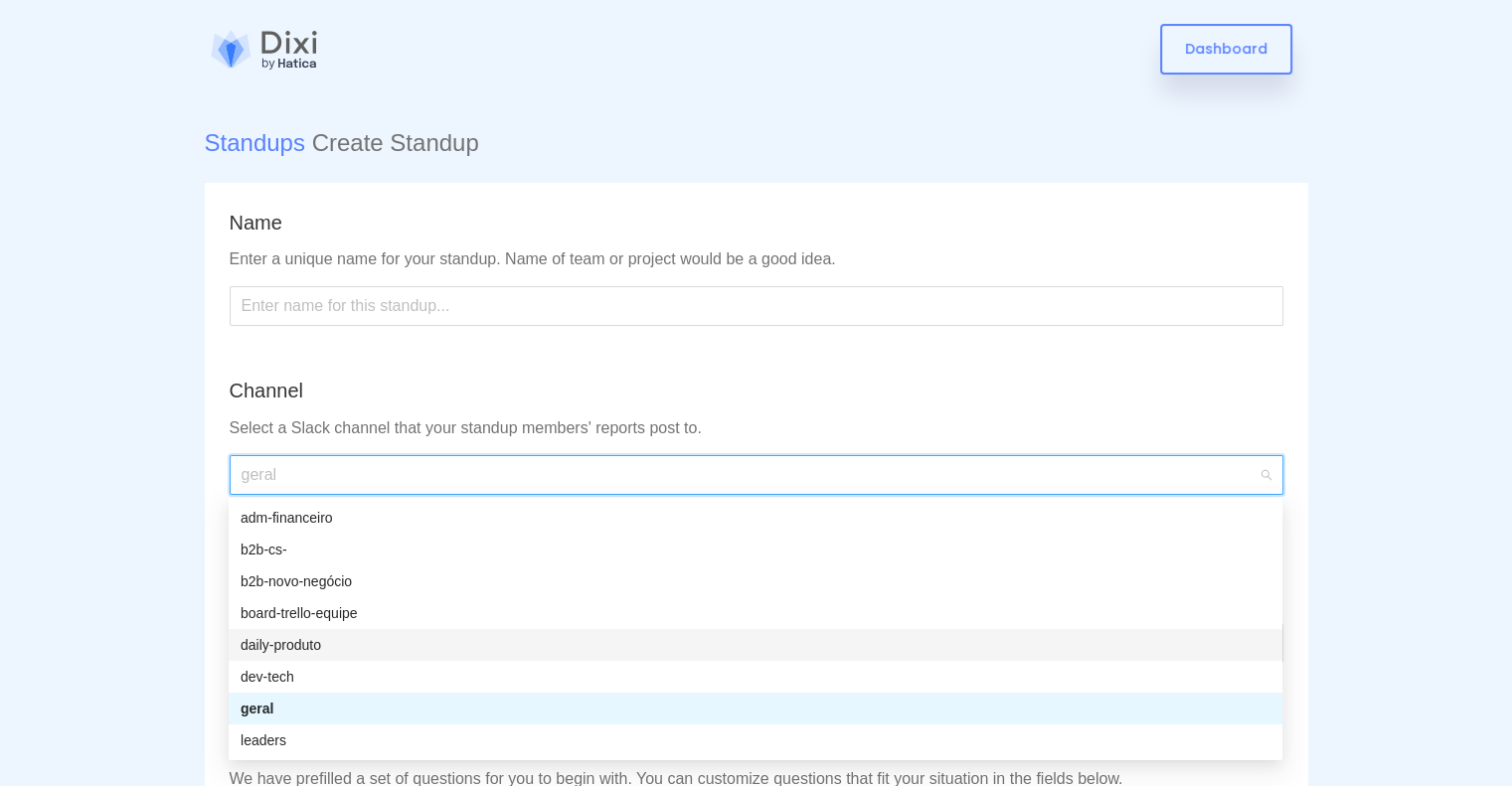 click on "daily-produto" at bounding box center (756, 645) 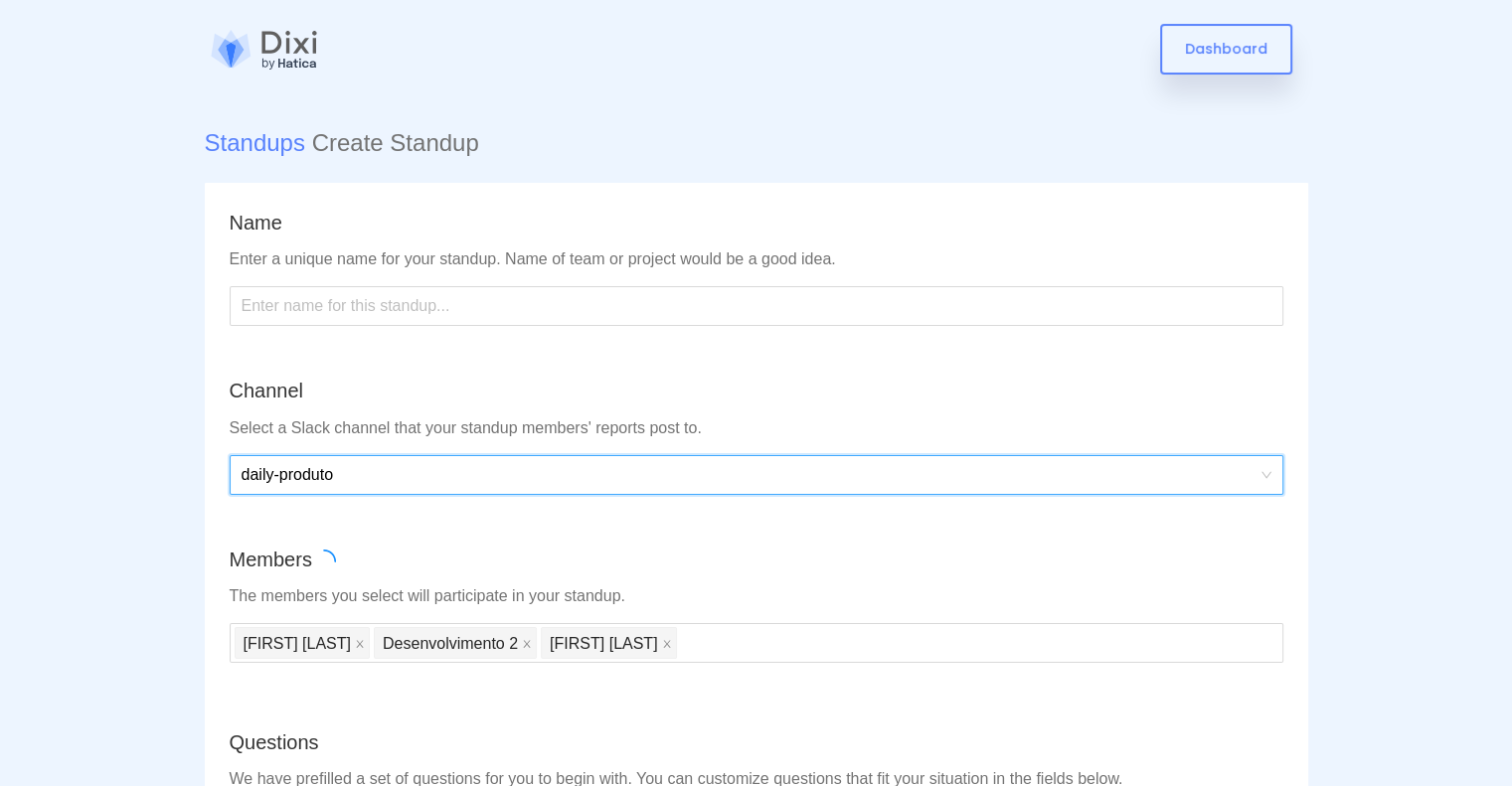 click on "Standups    Create Standup Name Enter a unique name for your standup. Name of team or project would be a good idea. Channel Select a Slack channel that your standup members' reports post to. daily-produto daily-produto Members    The members you select will participate in your standup. Add all channel members [FIRST] [LAST] Desenvolvimento 2   Questions We have prefilled a set of questions for you to begin with. You can customize questions that fit your situation in the fields below. What did you complete yesterday? What will you do today? When will you be finished with that? Anything blocking your progress? Add Question Start Time Set the days and time when we should message standup questions to all the members participating in the standup. MON TUE WED THU FRI SAT SUN 09:00   User's default timezone Schedule Standup Summary Responses from all participating members get posted: On completion of each member's standup submission At a fixed scheduled time for all standup submissions 10:00   SAVE" at bounding box center (756, 1377) 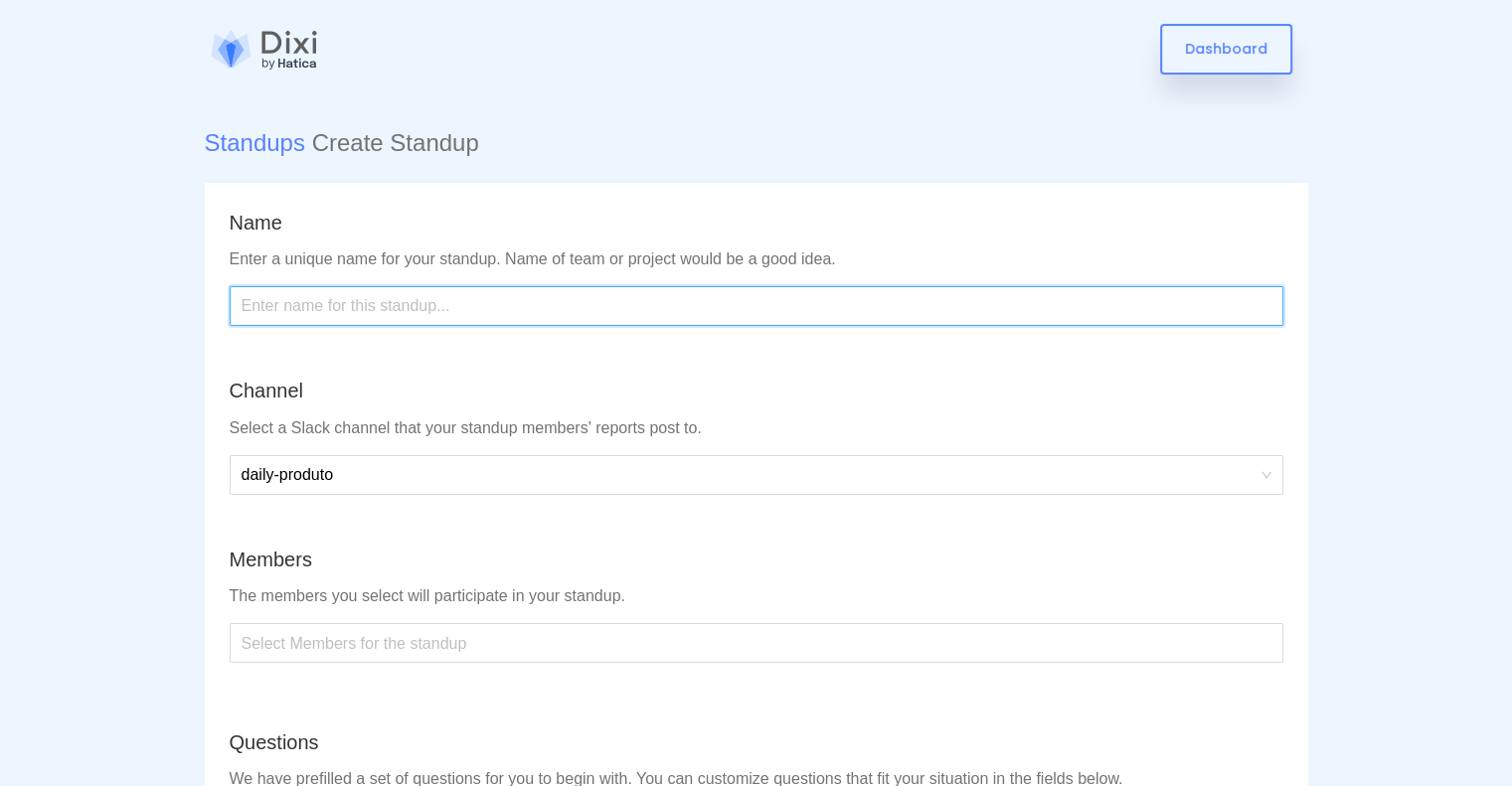 click at bounding box center (756, 306) 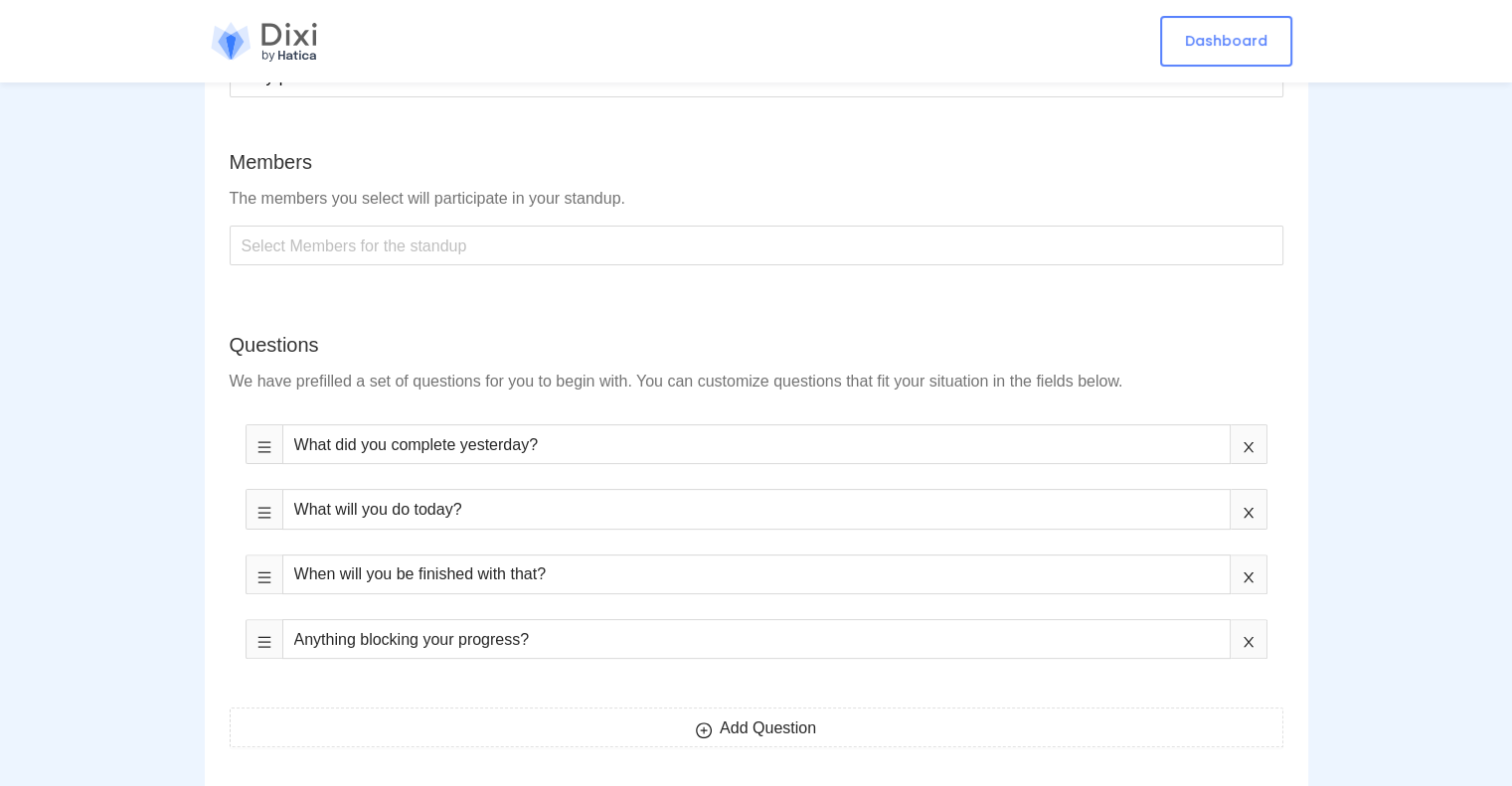 type on "Daily" 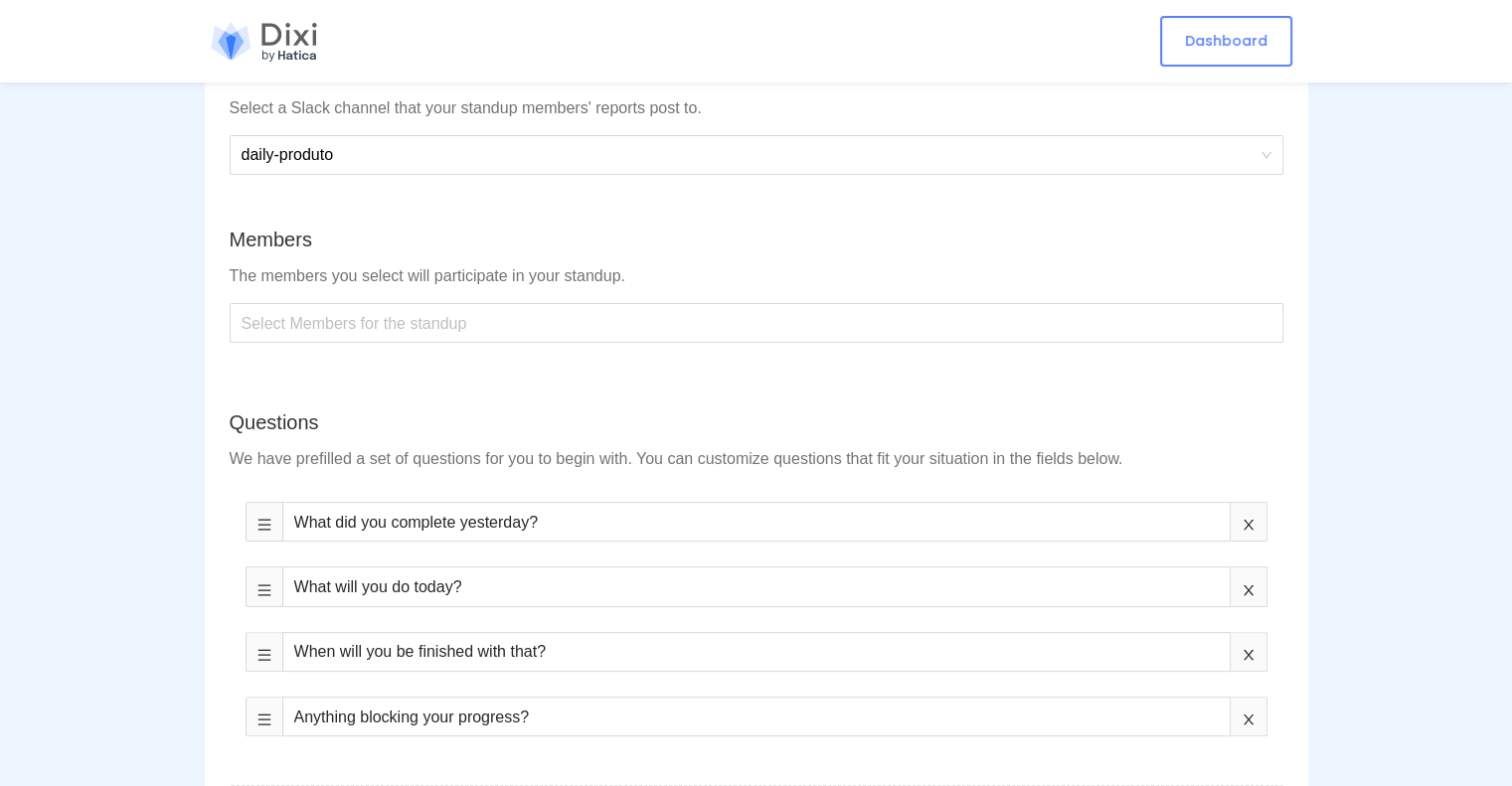 scroll, scrollTop: 199, scrollLeft: 0, axis: vertical 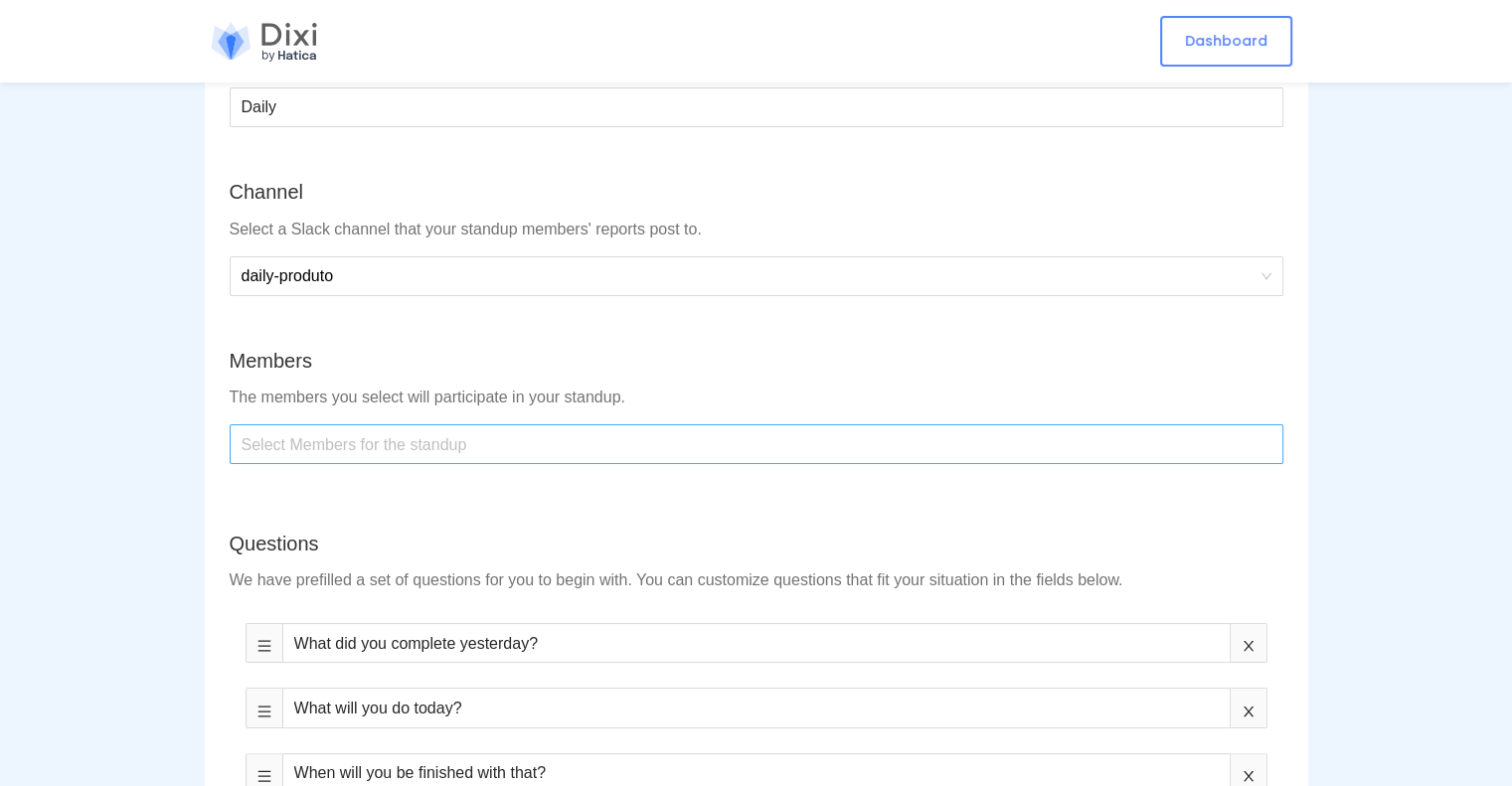click at bounding box center [756, 444] 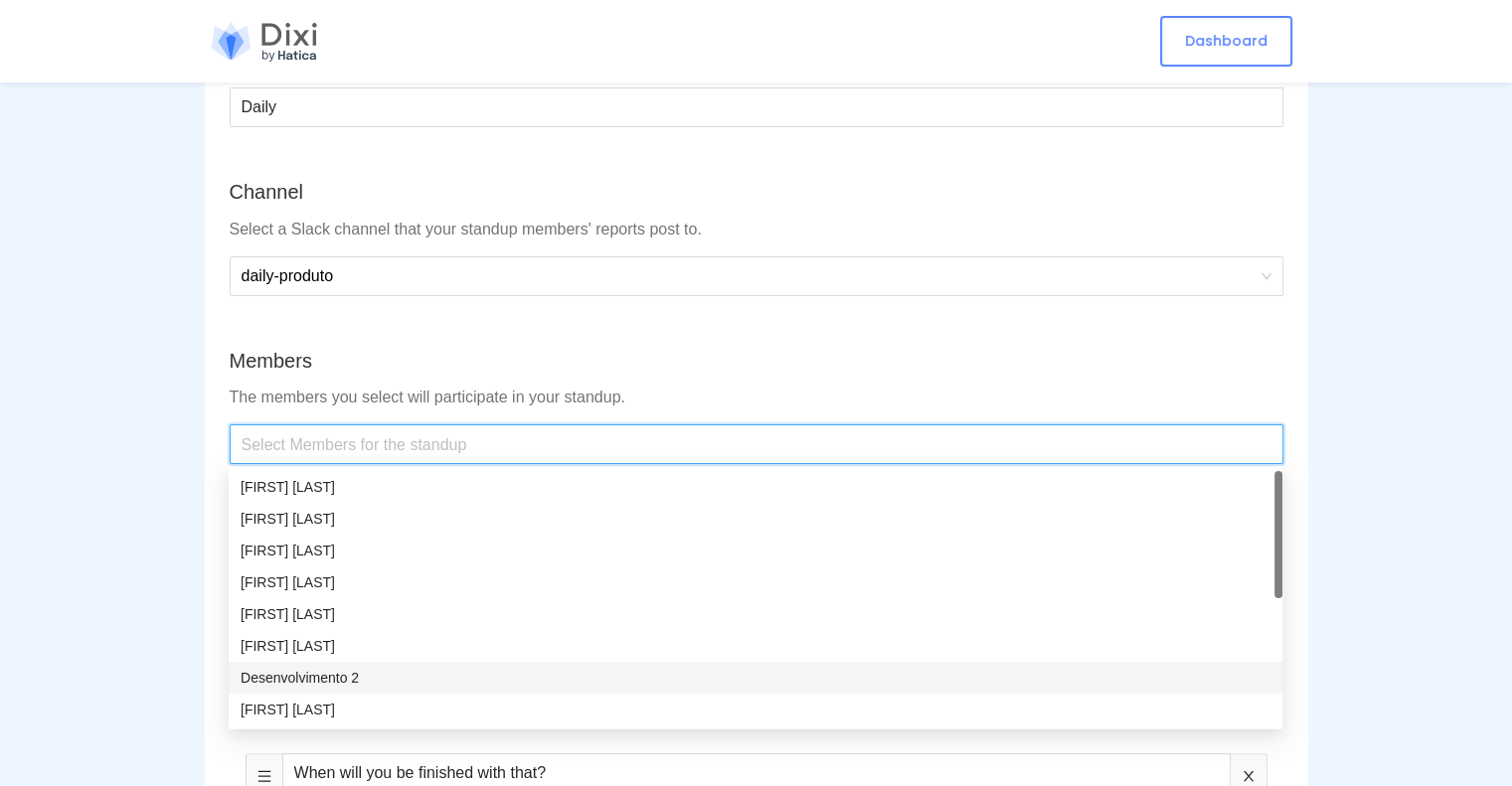 click on "Desenvolvimento 2" at bounding box center (756, 678) 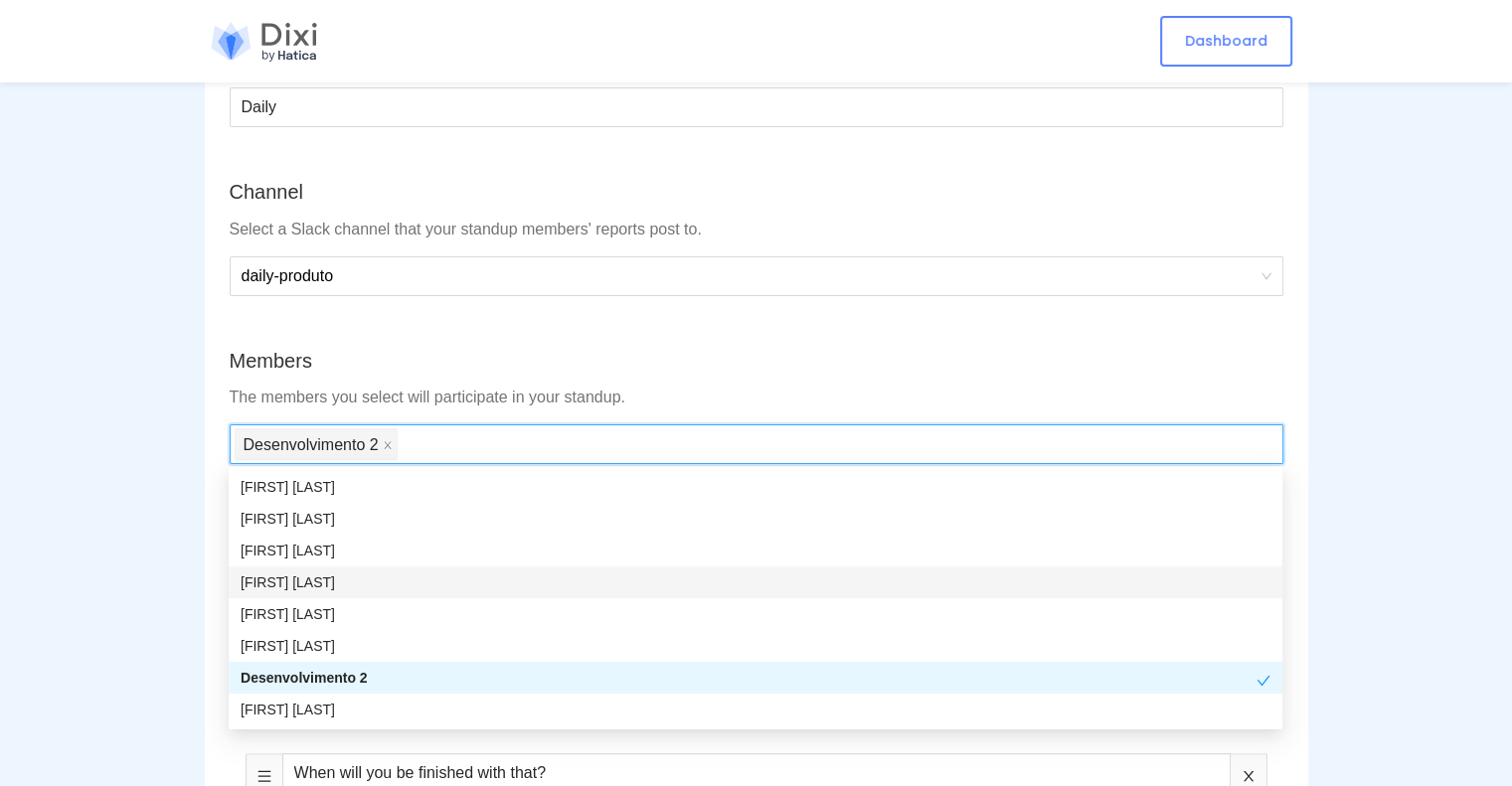 click on "Standups    Create Standup Name Enter a unique name for your standup. Name of team or project would be a good idea. Daily Channel Select a Slack channel that your standup members' reports post to. daily-produto Members    The members you select will participate in your standup. Add all channel members Desenvolvimento 2   Questions We have prefilled a set of questions for you to begin with. You can customize questions that fit your situation in the fields below. What did you complete yesterday? What will you do today? When will you be finished with that? Anything blocking your progress? Add Question Start Time Set the days and time when we should message standup questions to all the members participating in the standup. MON TUE WED THU FRI SAT SUN 09:00   User's default timezone Schedule Standup Summary Responses from all participating members get posted: On completion of each member's standup submission At a fixed scheduled time for all standup submissions 10:00 America/Sao_Paulo Reminders No reminders" at bounding box center (756, 1179) 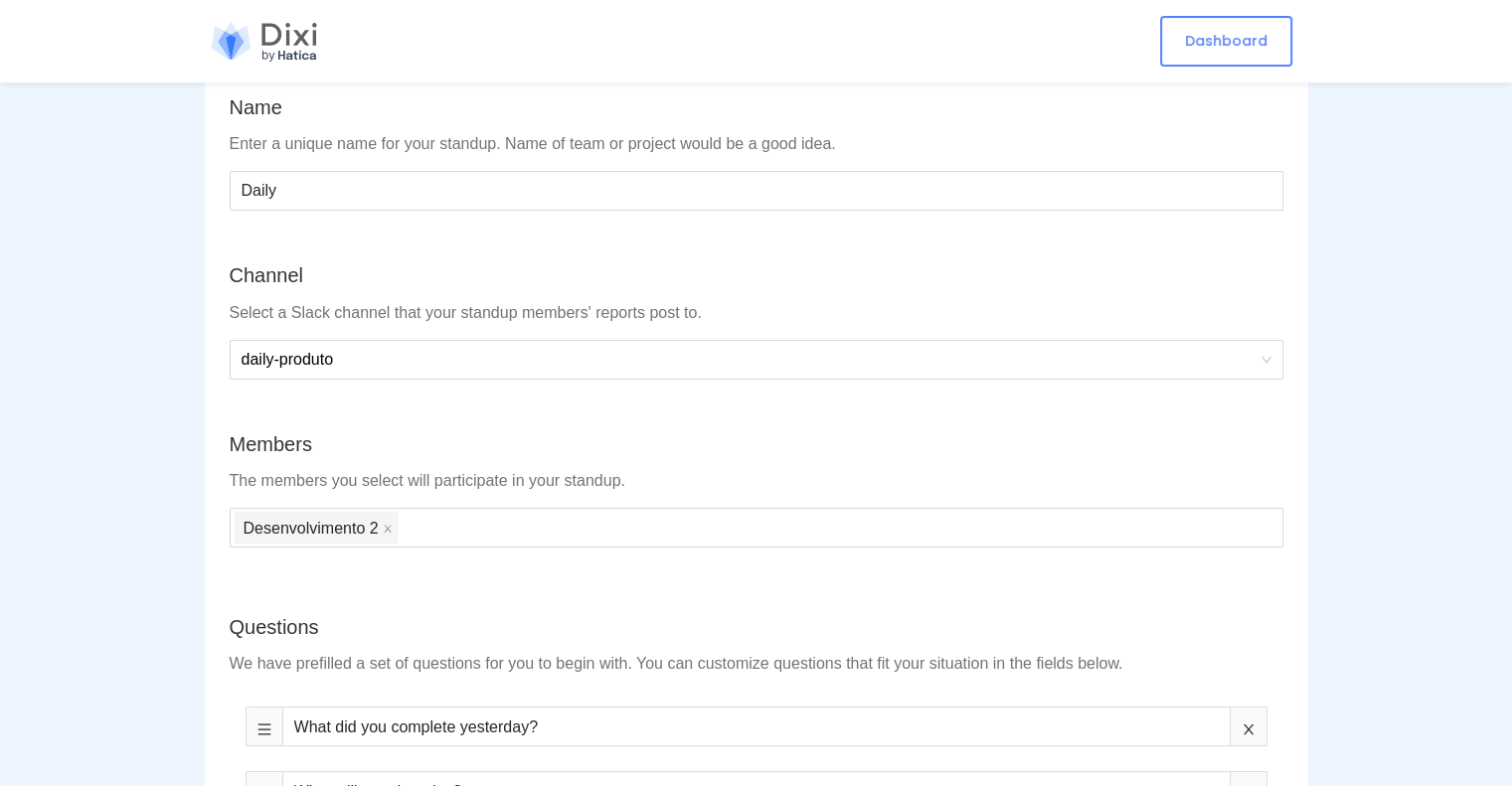scroll, scrollTop: 199, scrollLeft: 0, axis: vertical 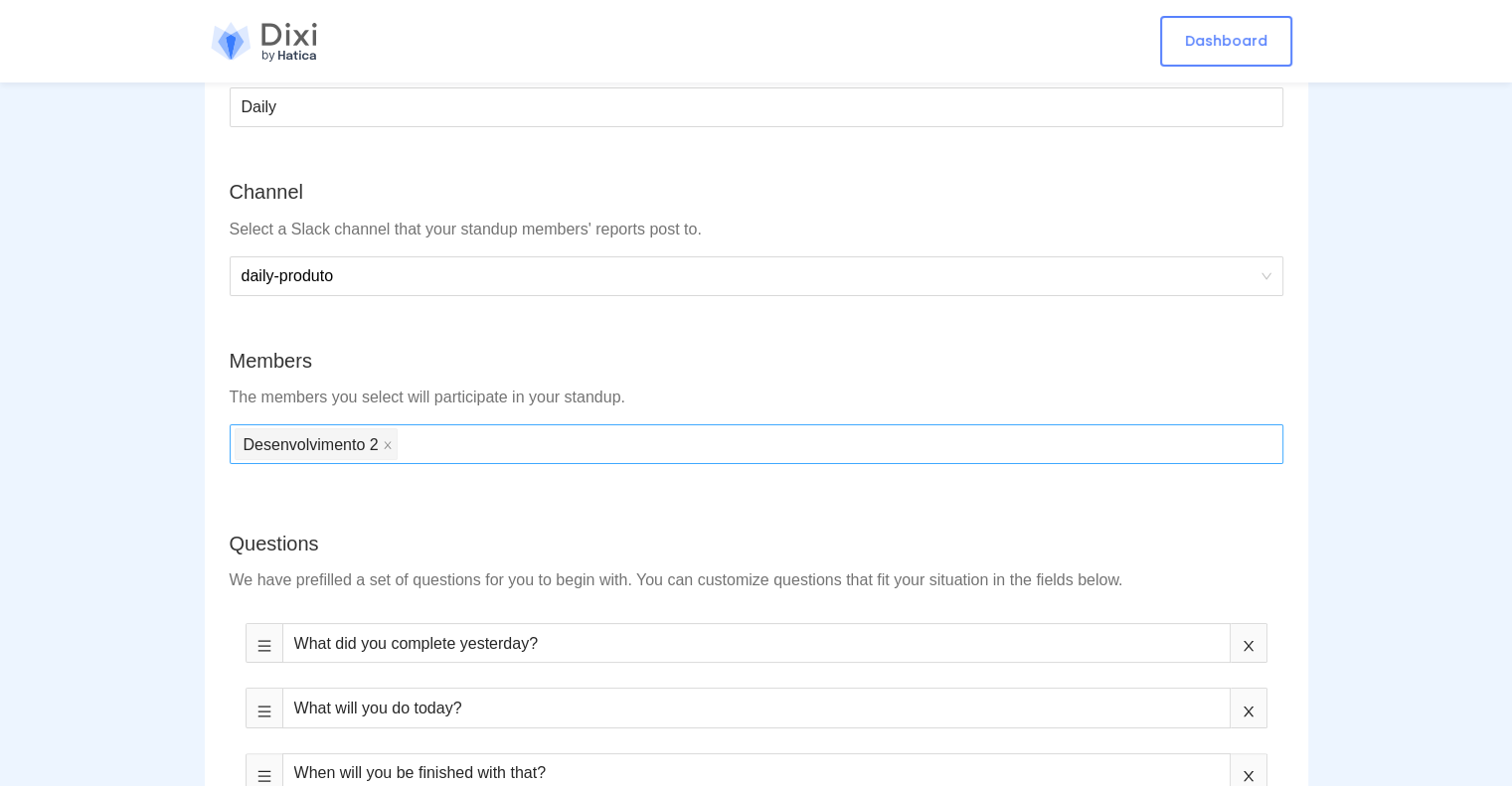 click on "Desenvolvimento 2" at bounding box center (756, 444) 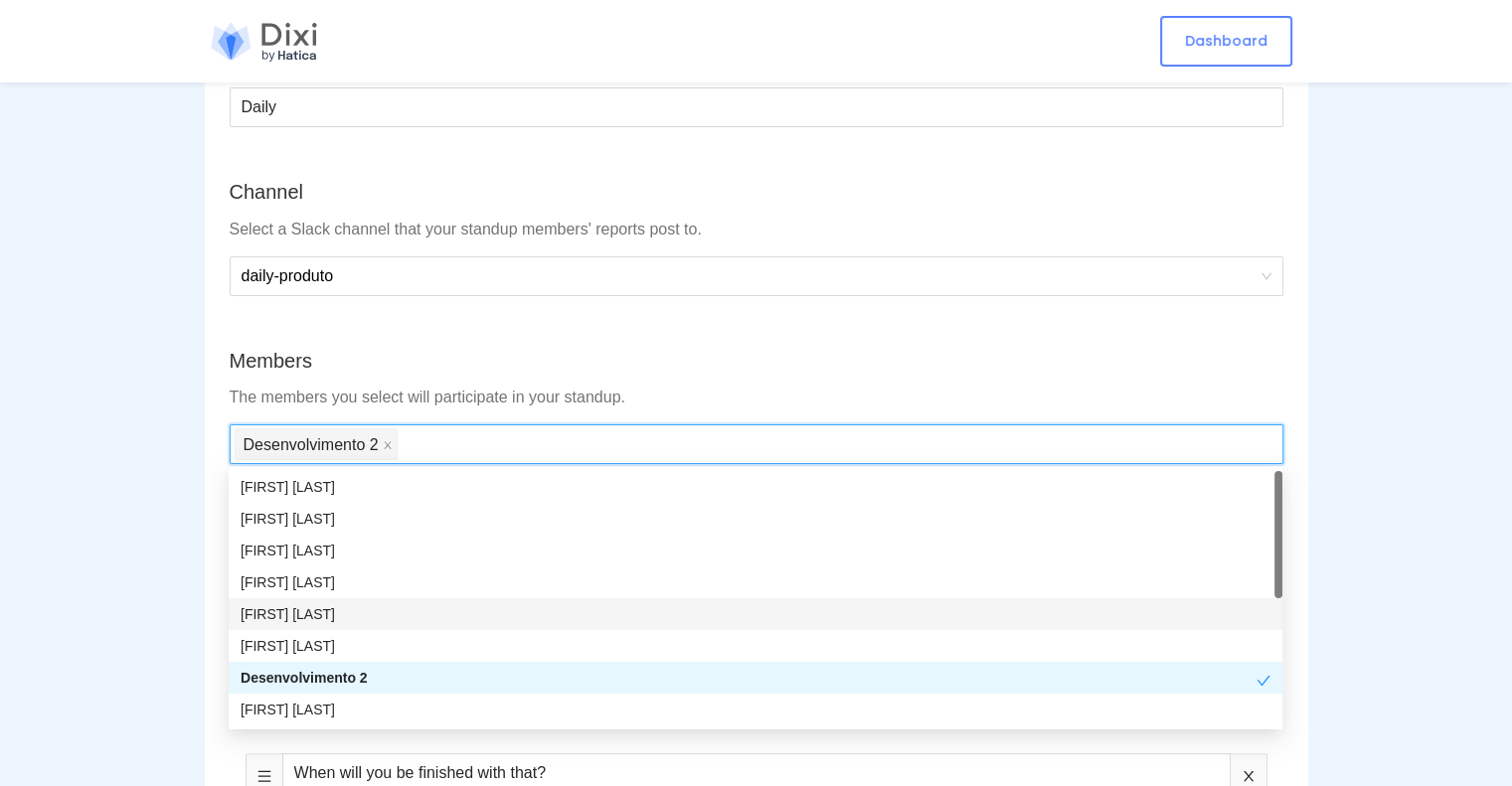 click on "[FIRST] [LAST]" at bounding box center [756, 614] 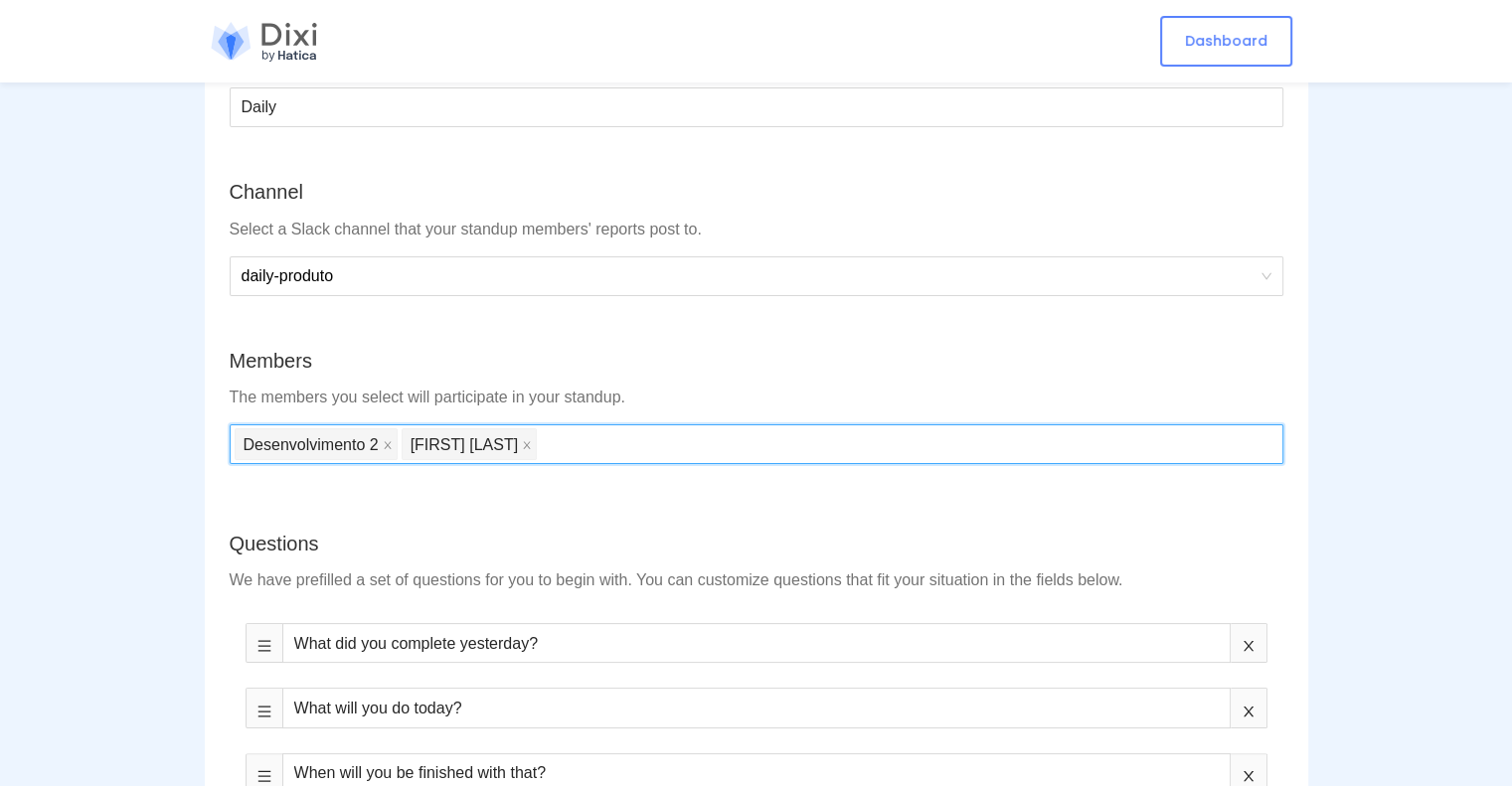 click on "Desenvolvimento 2 [FIRST] [LAST]" at bounding box center (756, 444) 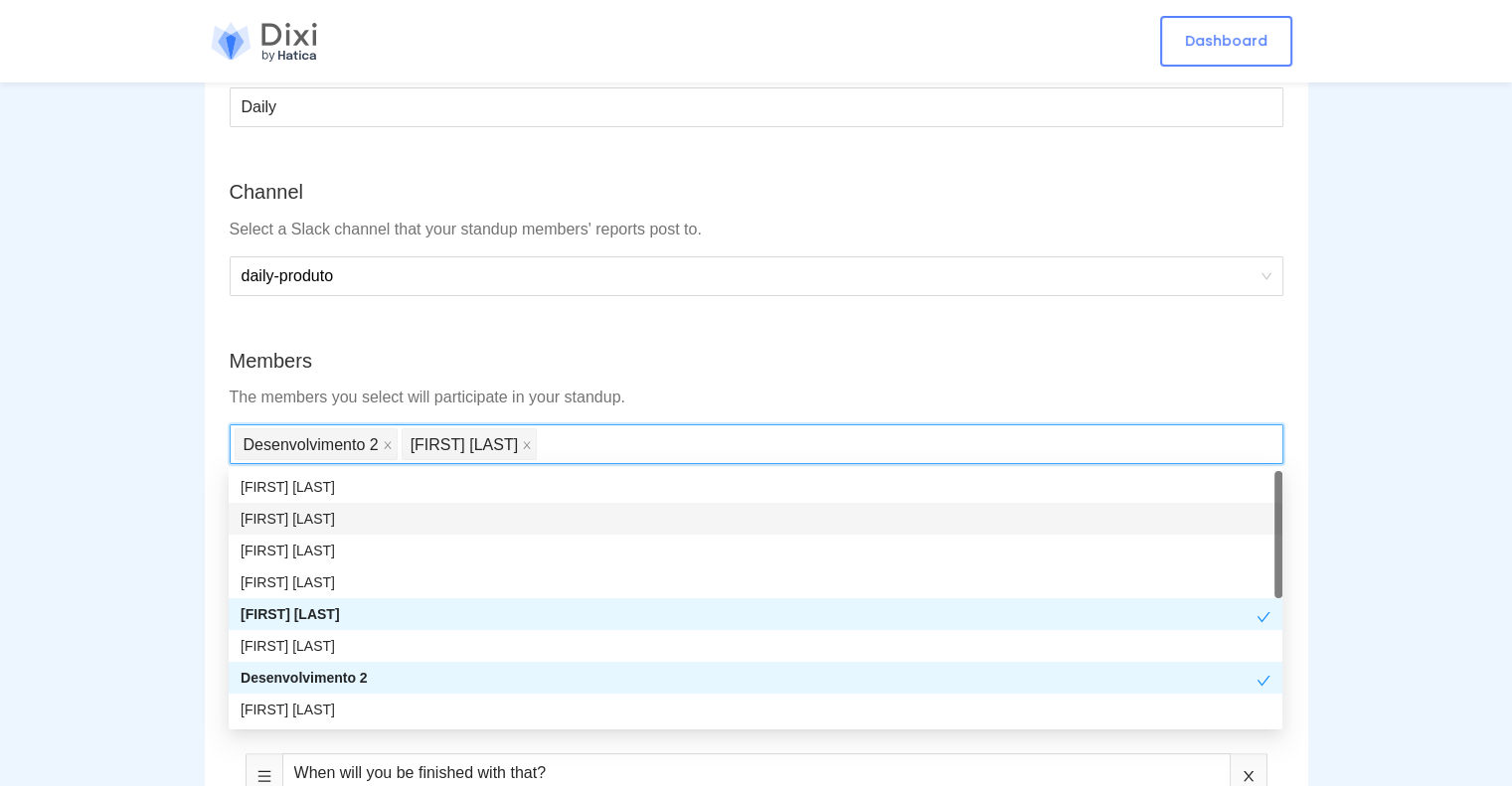 scroll, scrollTop: 191, scrollLeft: 0, axis: vertical 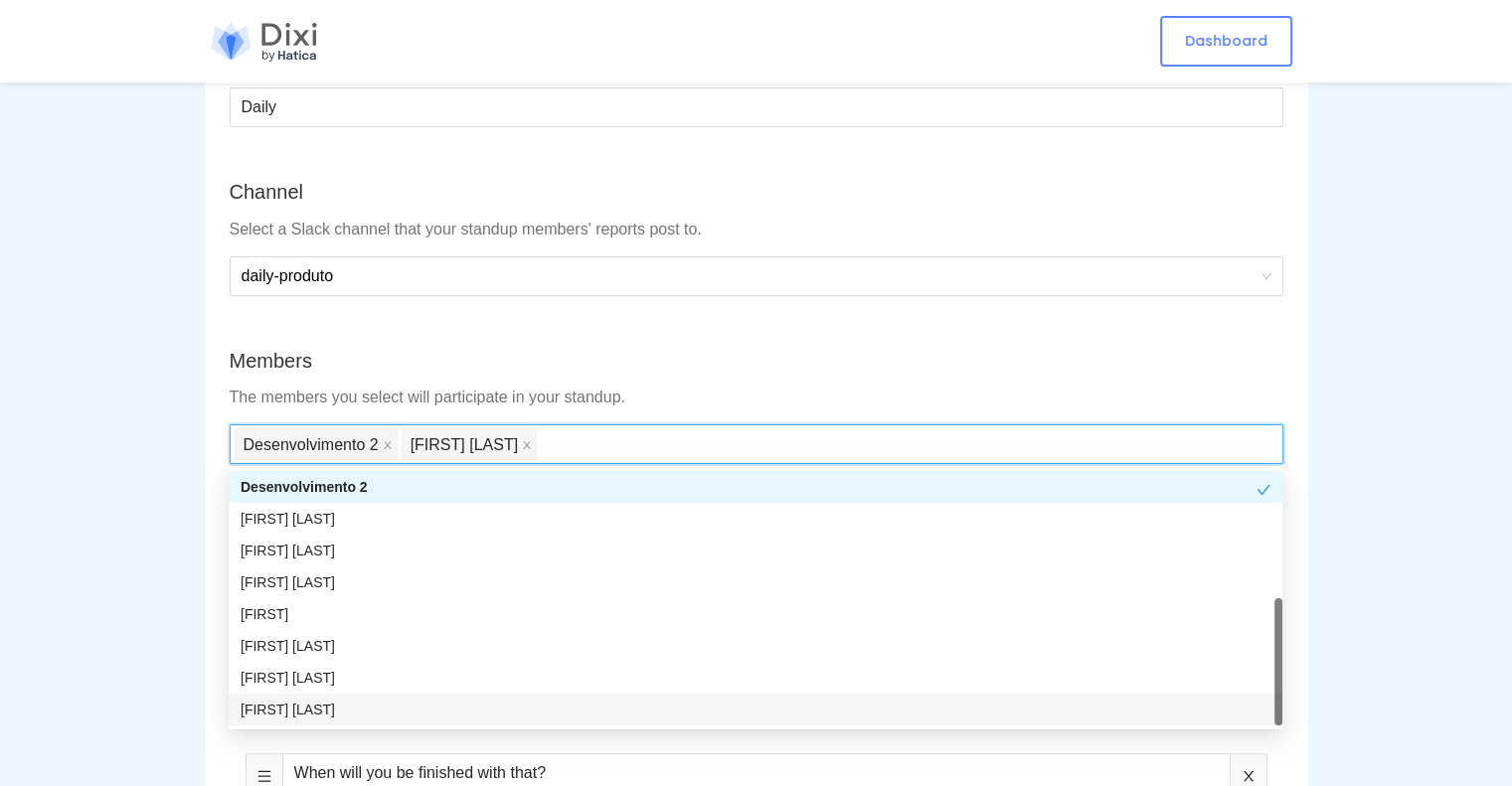 click on "[FIRST] [LAST]" at bounding box center (756, 709) 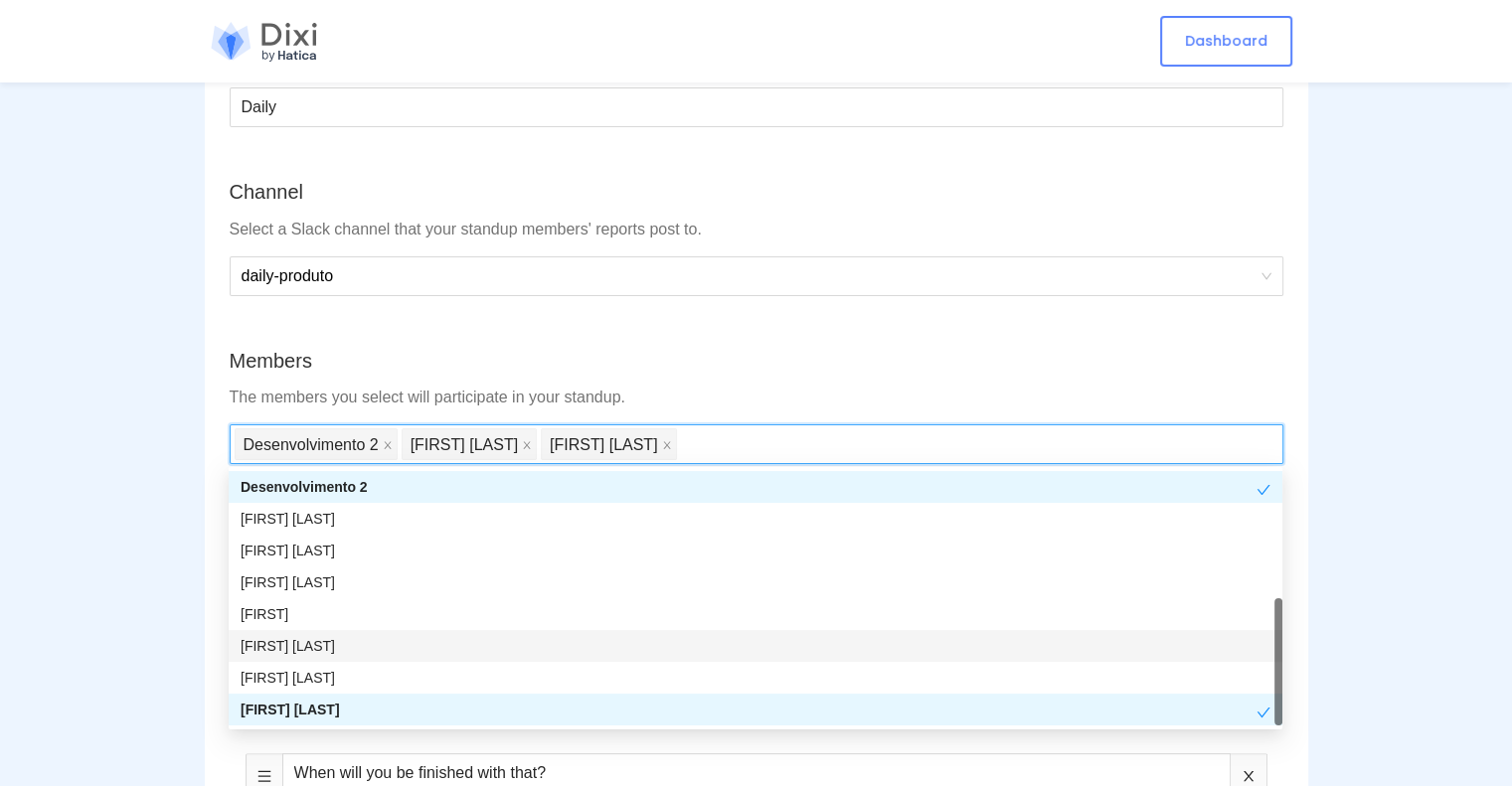 click on "Standups    Create Standup Name Enter a unique name for your standup. Name of team or project would be a good idea. Daily Channel Select a Slack channel that your standup members' reports post to. daily-produto Members    The members you select will participate in your standup. Add all channel members Desenvolvimento 2 [FIRST] [LAST] Alef David   Questions We have prefilled a set of questions for you to begin with. You can customize questions that fit your situation in the fields below. What did you complete yesterday? What will you do today? When will you be finished with that? Anything blocking your progress? Add Question Start Time Set the days and time when we should message standup questions to all the members participating in the standup. MON TUE WED THU FRI SAT SUN 09:00   User's default timezone Schedule Standup Summary Responses from all participating members get posted: On completion of each member's standup submission At a fixed scheduled time for all standup submissions 10:00" at bounding box center [756, 1179] 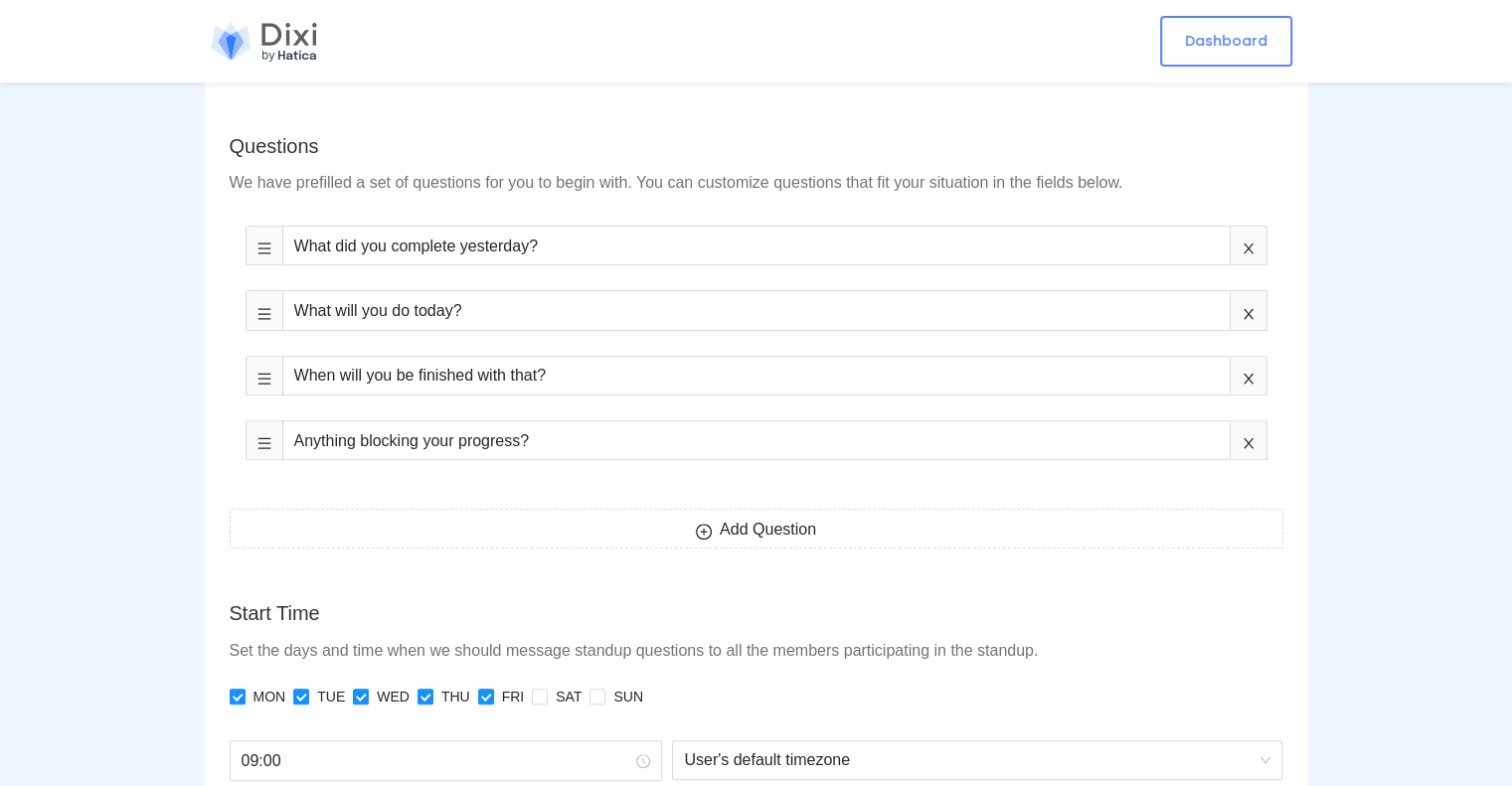 scroll, scrollTop: 894, scrollLeft: 0, axis: vertical 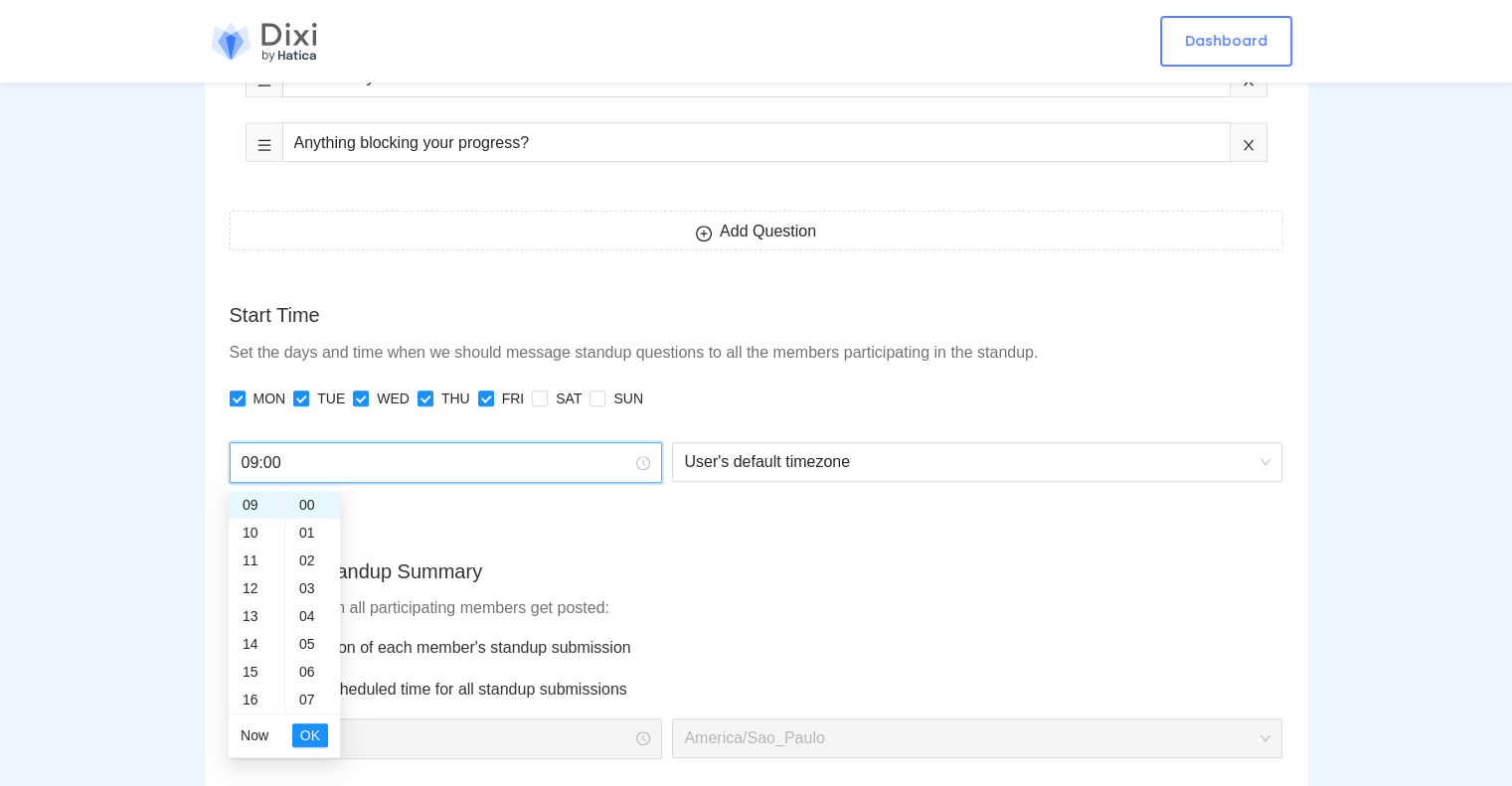 drag, startPoint x: 390, startPoint y: 466, endPoint x: 215, endPoint y: 465, distance: 175.00286 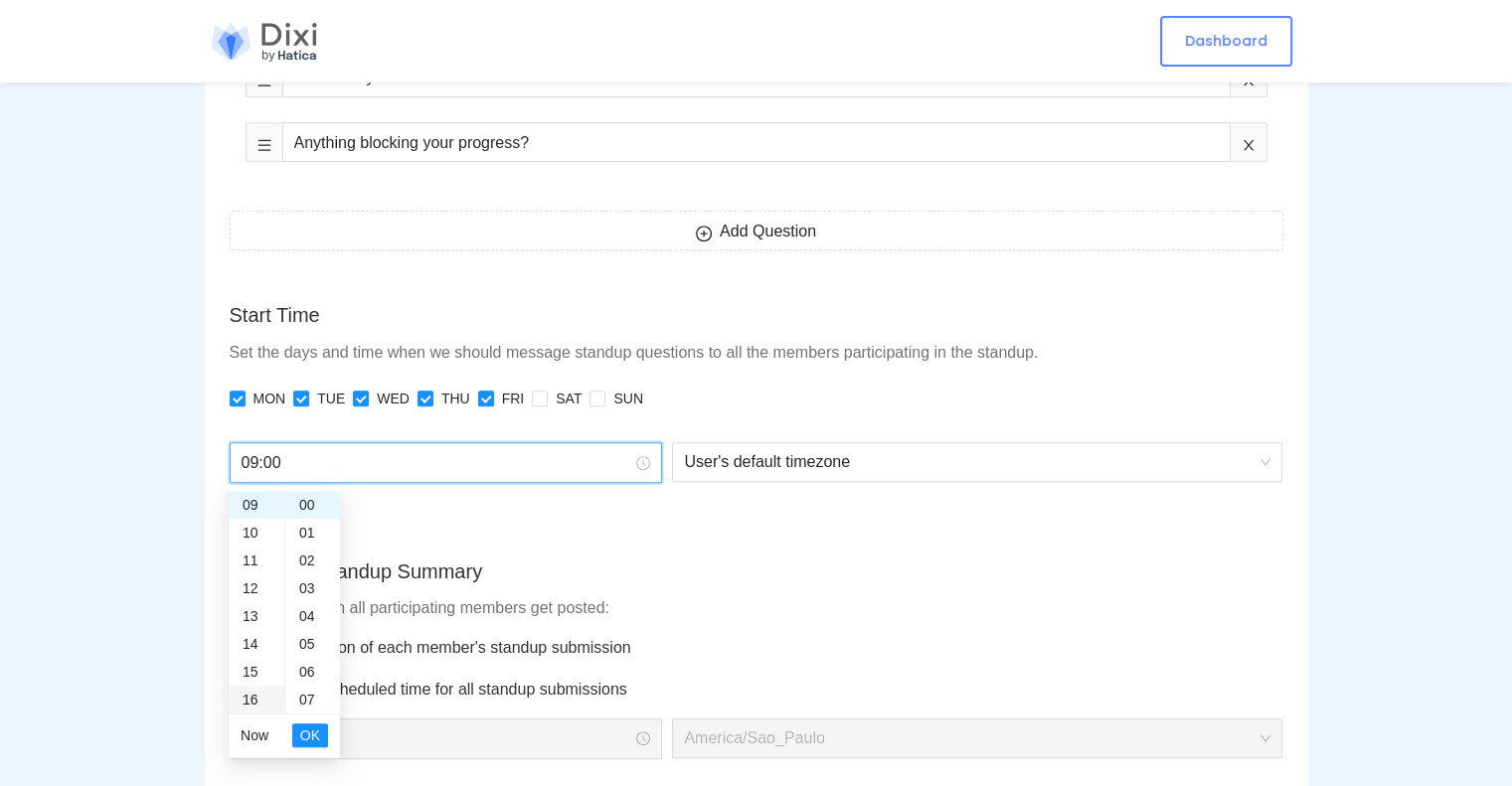 click on "16" at bounding box center [256, 700] 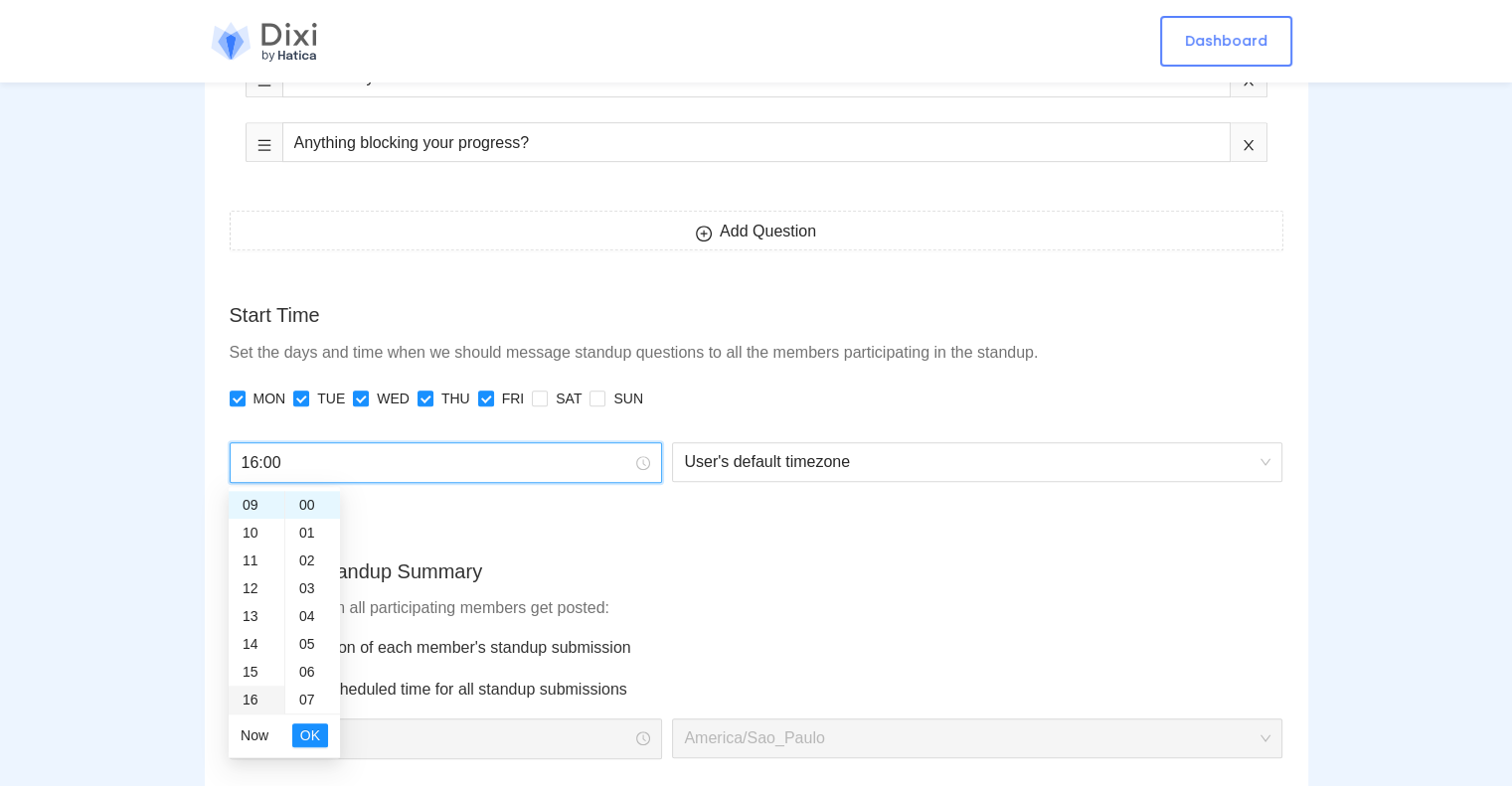 scroll, scrollTop: 445, scrollLeft: 0, axis: vertical 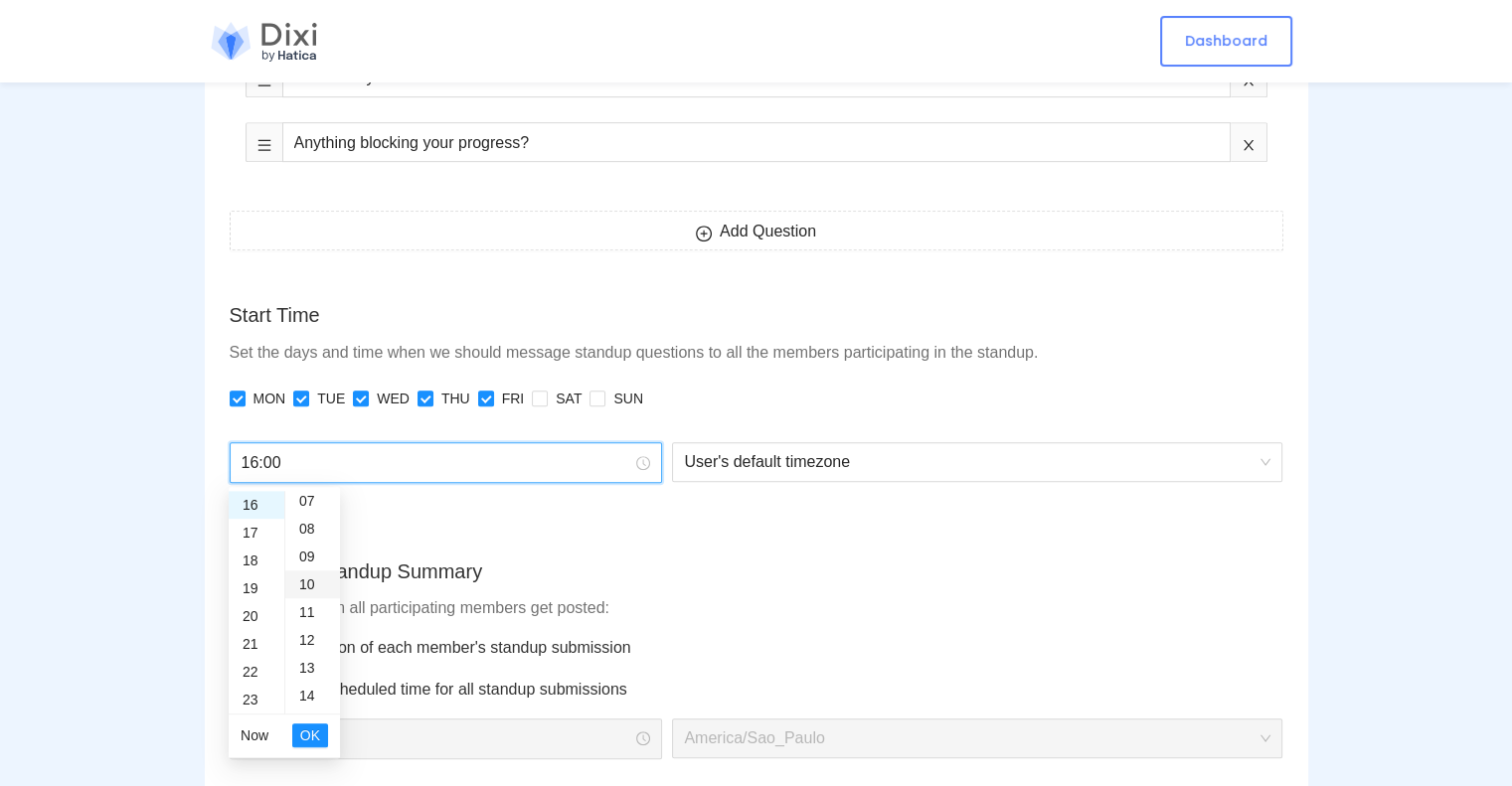 click on "10" at bounding box center (312, 584) 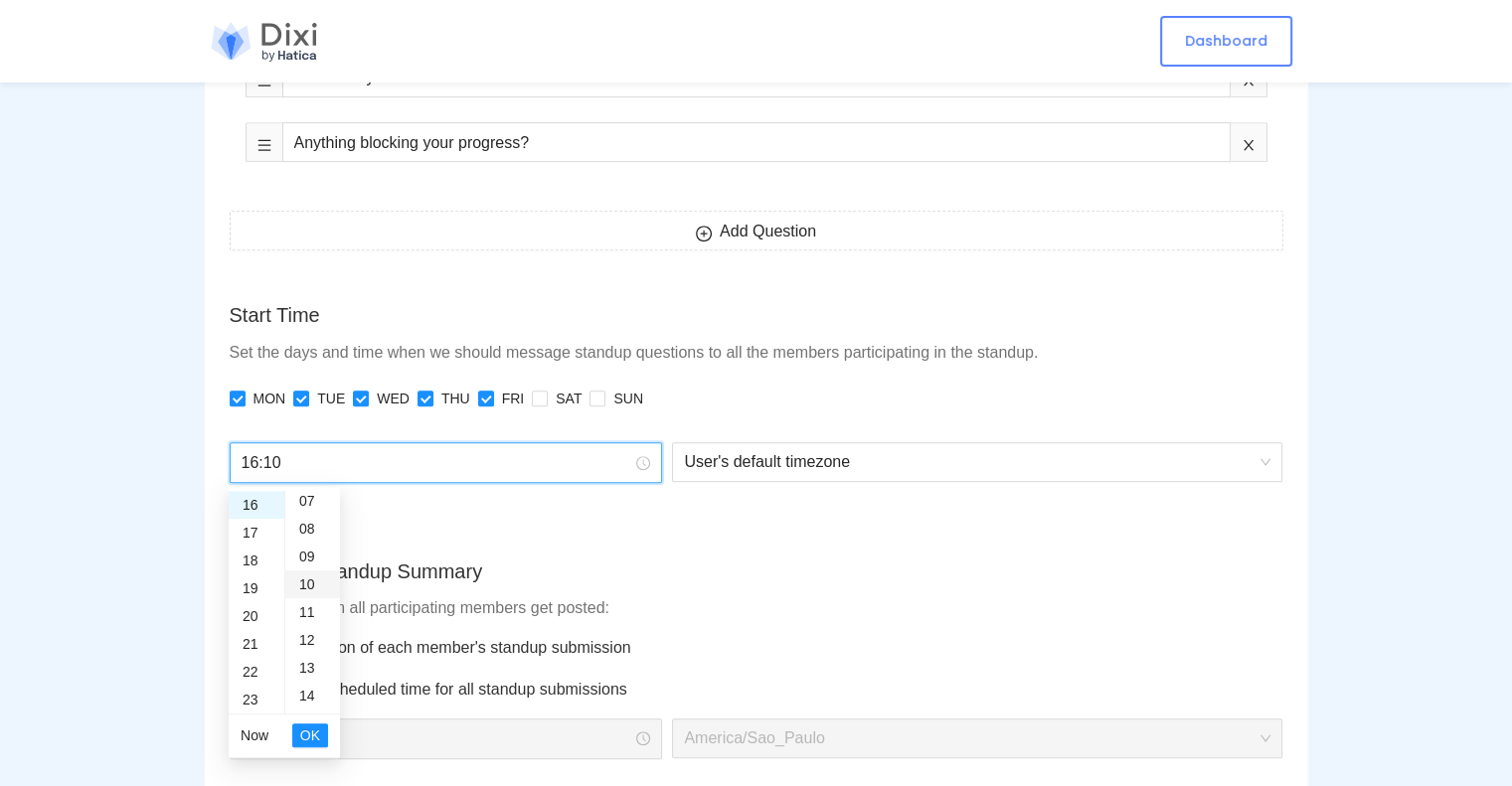 scroll, scrollTop: 278, scrollLeft: 0, axis: vertical 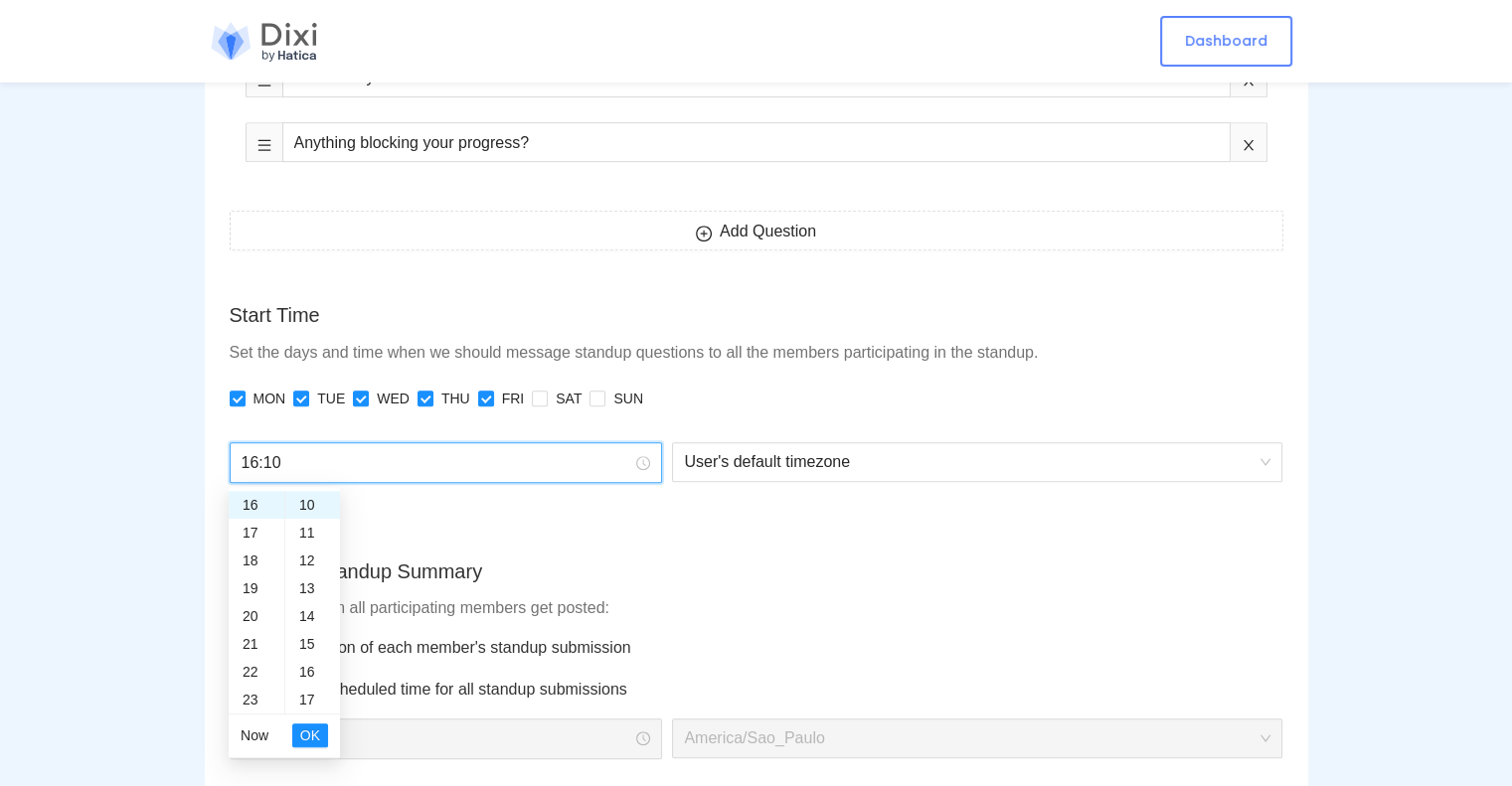 type on "09:00" 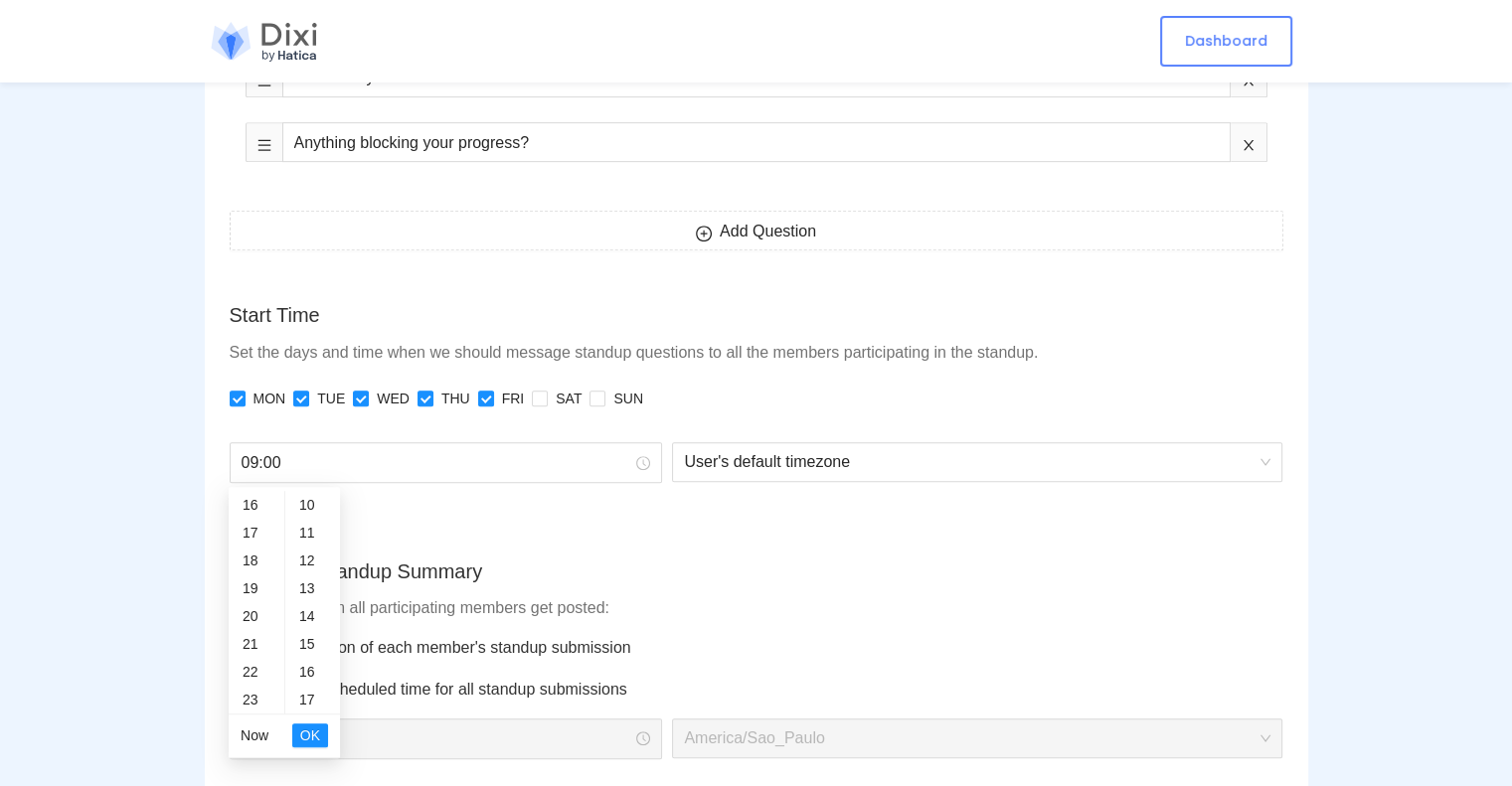 click on "Standups    Create Standup Name Enter a unique name for your standup. Name of team or project would be a good idea. Daily Channel Select a Slack channel that your standup members' reports post to. daily-produto Members    The members you select will participate in your standup. Add all channel members Desenvolvimento 2 [FIRST] [LAST] Alef David   Questions We have prefilled a set of questions for you to begin with. You can customize questions that fit your situation in the fields below. What did you complete yesterday? What will you do today? When will you be finished with that? Anything blocking your progress? Add Question Start Time Set the days and time when we should message standup questions to all the members participating in the standup. MON TUE WED THU FRI SAT SUN 09:00   User's default timezone Schedule Standup Summary Responses from all participating members get posted: On completion of each member's standup submission At a fixed scheduled time for all standup submissions 10:00" at bounding box center (756, 483) 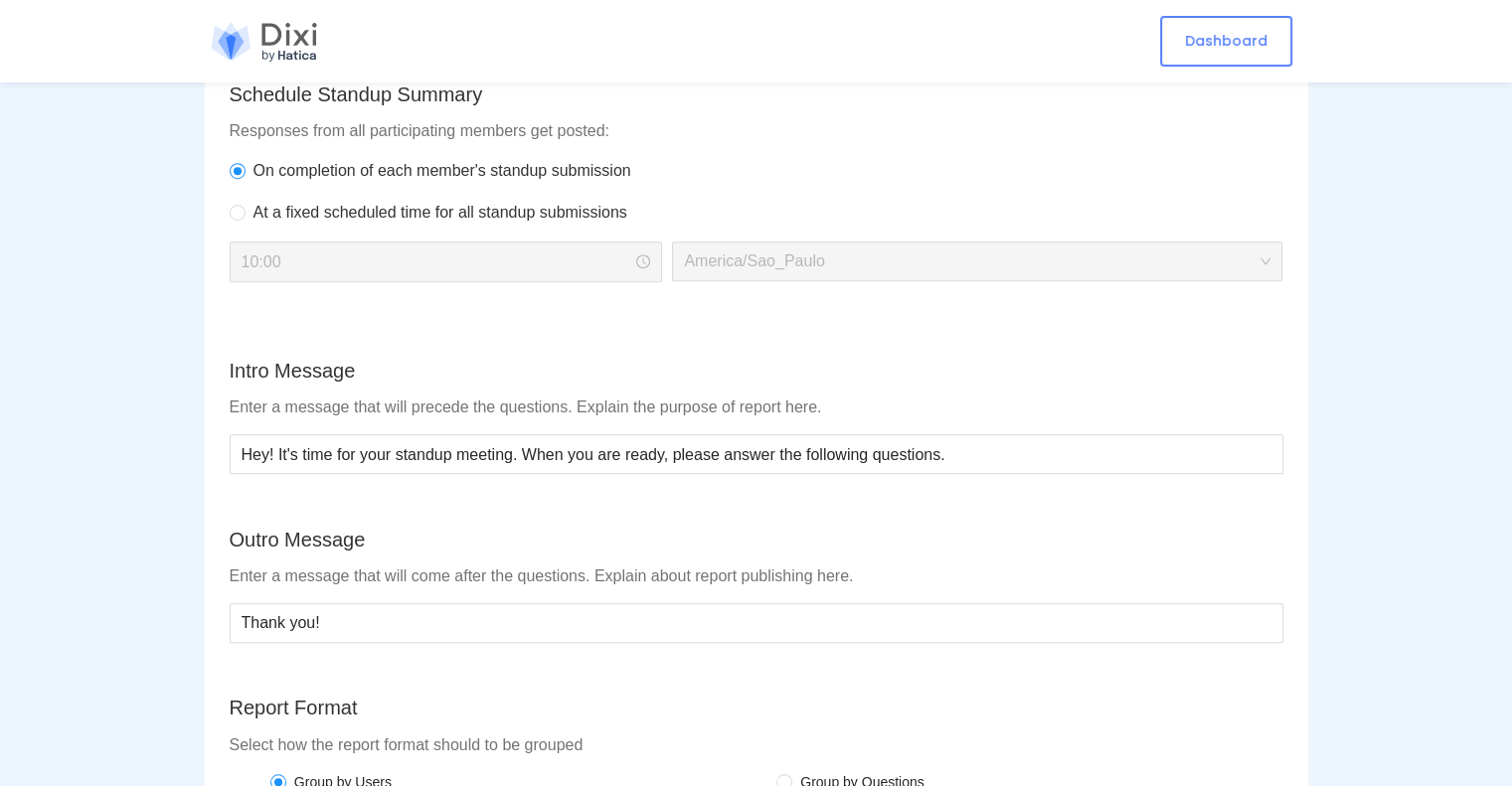 scroll, scrollTop: 1391, scrollLeft: 0, axis: vertical 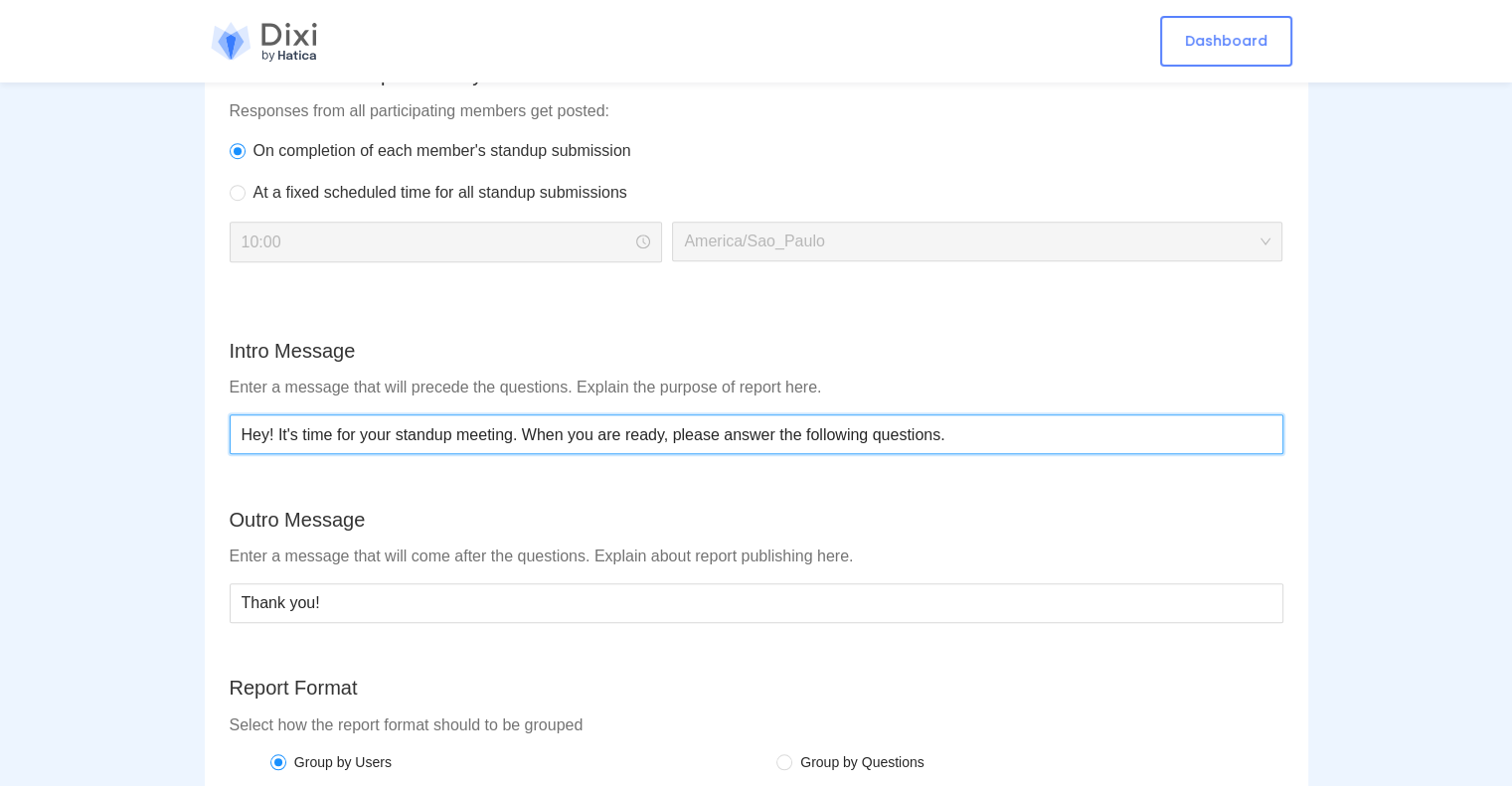 click on "Hey! It's time for your standup meeting. When you are ready, please answer the following questions." at bounding box center (756, 434) 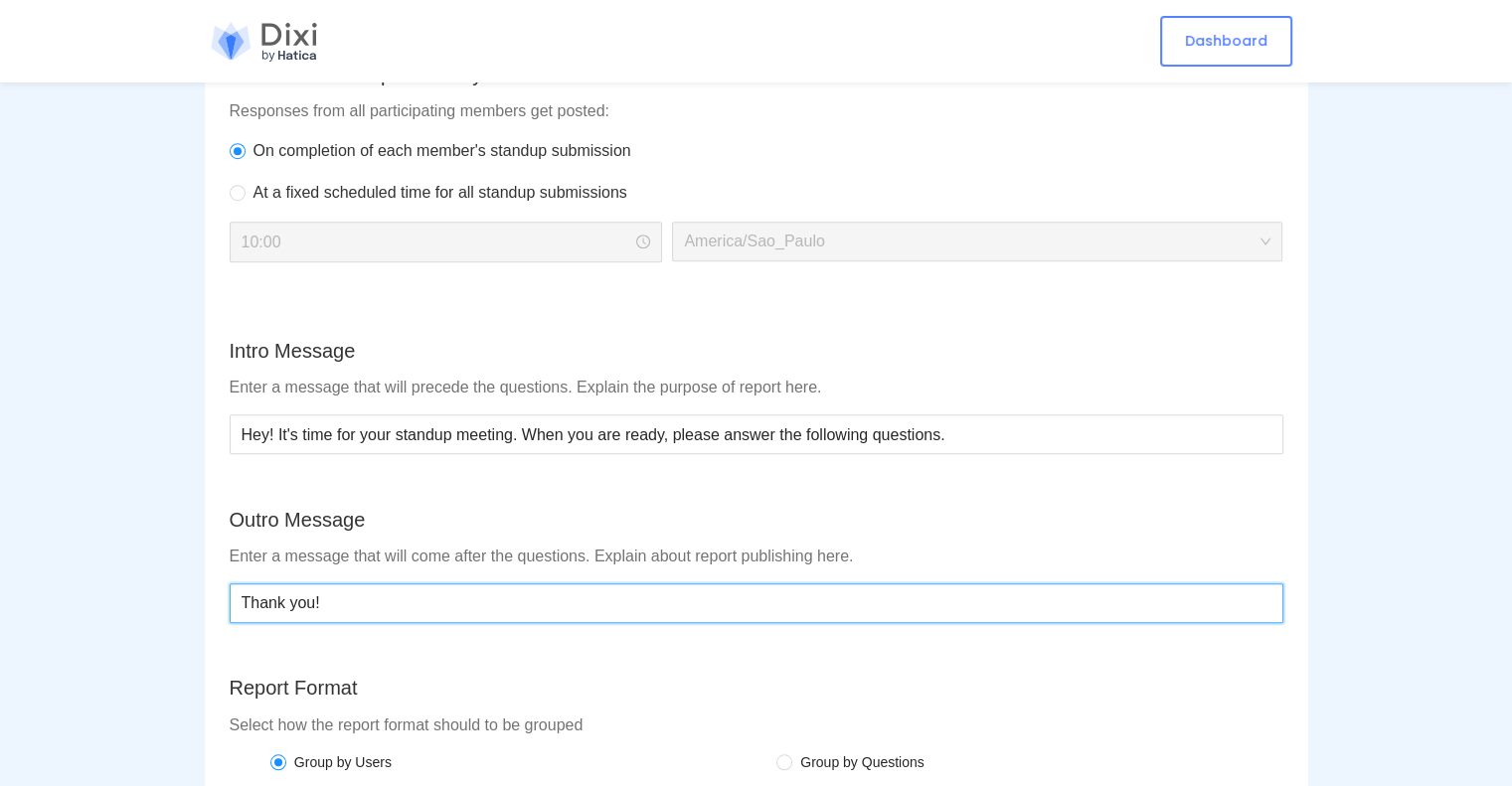 drag, startPoint x: 354, startPoint y: 595, endPoint x: 239, endPoint y: 591, distance: 115.06954 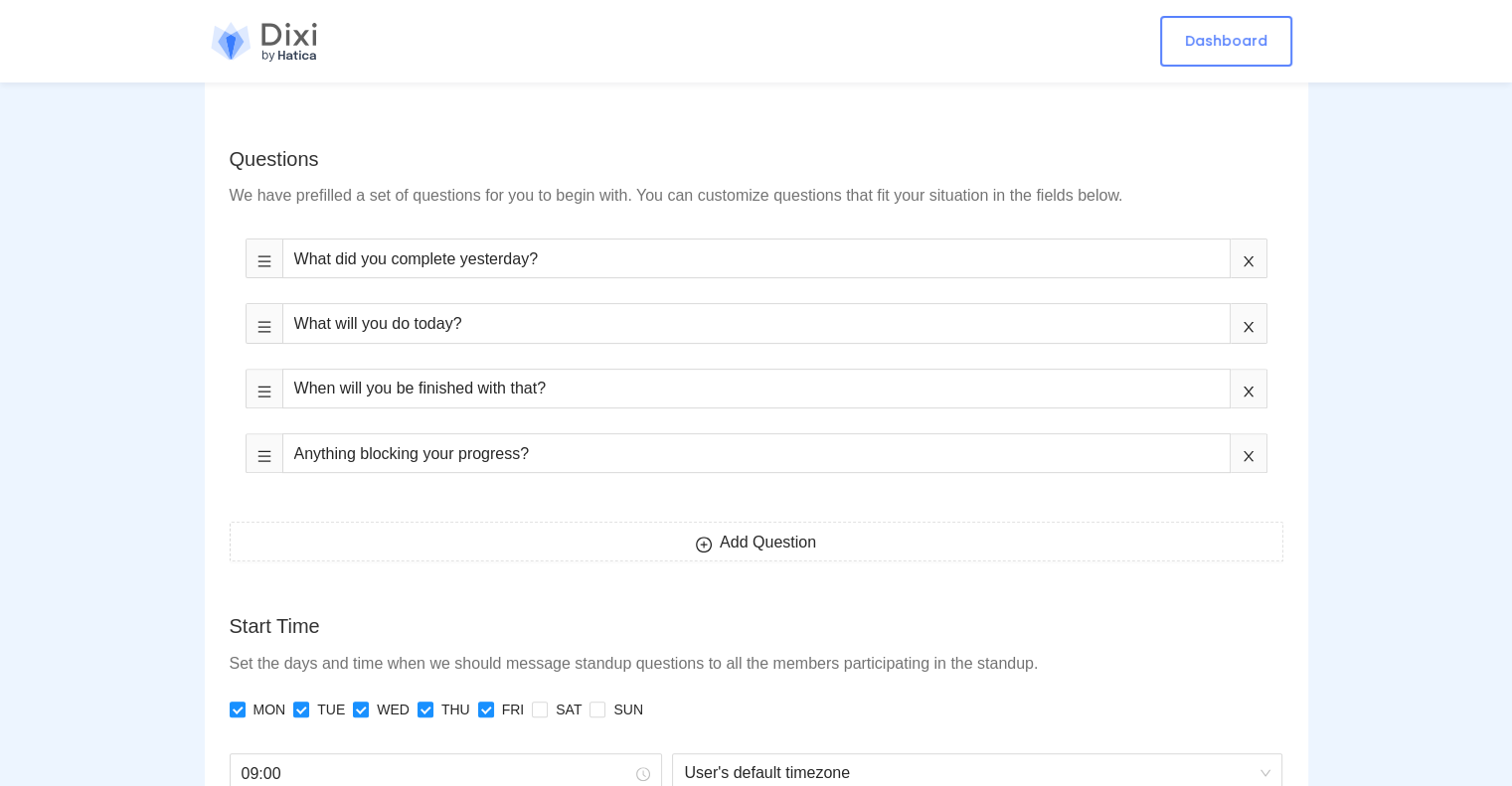 scroll, scrollTop: 482, scrollLeft: 0, axis: vertical 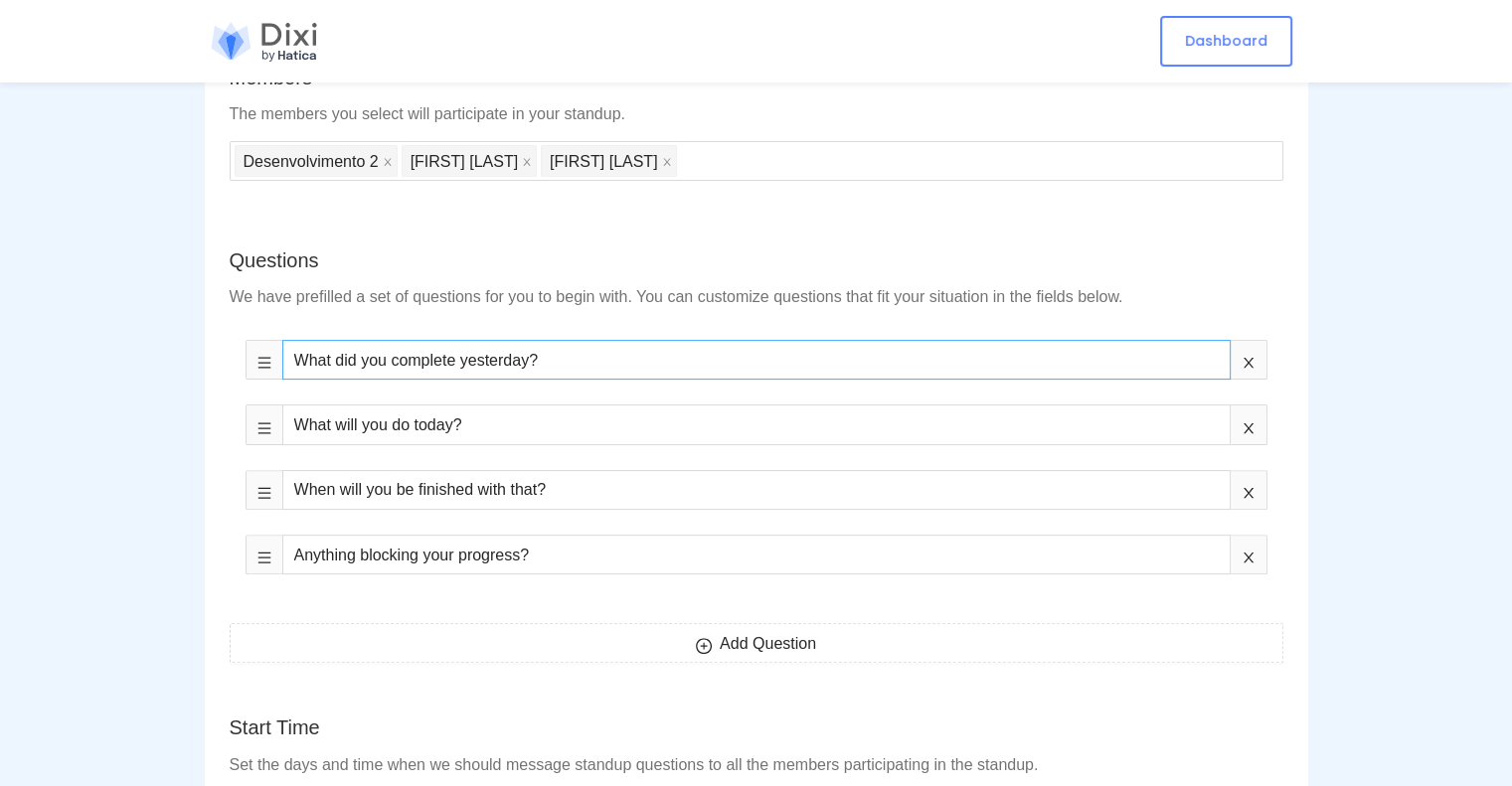 type on "Obrigado e bom trabalho!" 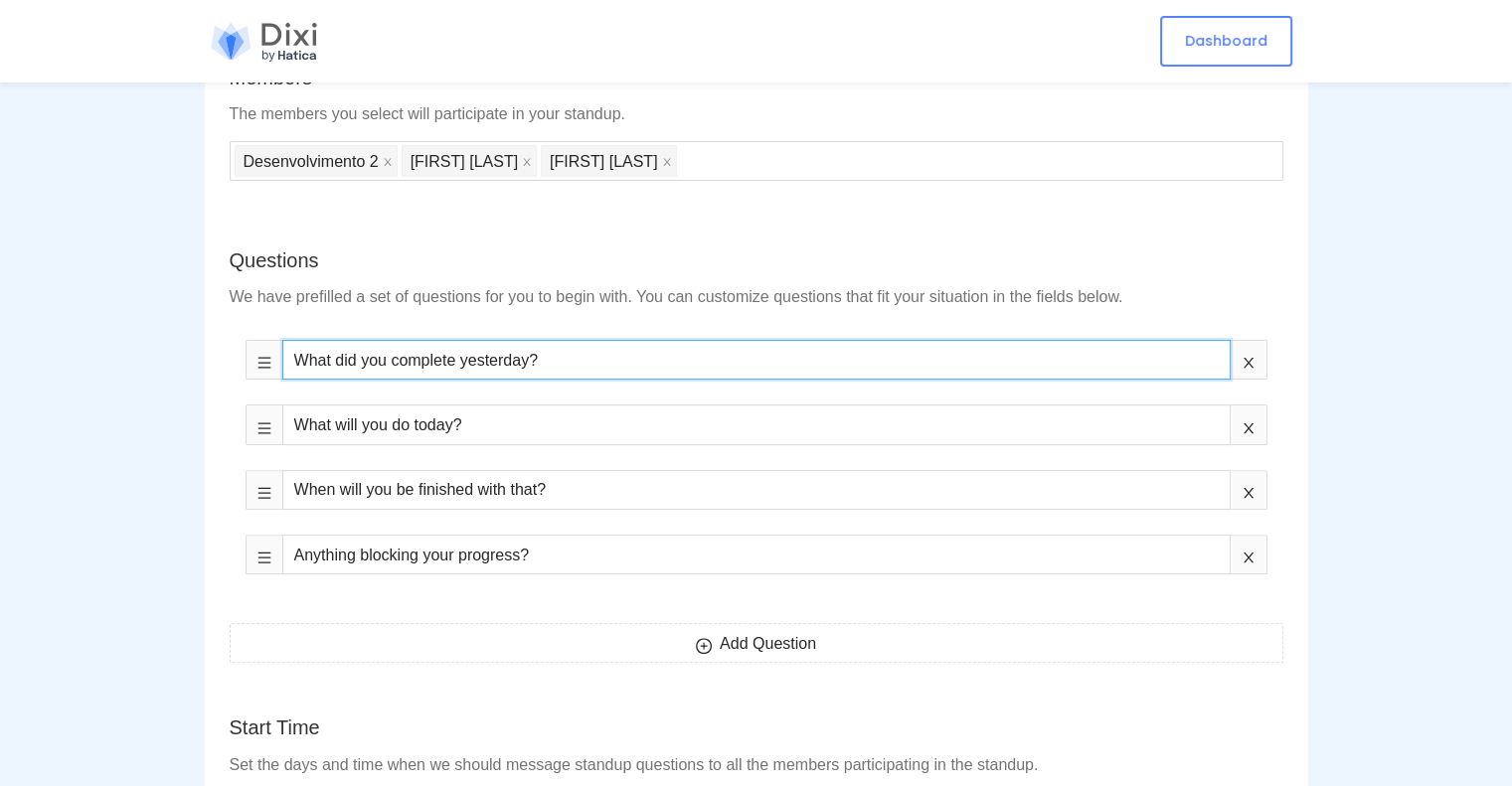 drag, startPoint x: 629, startPoint y: 369, endPoint x: 296, endPoint y: 369, distance: 333 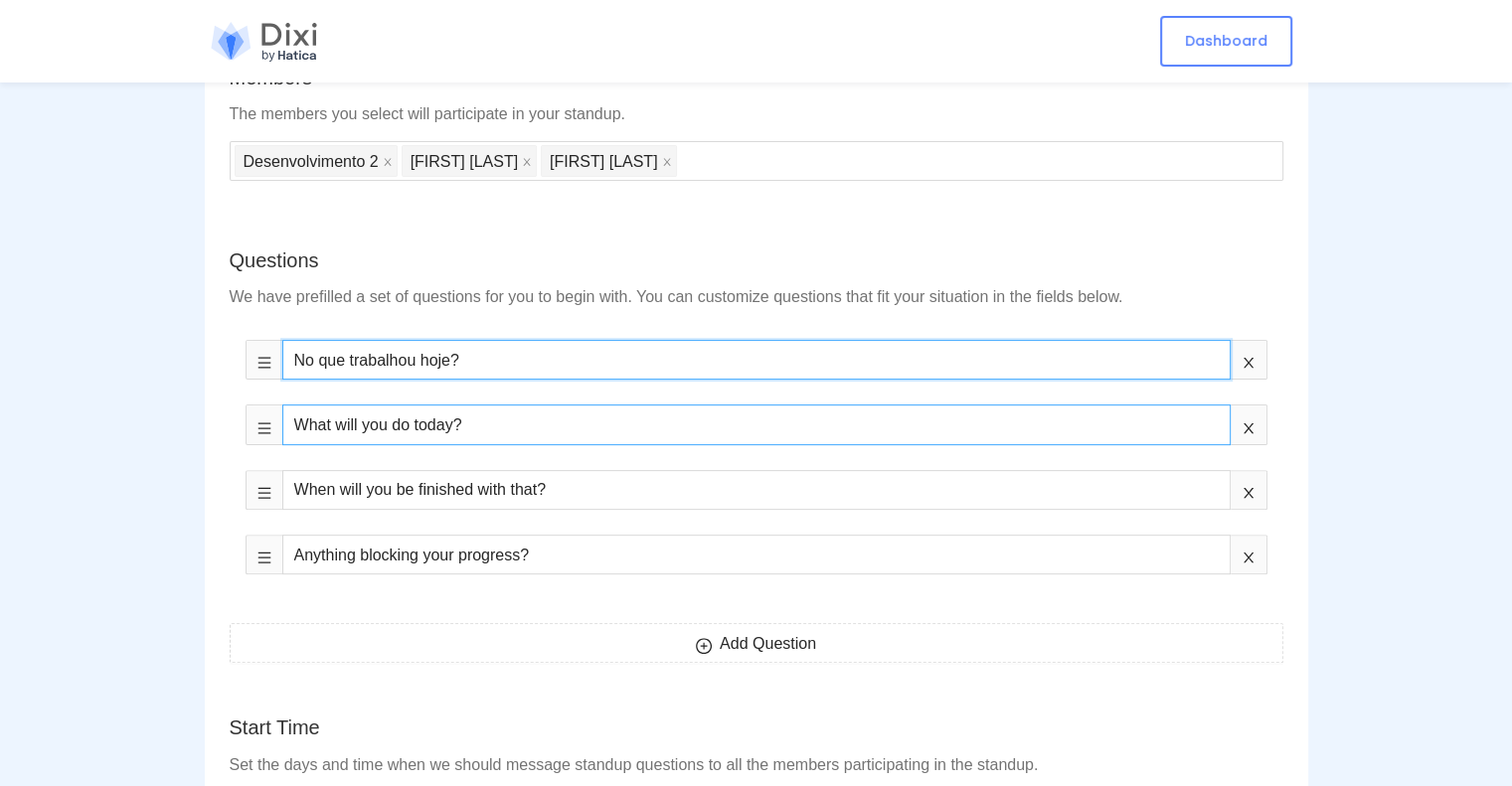 type on "No que trabalhou hoje?" 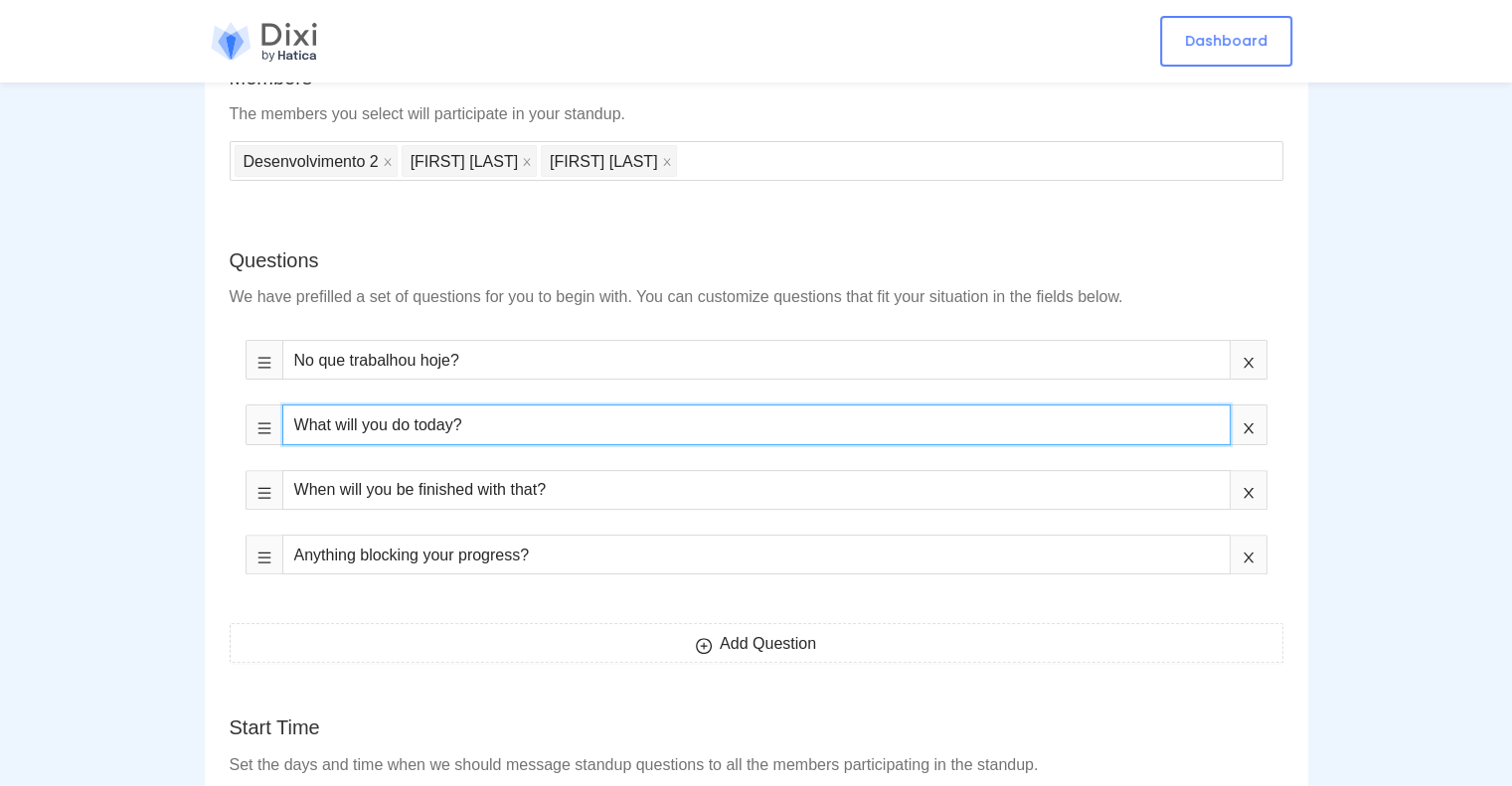 drag, startPoint x: 549, startPoint y: 431, endPoint x: 113, endPoint y: 432, distance: 436.00115 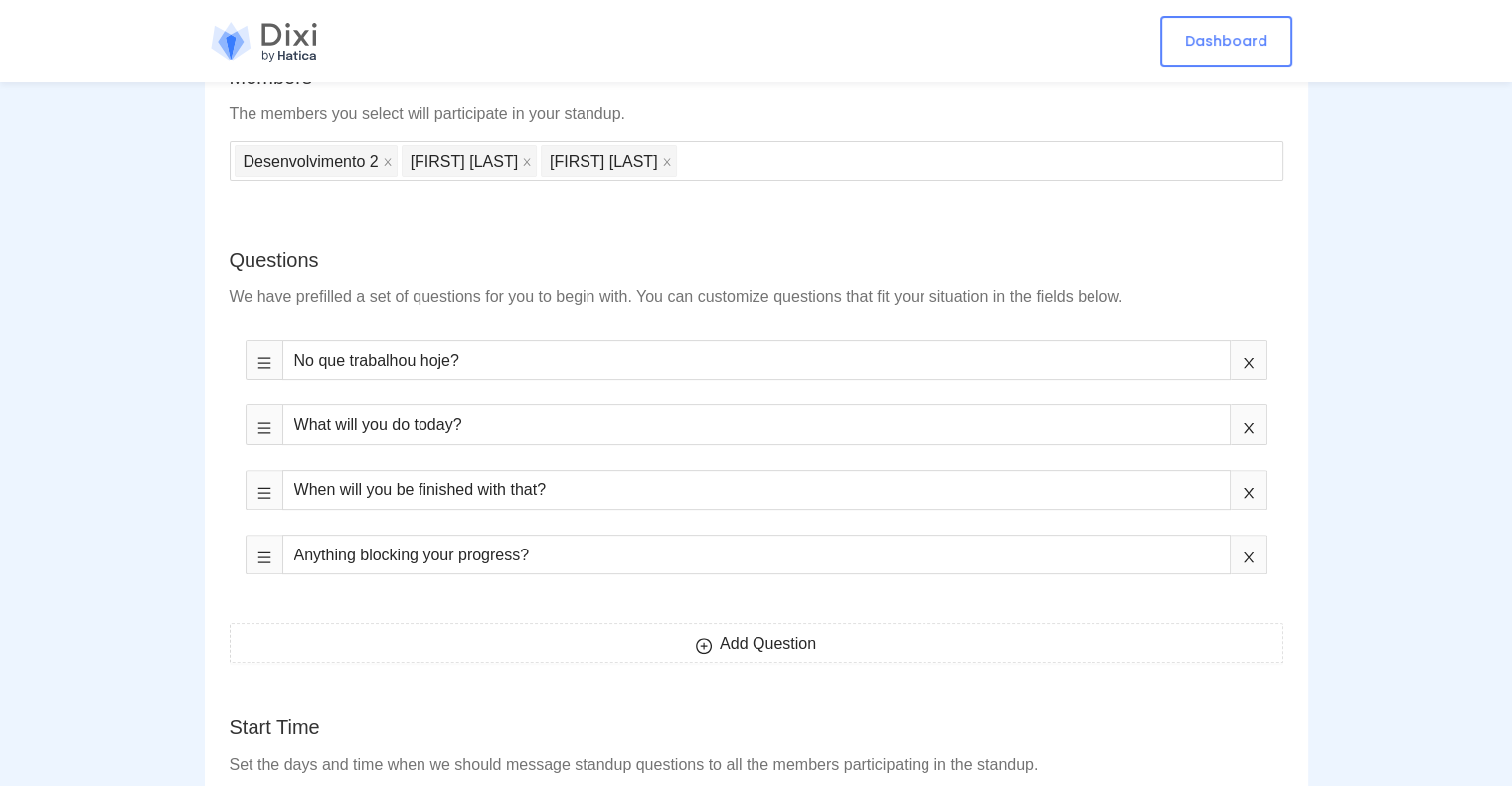 click on "Standups    Create Standup Name Enter a unique name for your standup. Name of team or project would be a good idea. Daily Channel Select a Slack channel that your standup members' reports post to. daily-produto Members    The members you select will participate in your standup. Add all channel members Desenvolvimento 2 [FIRST] [LAST] Alef David   Questions We have prefilled a set of questions for you to begin with. You can customize questions that fit your situation in the fields below. No que trabalhou hoje? What will you do today? When will you be finished with that? Anything blocking your progress? Add Question Start Time Set the days and time when we should message standup questions to all the members participating in the standup. MON TUE WED THU FRI SAT SUN 09:00   User's default timezone Schedule Standup Summary Responses from all participating members get posted: On completion of each member's standup submission At a fixed scheduled time for all standup submissions 10:00 [America/Sao_Paulo]   SAVE" at bounding box center [756, 895] 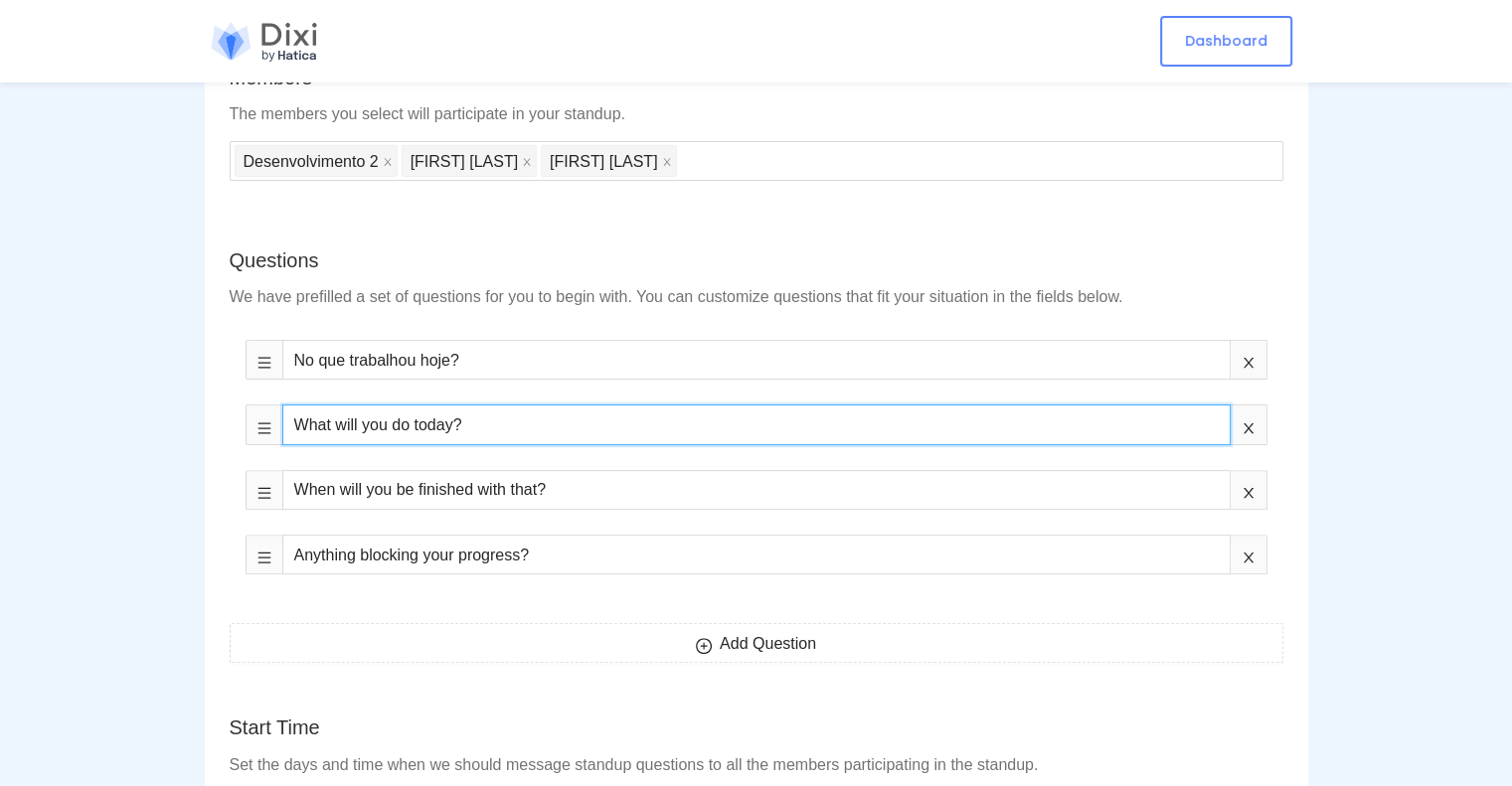 drag, startPoint x: 441, startPoint y: 428, endPoint x: 274, endPoint y: 430, distance: 167.012 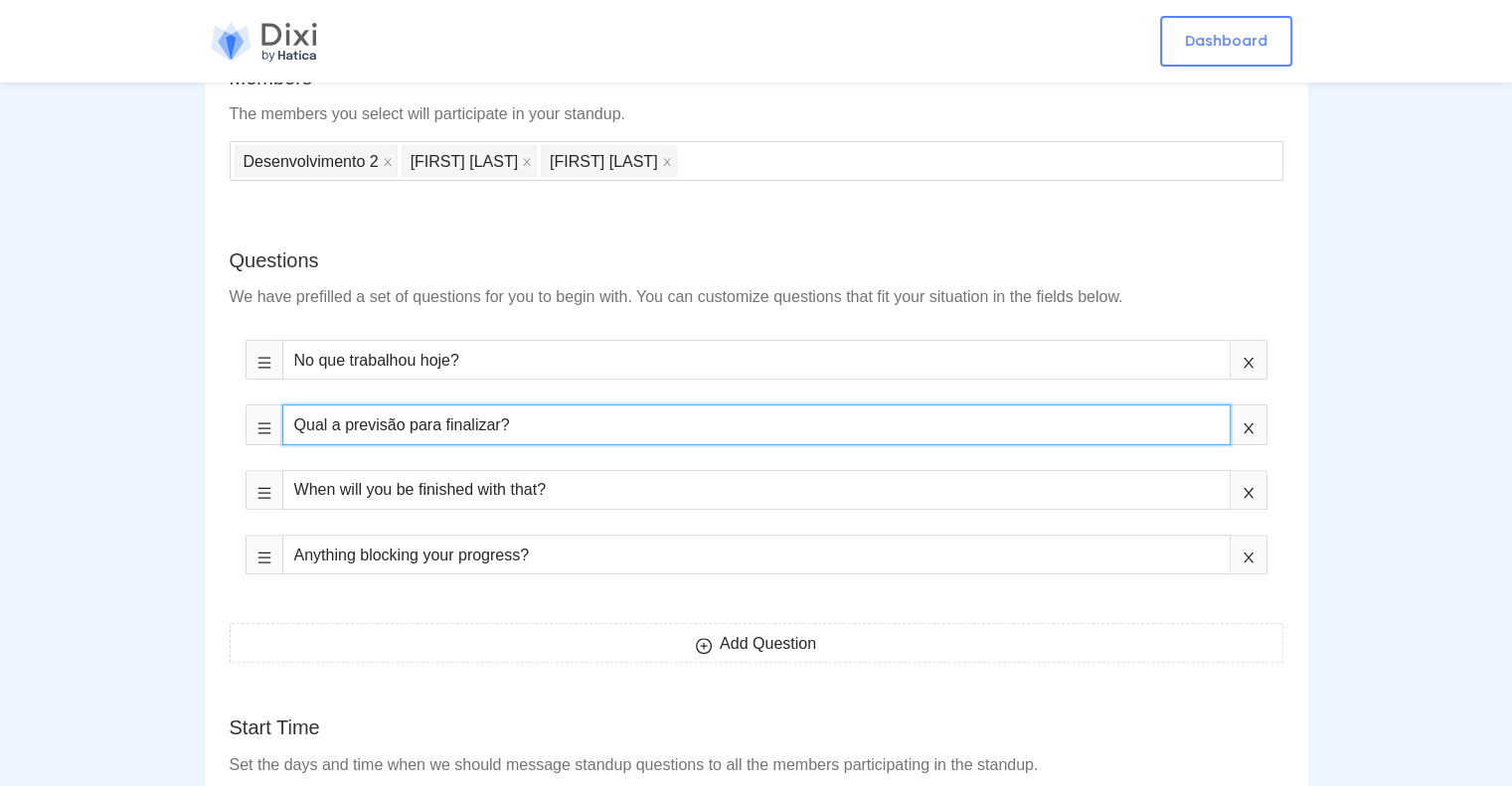 type on "Qual a previsão para finalizar?" 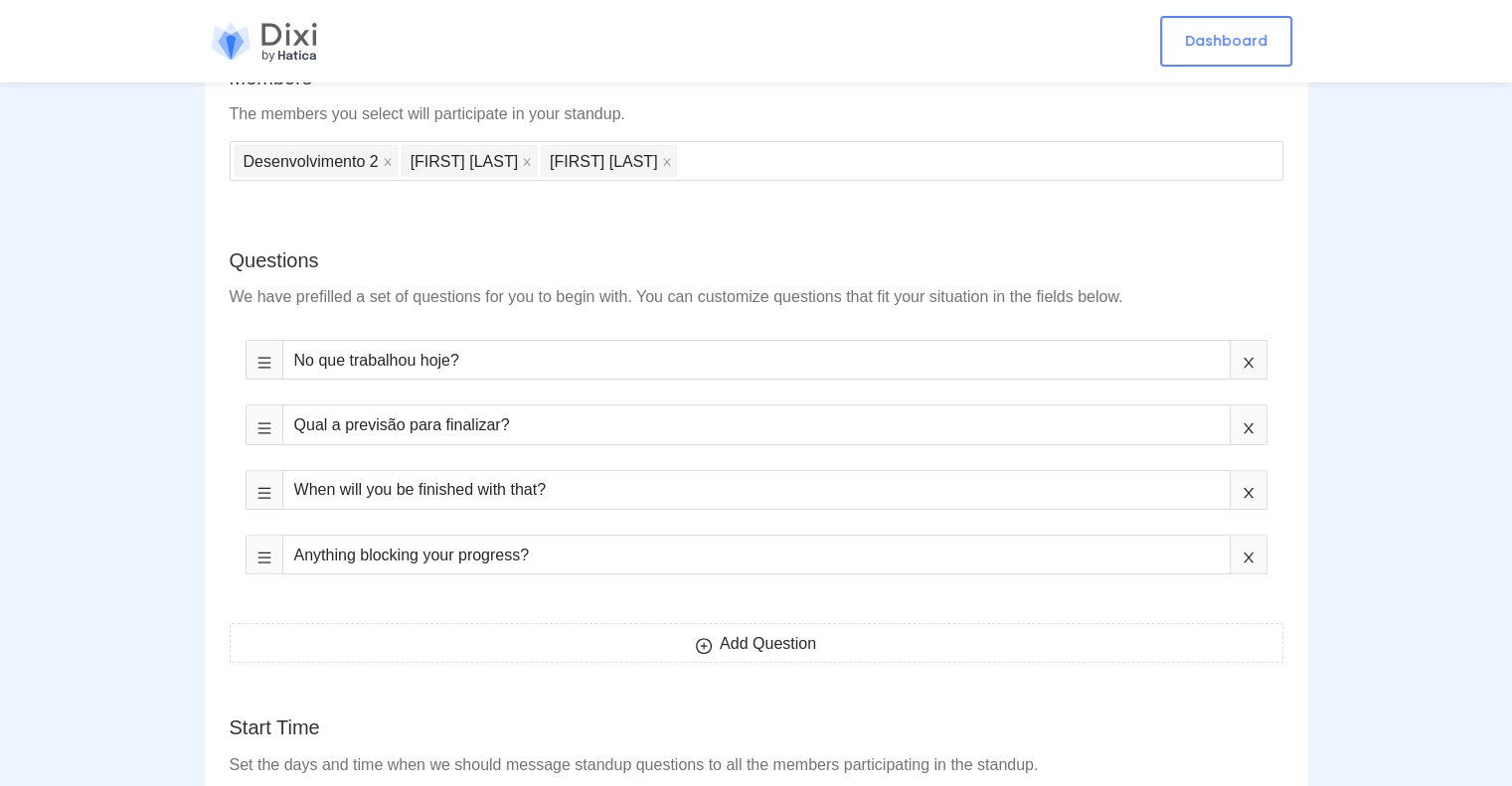 click on "Standups    Create Standup Name Enter a unique name for your standup. Name of team or project would be a good idea. Daily Channel Select a Slack channel that your standup members' reports post to. daily-produto Members    The members you select will participate in your standup. Add all channel members Desenvolvimento 2 [FIRST] [LAST] Alef David   Questions We have prefilled a set of questions for you to begin with. You can customize questions that fit your situation in the fields below. No que trabalhou hoje? Qual a previsão para finalizar? When will you be finished with that? Anything blocking your progress? Add Question Start Time Set the days and time when we should message standup questions to all the members participating in the standup. MON TUE WED THU FRI SAT SUN 09:00   User's default timezone Schedule Standup Summary Responses from all participating members get posted: On completion of each member's standup submission At a fixed scheduled time for all standup submissions 10:00 [America/Sao_Paulo]" at bounding box center [756, 895] 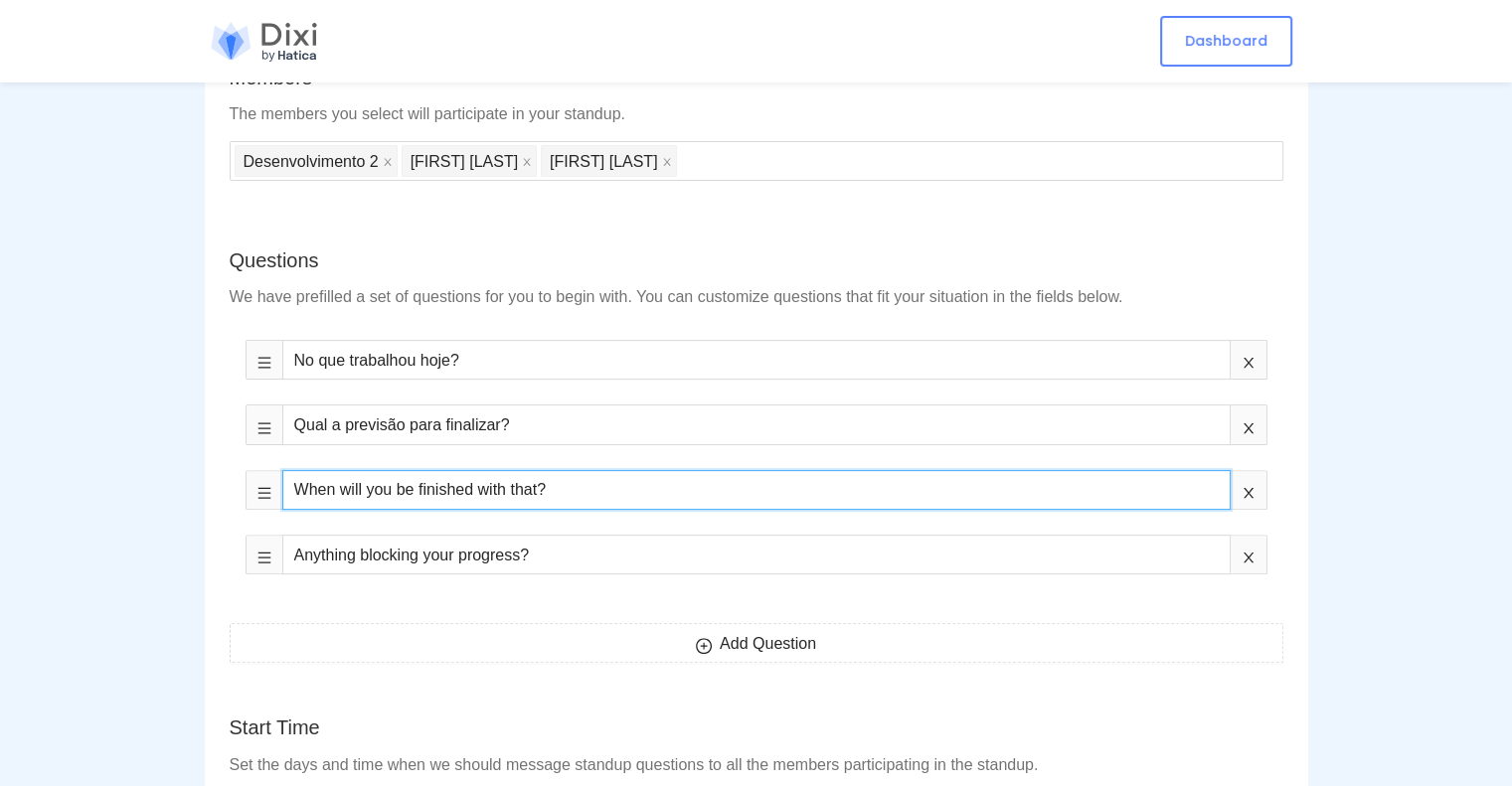 drag, startPoint x: 585, startPoint y: 490, endPoint x: 284, endPoint y: 489, distance: 301.00166 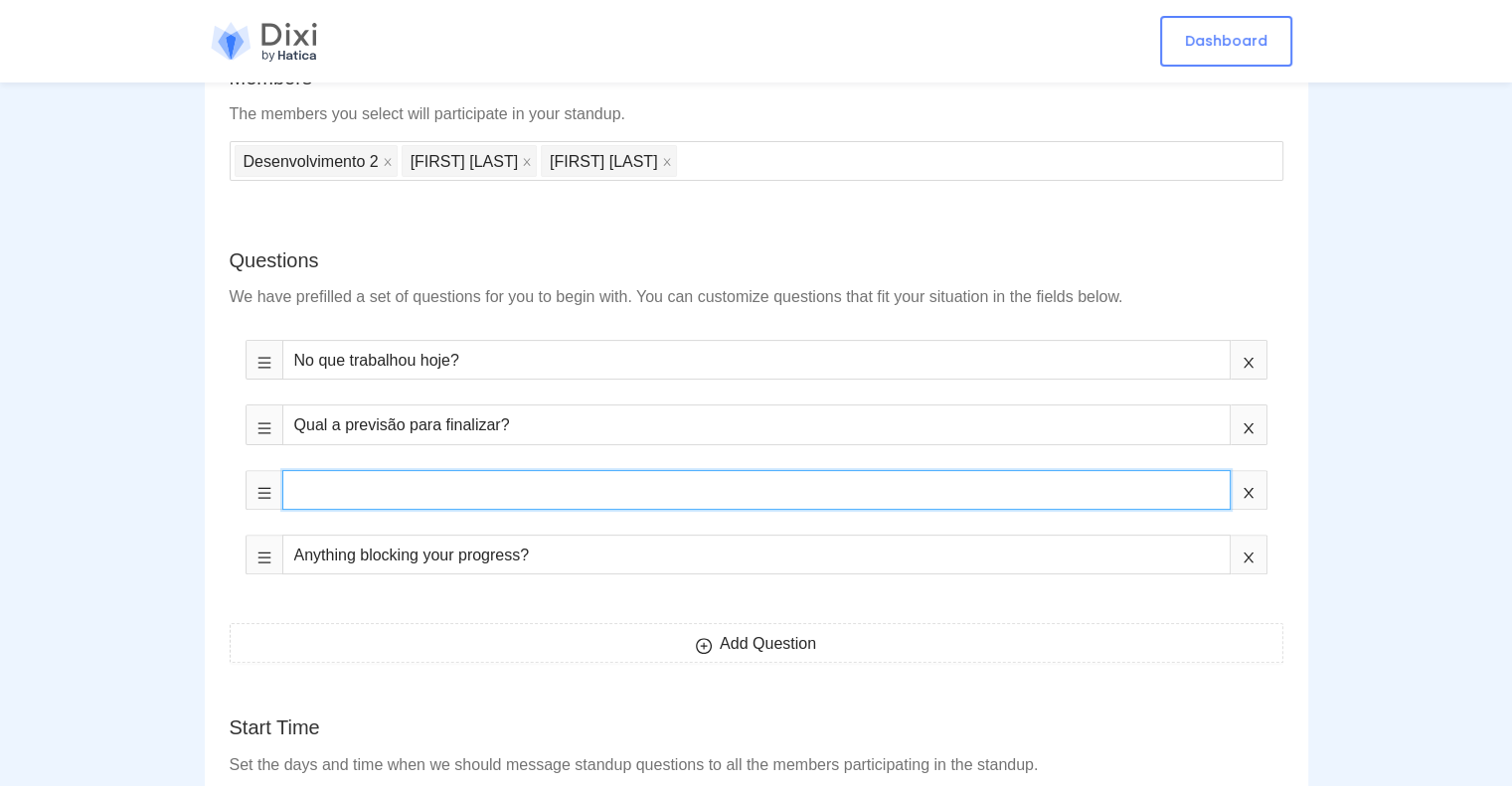 type 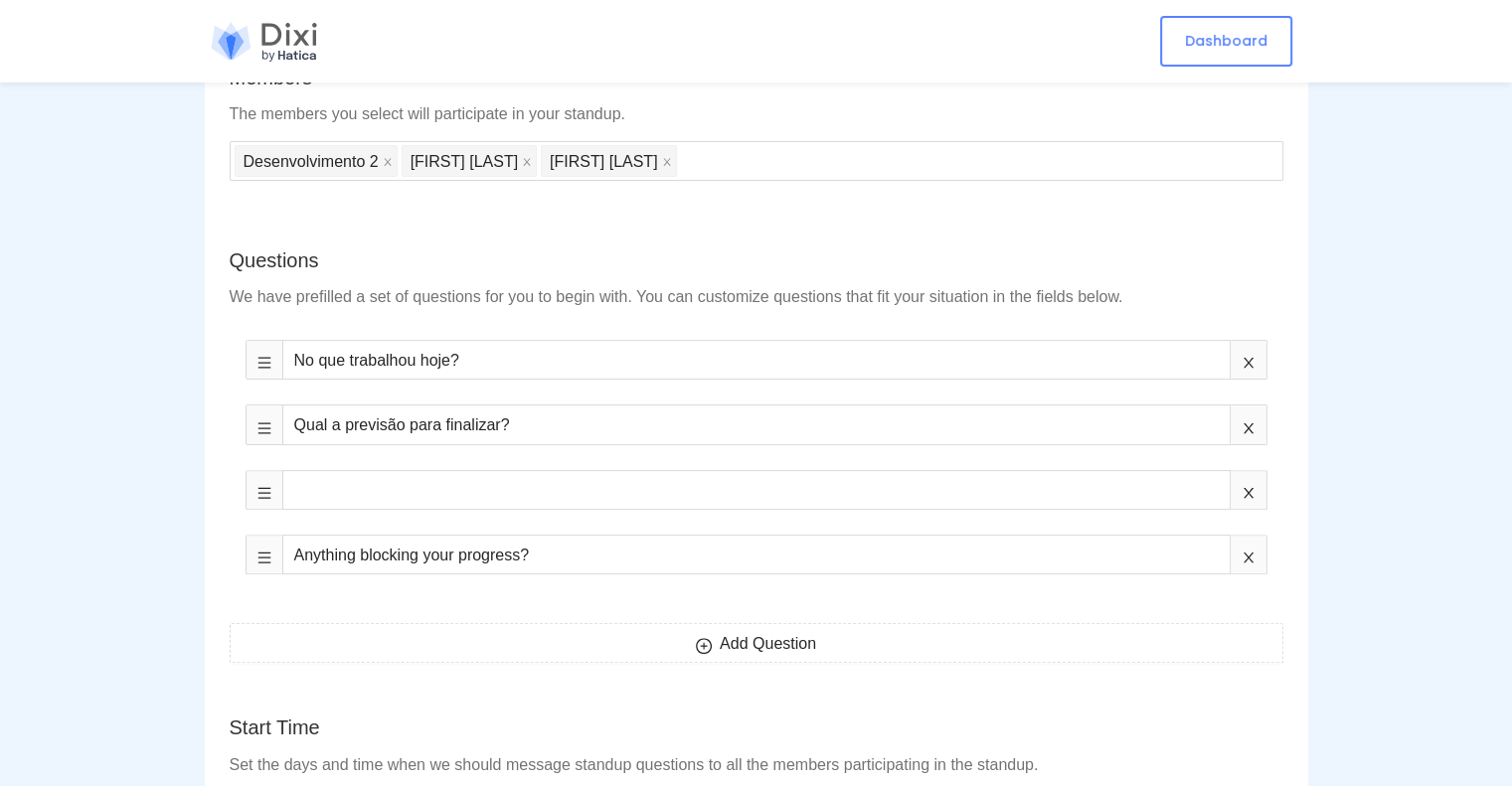 click 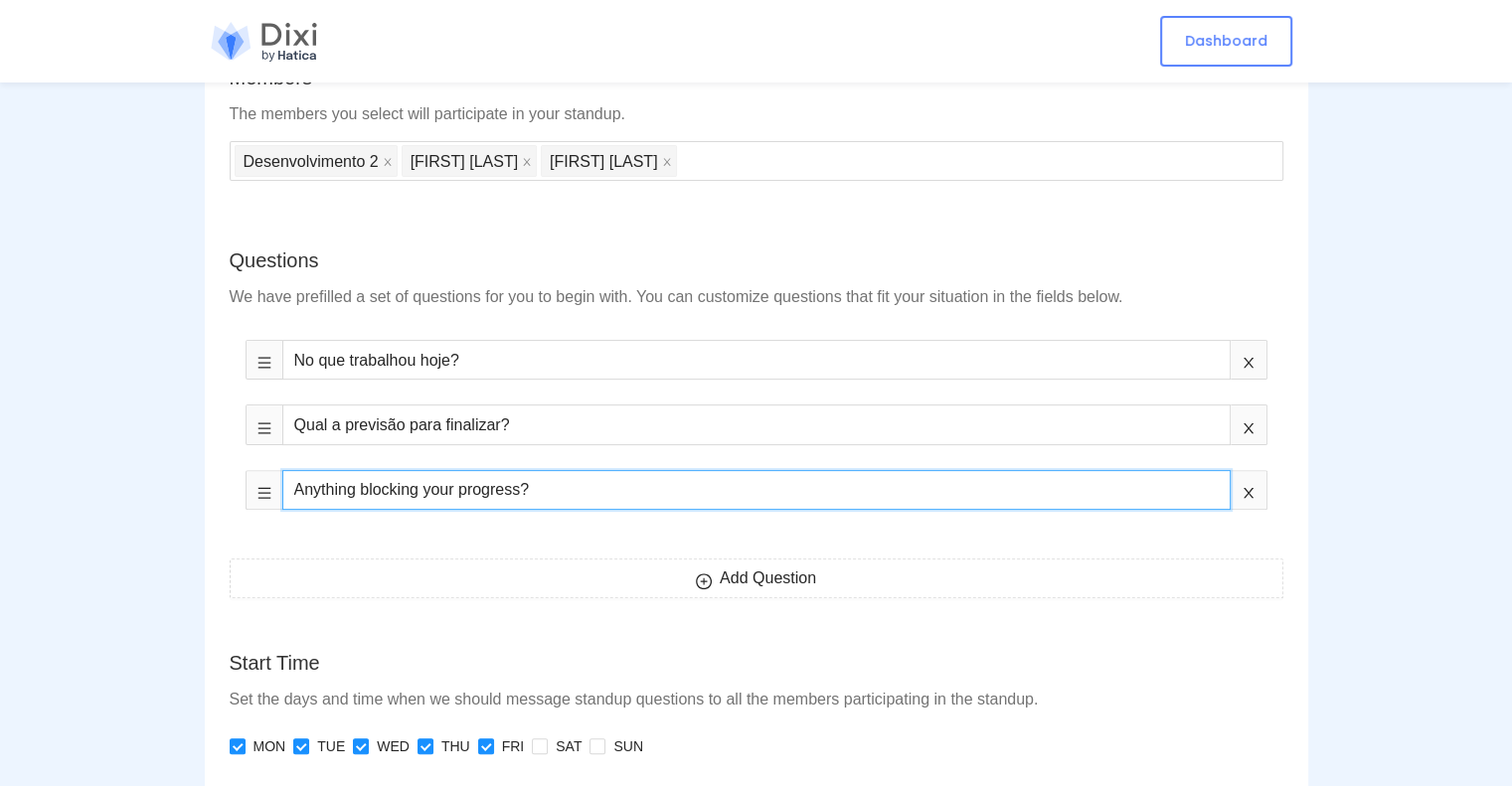 drag, startPoint x: 641, startPoint y: 488, endPoint x: 266, endPoint y: 484, distance: 375.0213 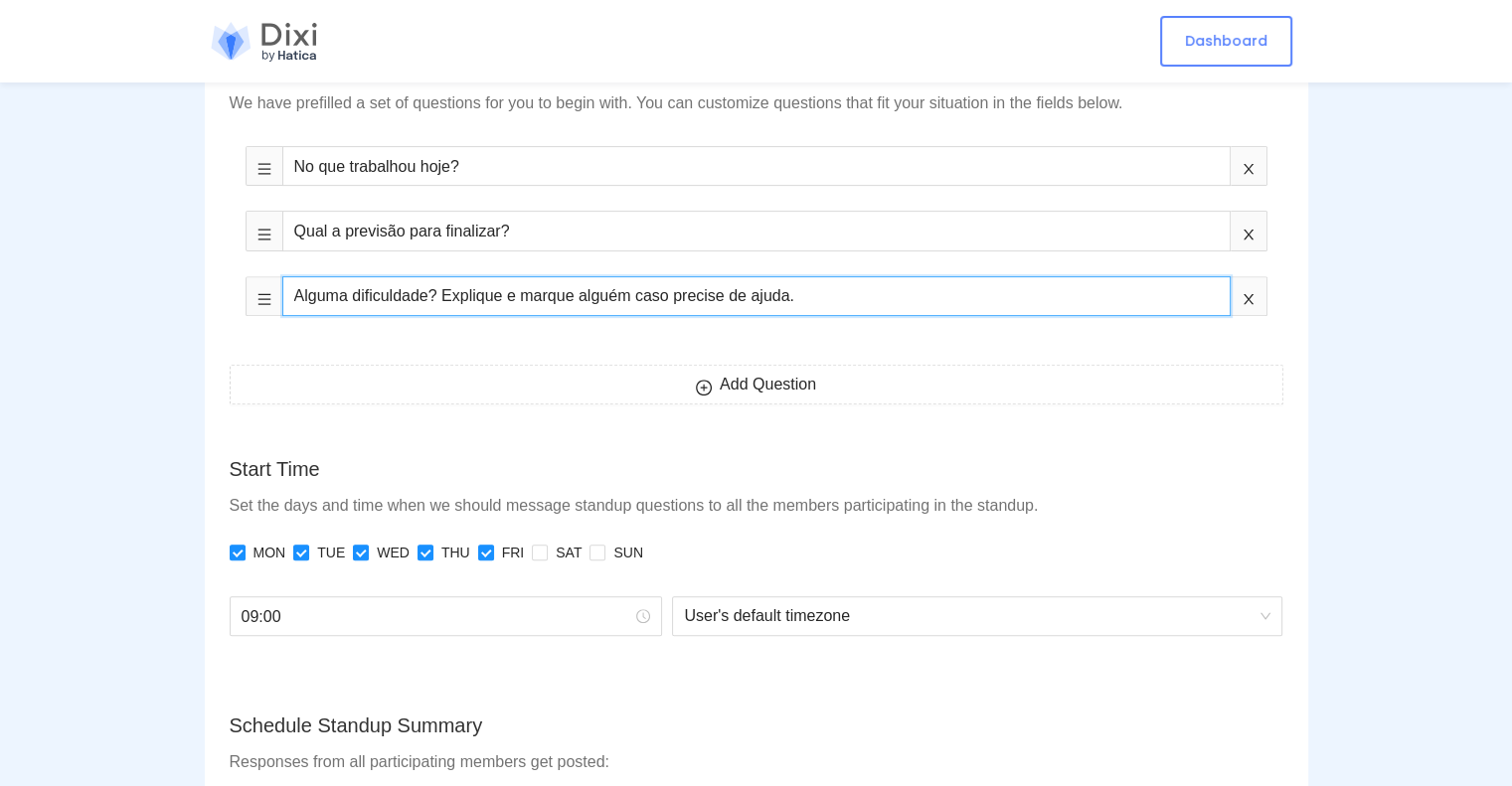 scroll, scrollTop: 780, scrollLeft: 0, axis: vertical 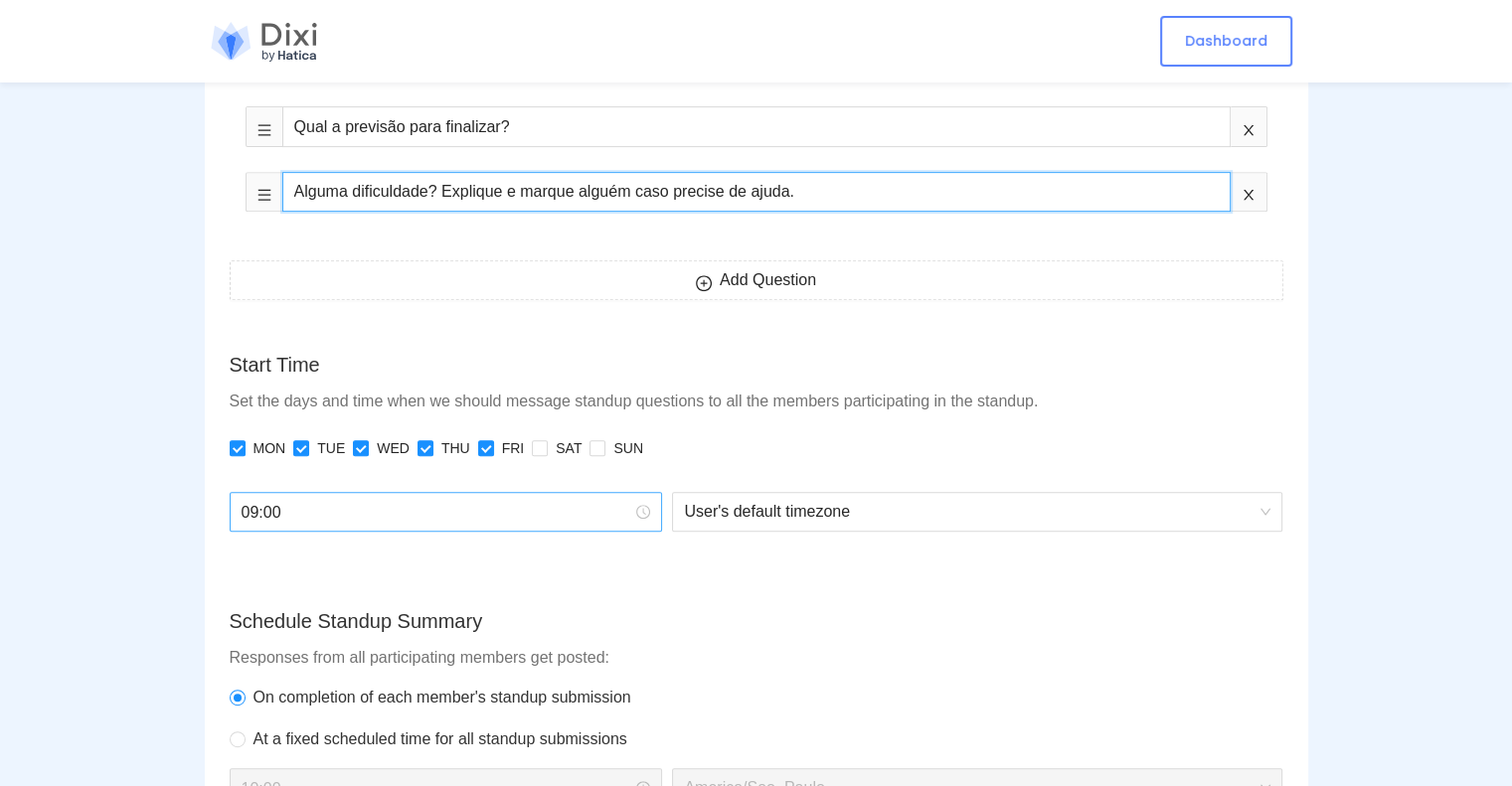 type on "Alguma dificuldade? Explique e marque alguém caso precise de ajuda." 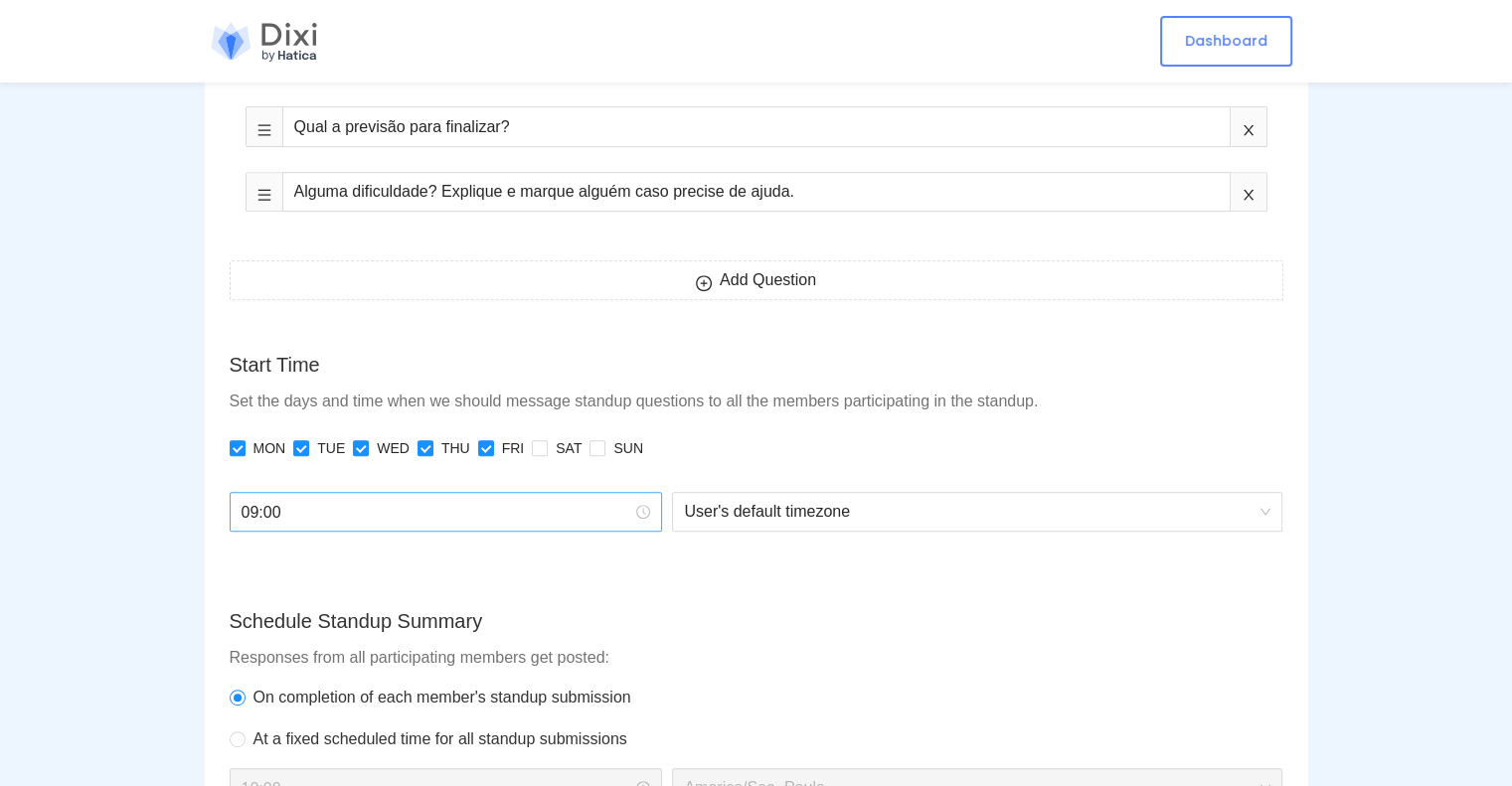 click on "09:00" at bounding box center [437, 512] 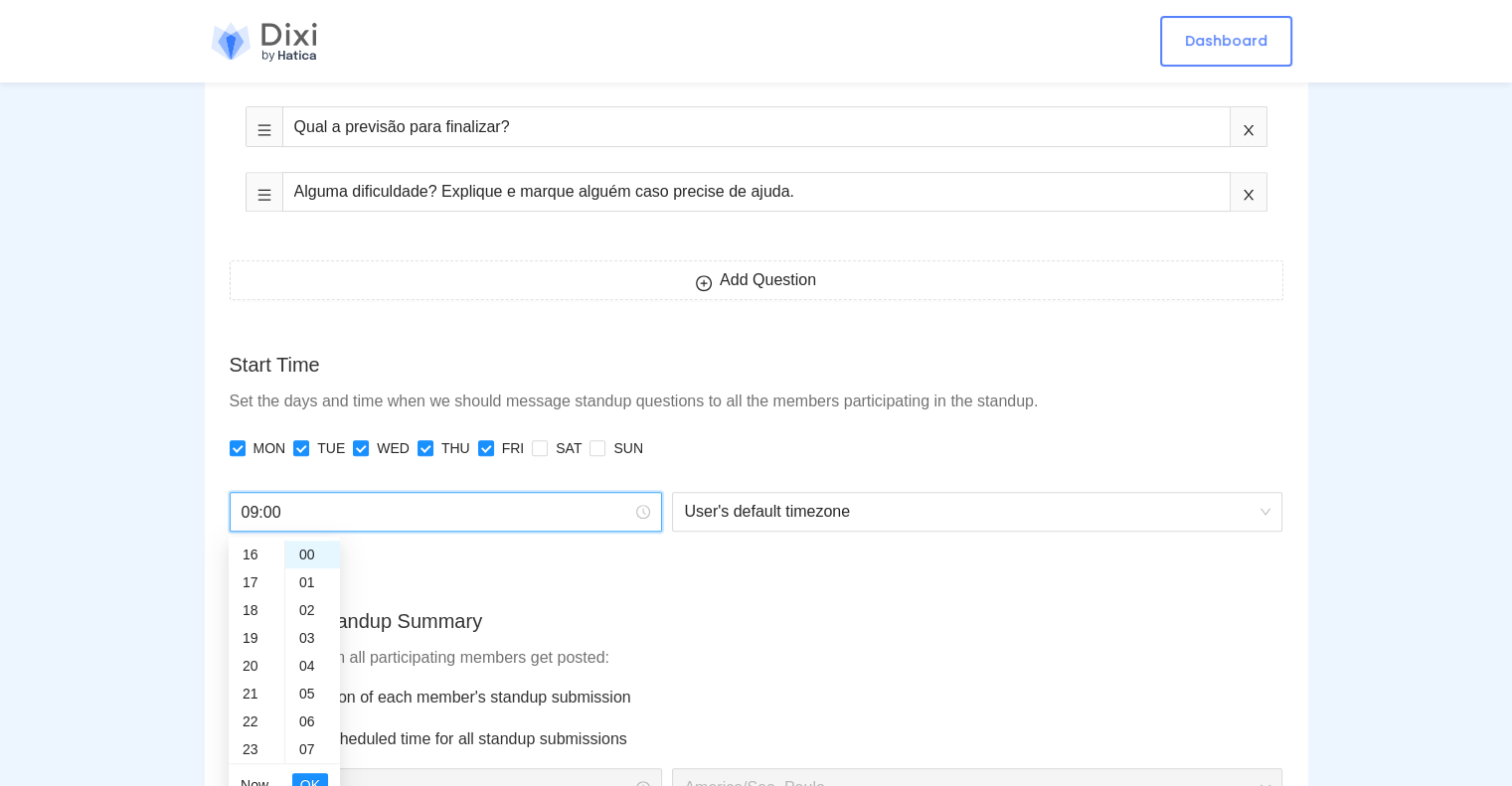 scroll, scrollTop: 449, scrollLeft: 0, axis: vertical 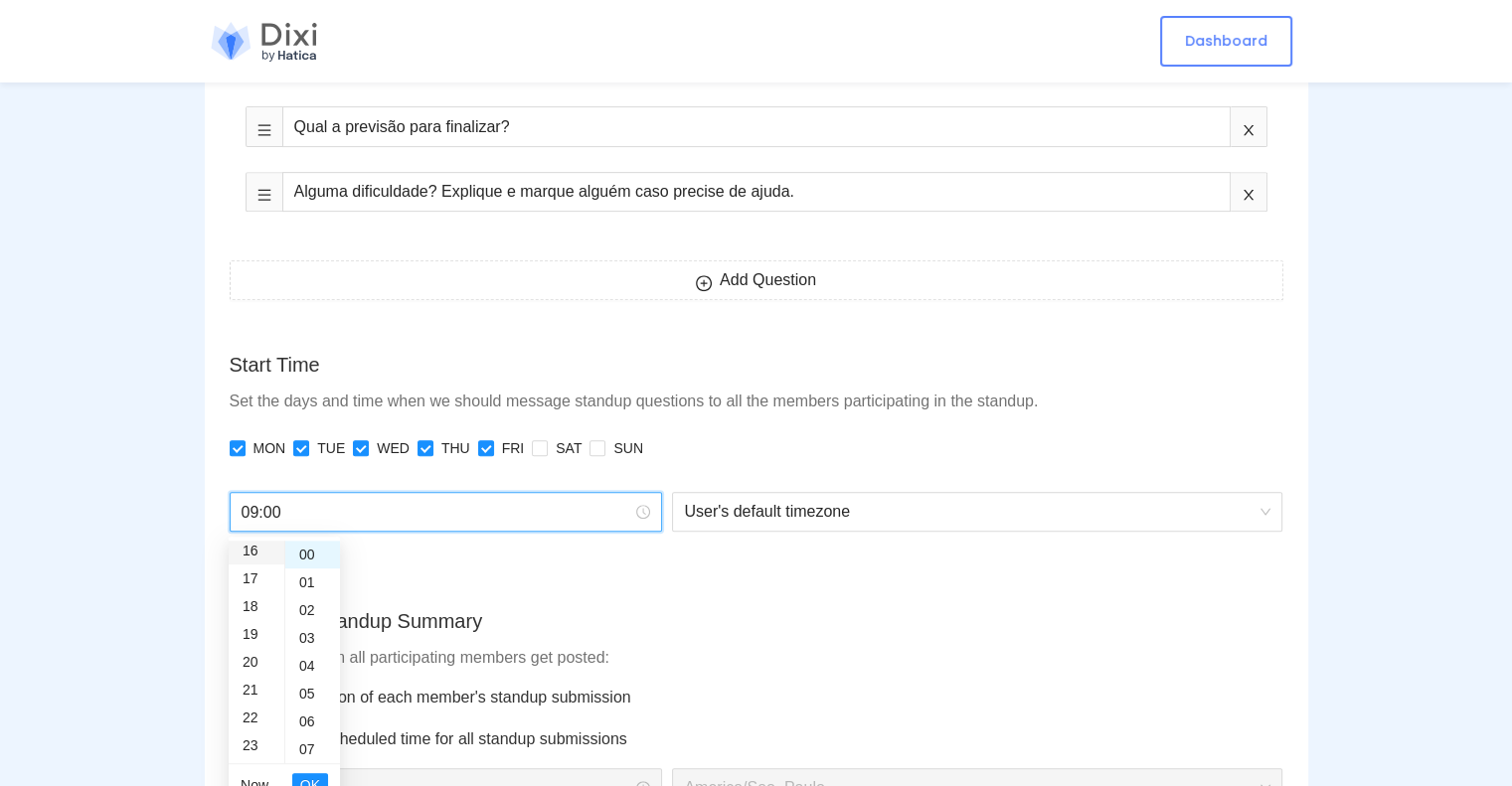click on "16" at bounding box center [256, 550] 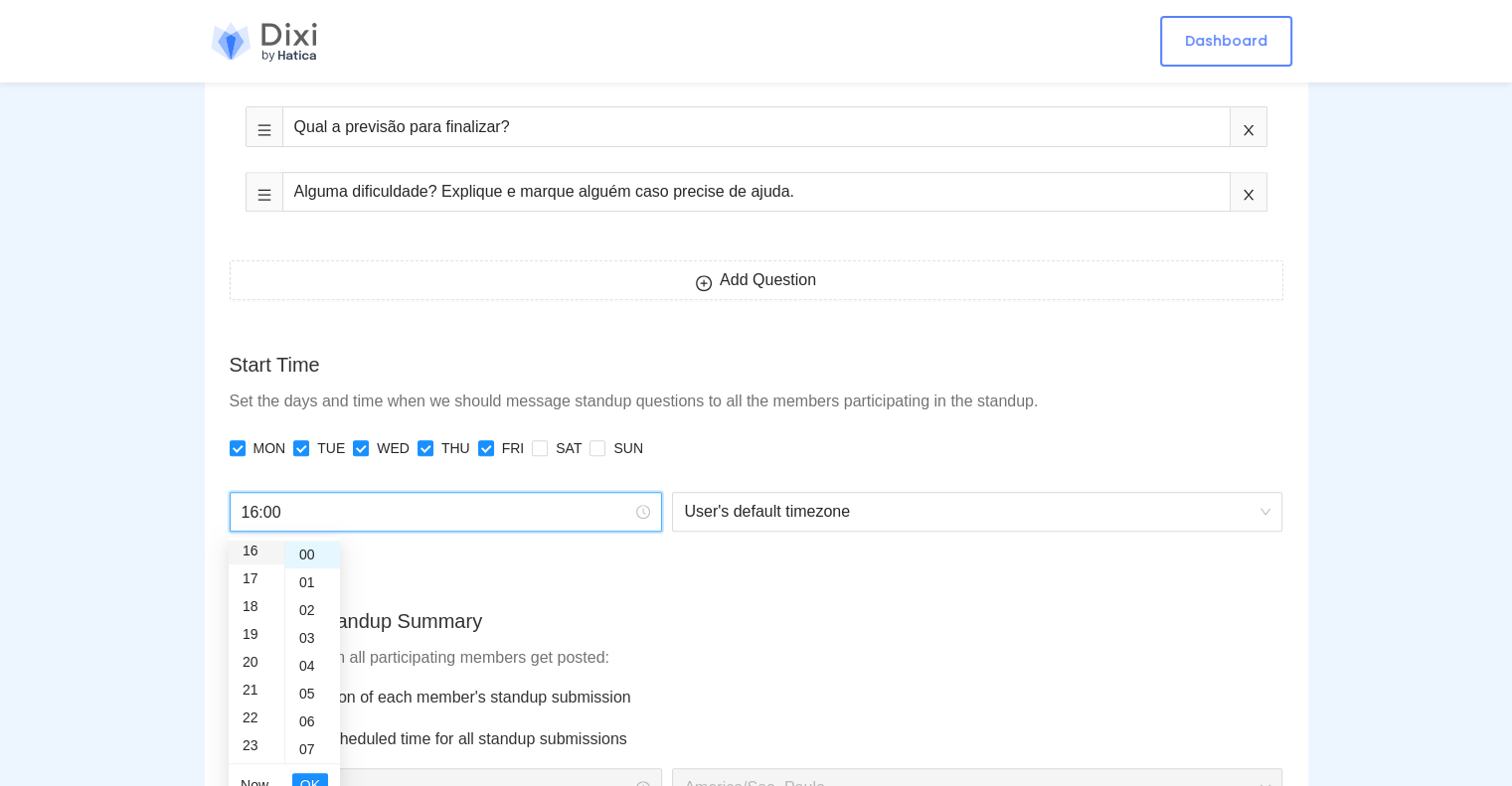 scroll, scrollTop: 445, scrollLeft: 0, axis: vertical 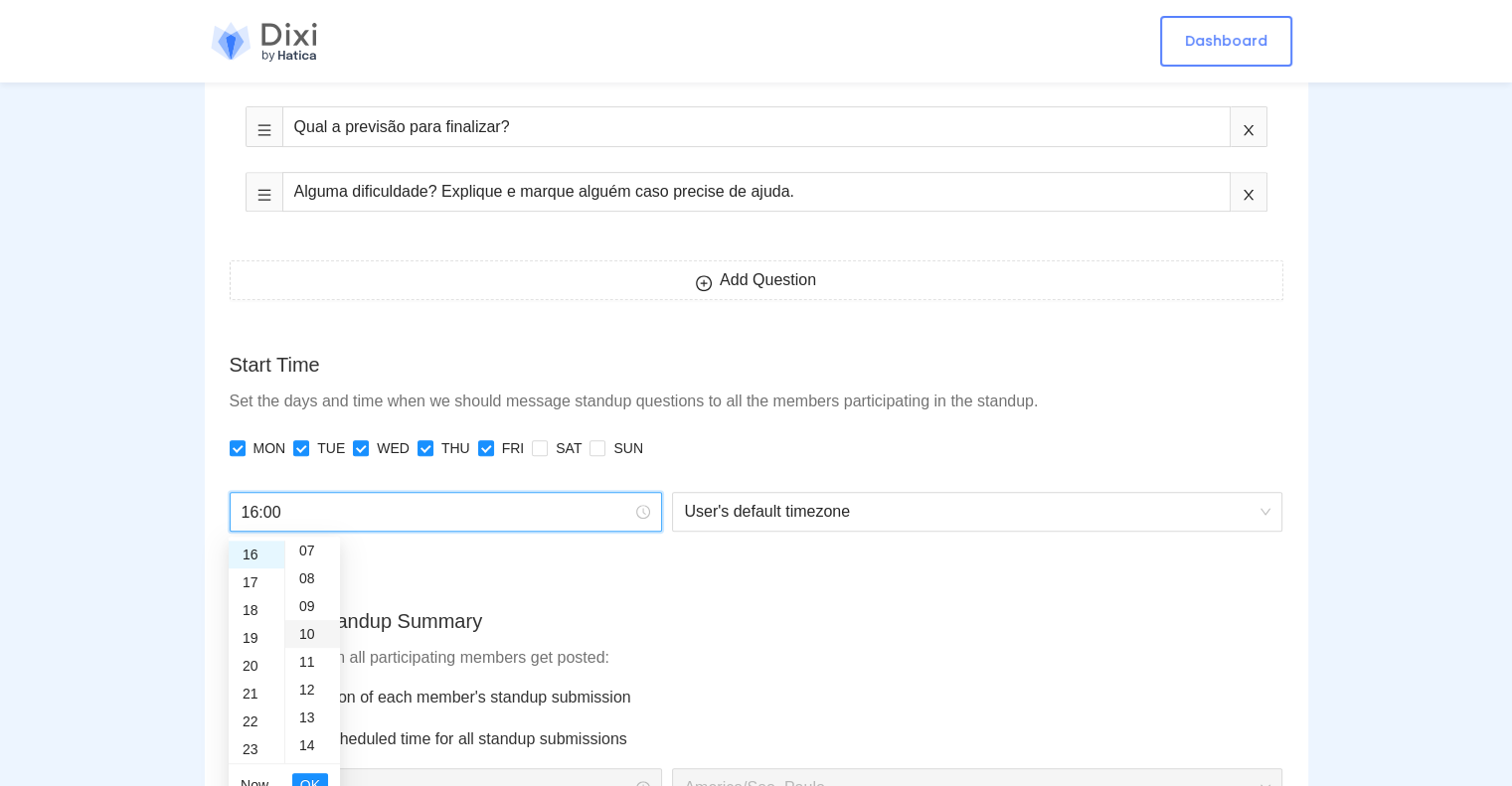 click on "10" at bounding box center (312, 634) 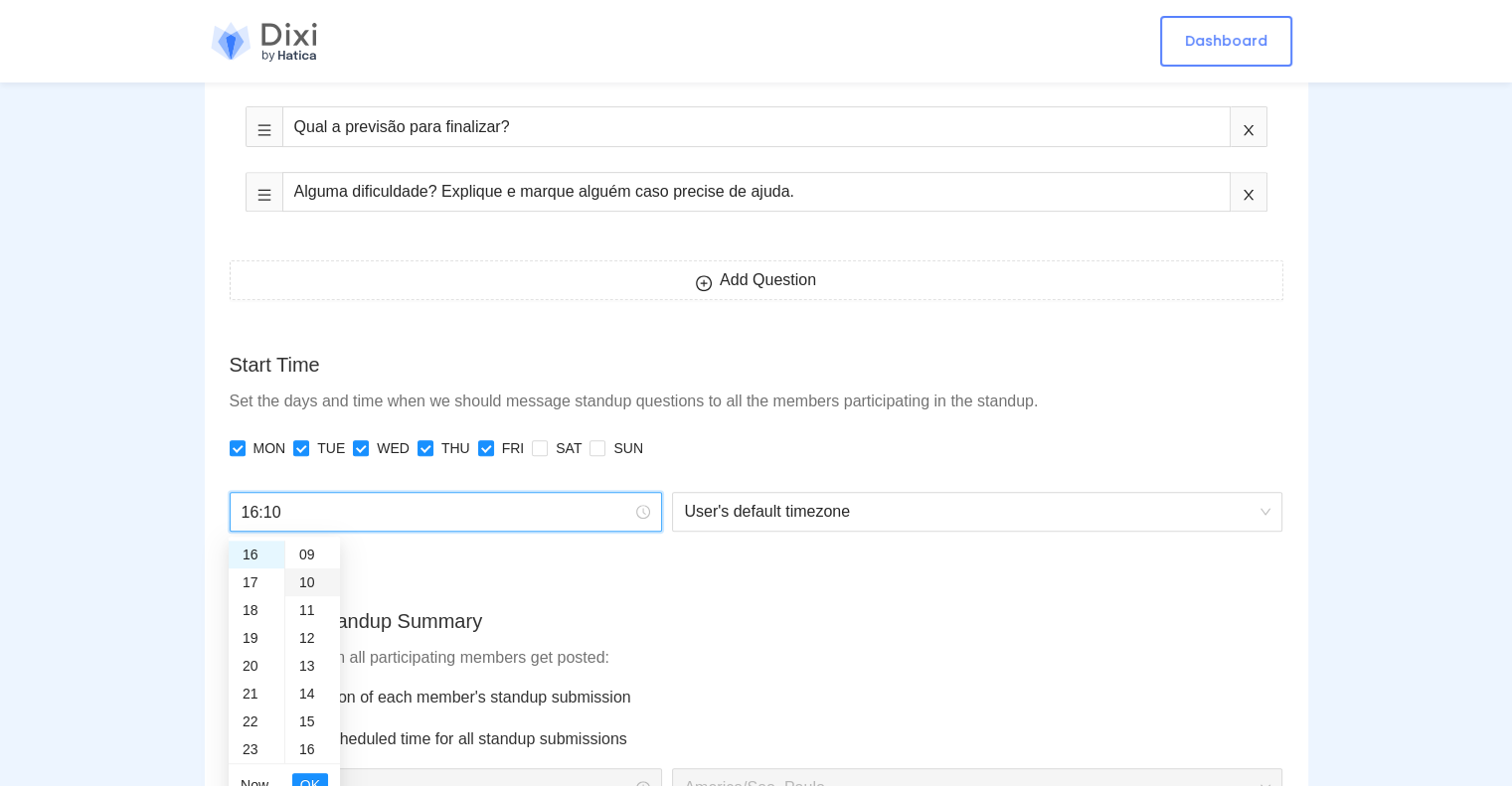 scroll, scrollTop: 278, scrollLeft: 0, axis: vertical 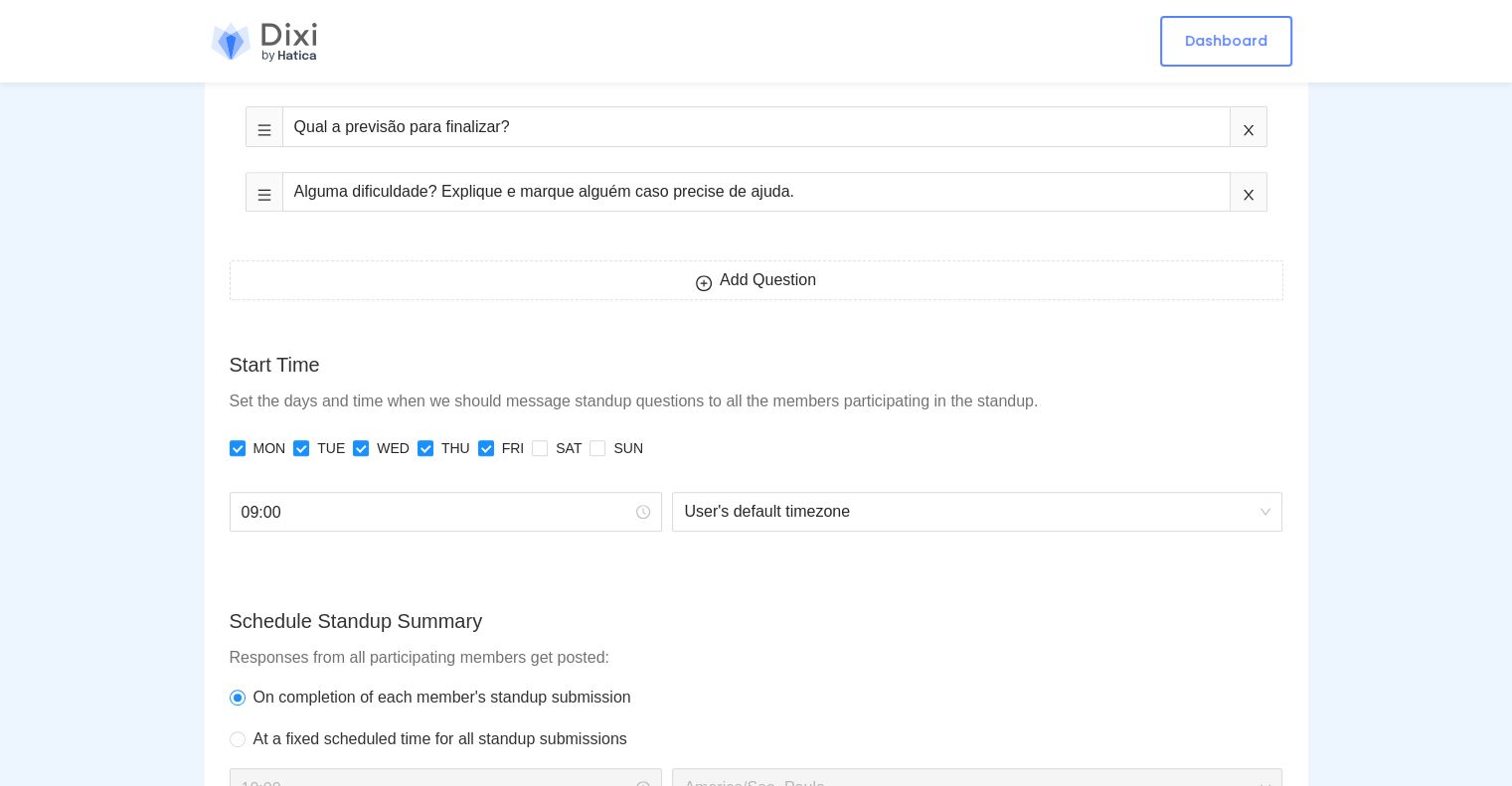click on "Standups    Create Standup Name Enter a unique name for your standup. Name of team or project would be a good idea. Daily Channel Select a Slack channel that your standup members' reports post to. daily-produto Members    The members you select will participate in your standup. Add all channel members Desenvolvimento 2 [FIRST] [LAST]   Questions We have prefilled a set of questions for you to begin with. You can customize questions that fit your situation in the fields below. No que trabalhou hoje? Qual a previsão para finalizar? Alguma dificuldade? Explique e marque alguém caso precise de ajuda. Add Question Start Time Set the days and time when we should message standup questions to all the members participating in the standup. MON TUE WED THU FRI SAT SUN 09:00   User's default timezone Schedule Standup Summary Responses from all participating members get posted: On completion of each member's standup submission At a fixed scheduled time for all standup submissions 10:00 America/Sao_Paulo" at bounding box center [756, 564] 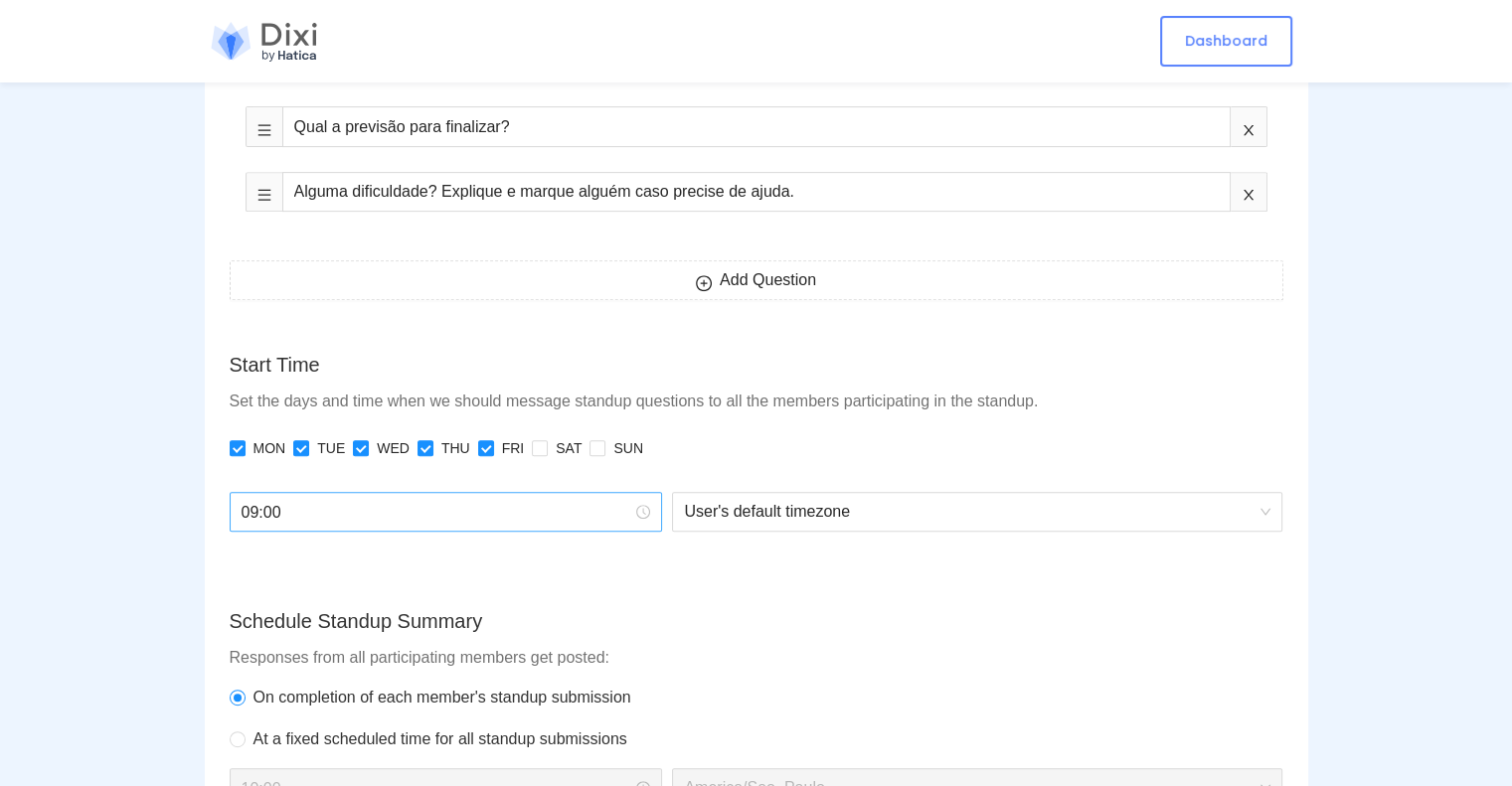 click on "09:00" at bounding box center (437, 512) 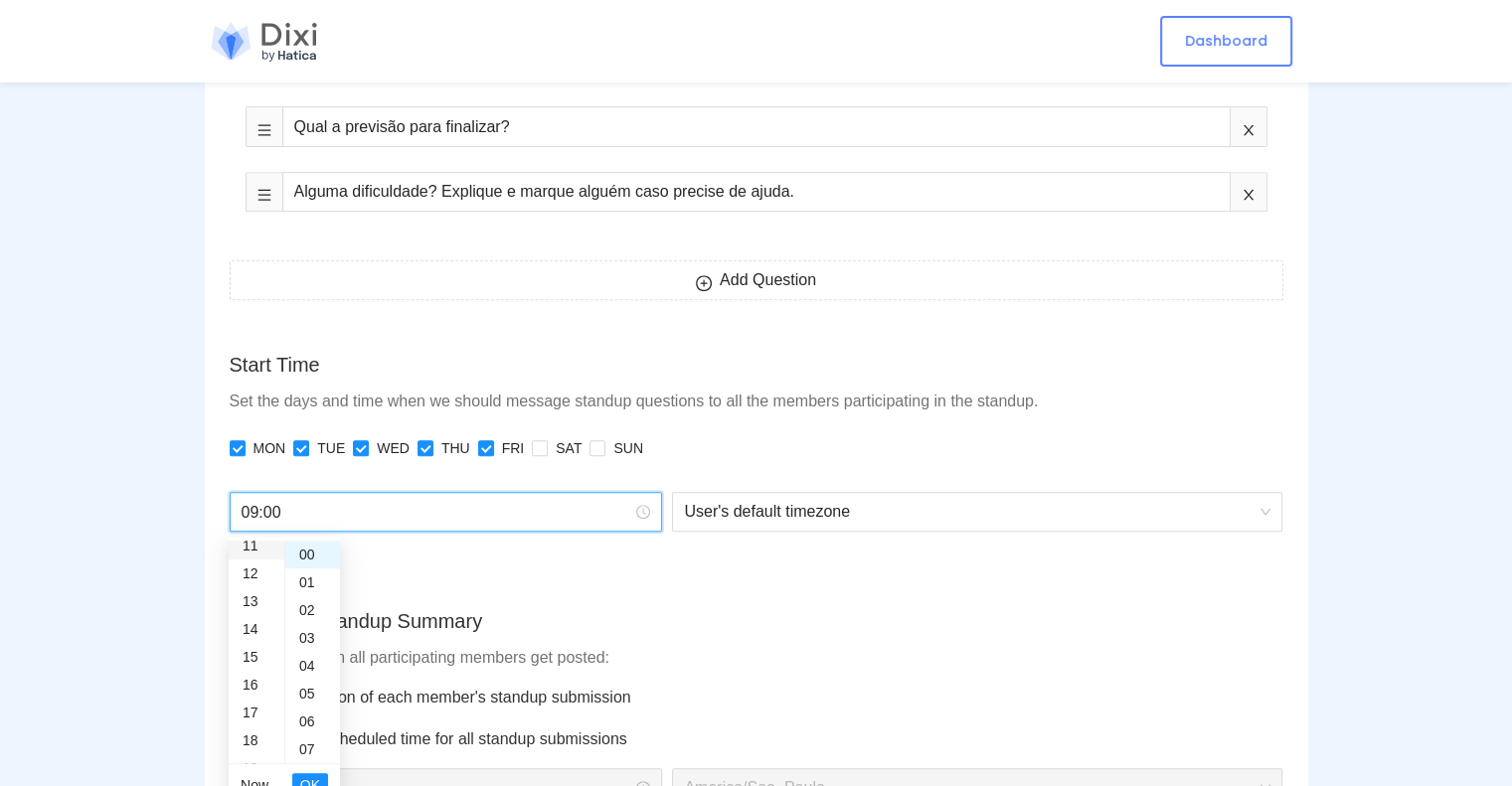 scroll, scrollTop: 350, scrollLeft: 0, axis: vertical 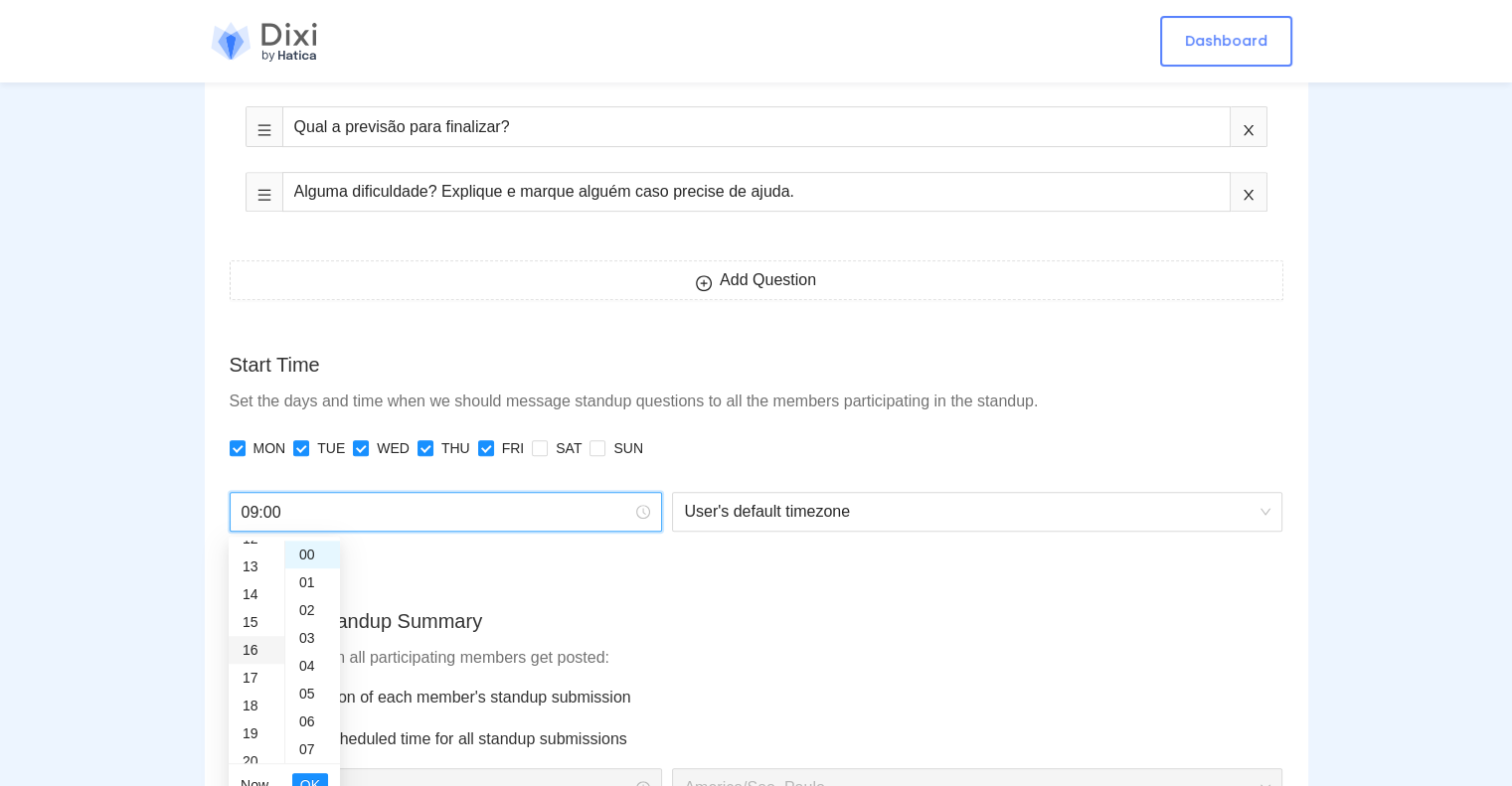 click on "16" at bounding box center (256, 650) 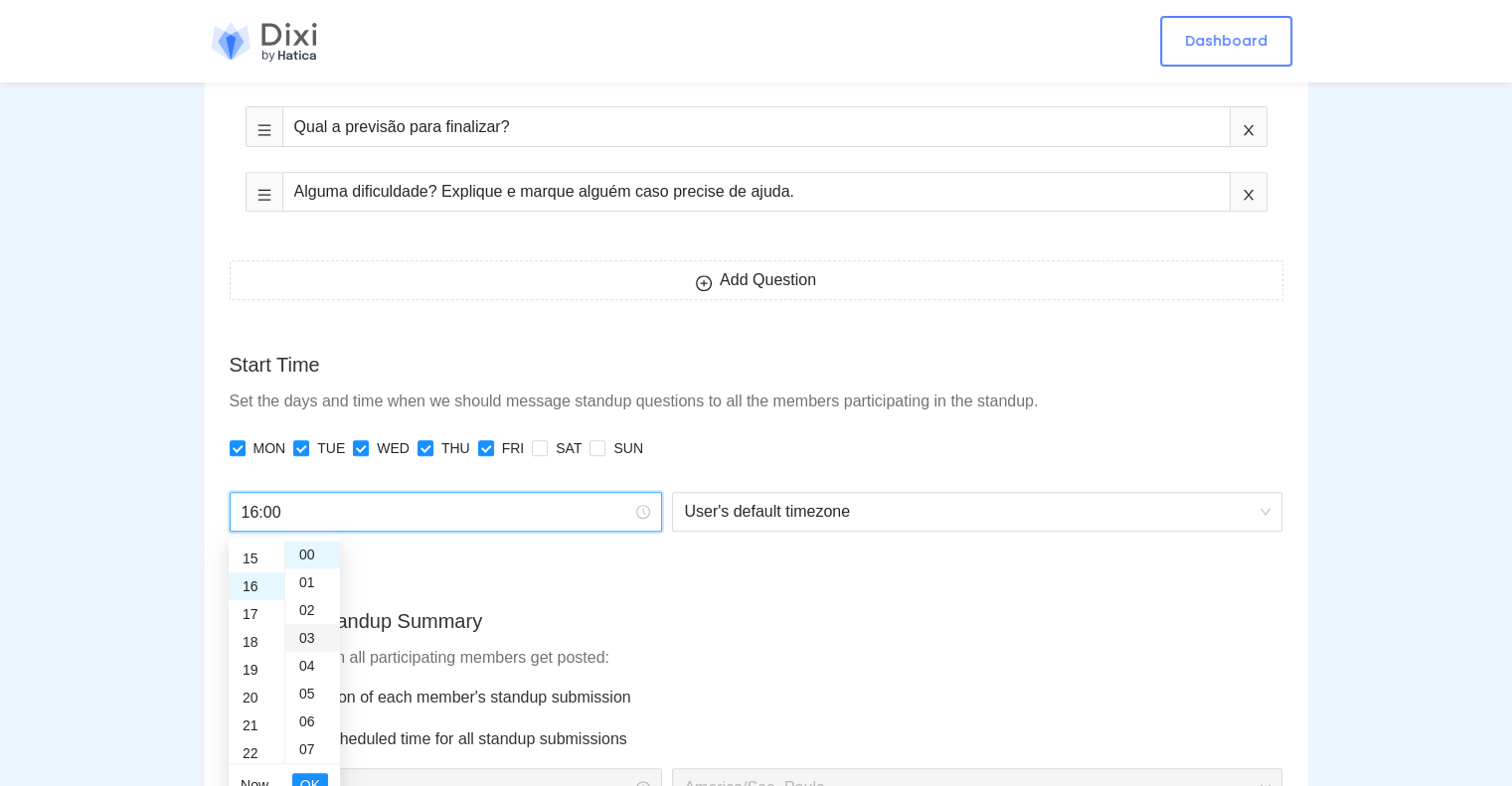 scroll, scrollTop: 445, scrollLeft: 0, axis: vertical 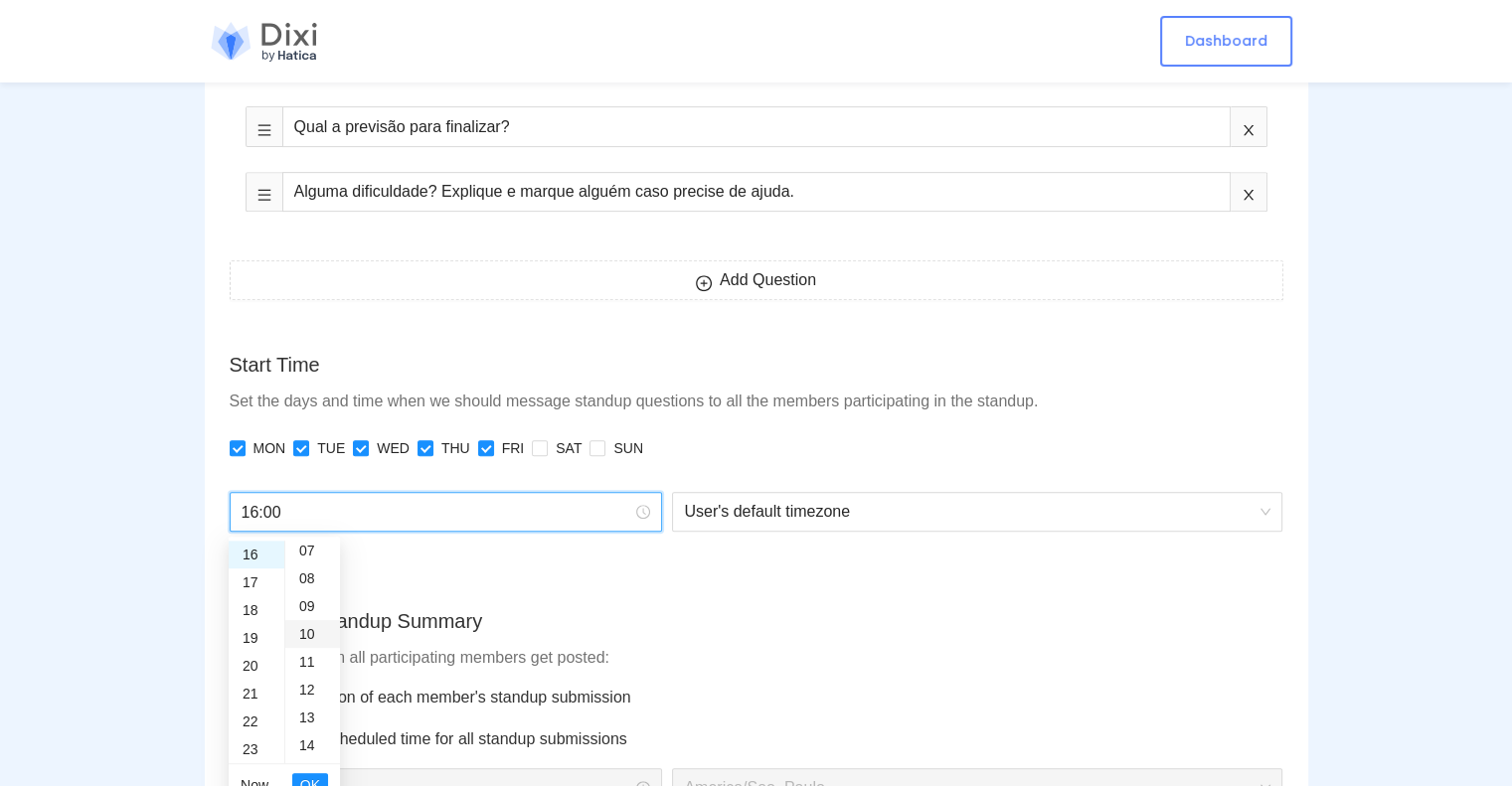 click on "10" at bounding box center [312, 634] 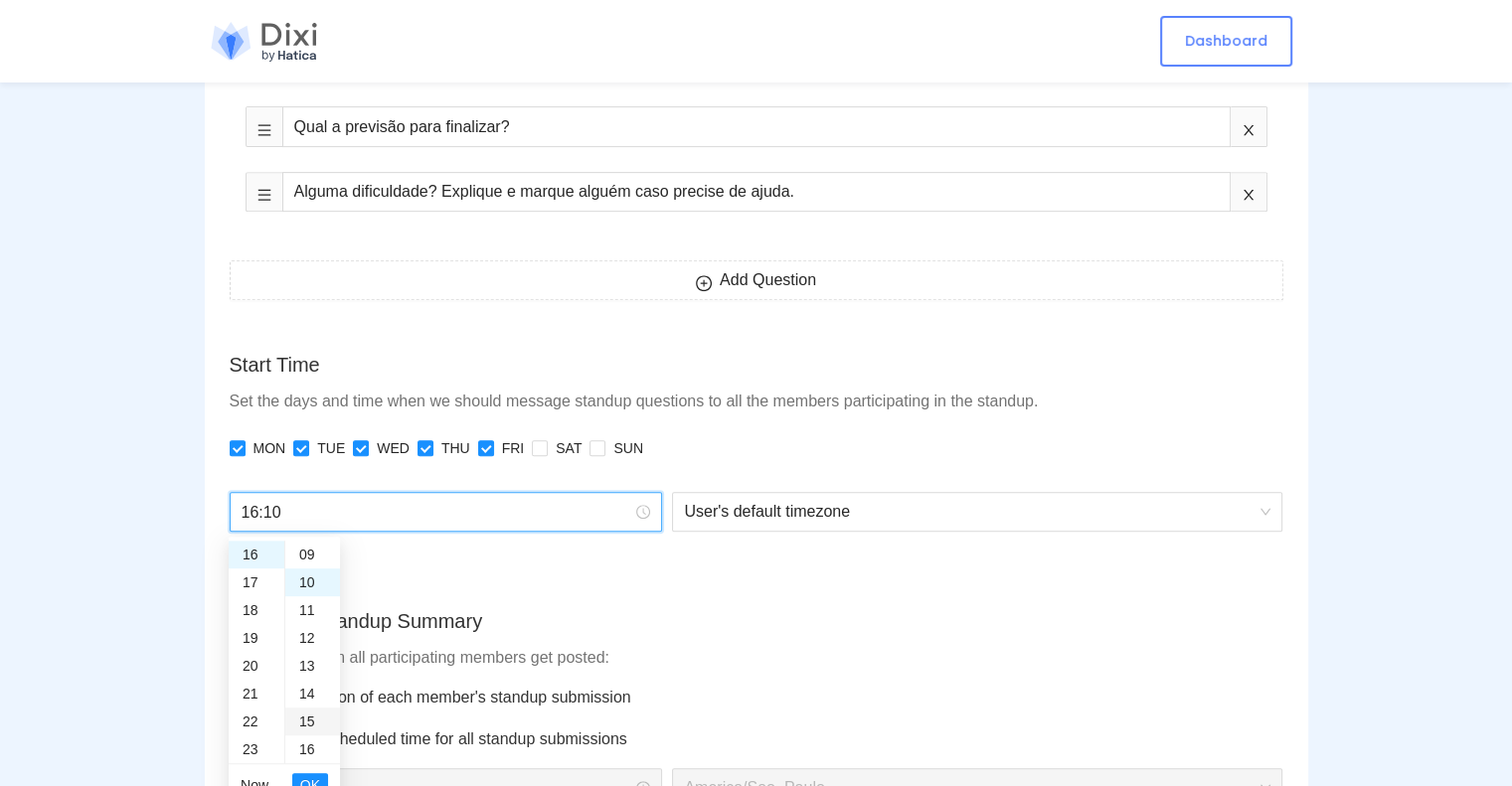 scroll, scrollTop: 278, scrollLeft: 0, axis: vertical 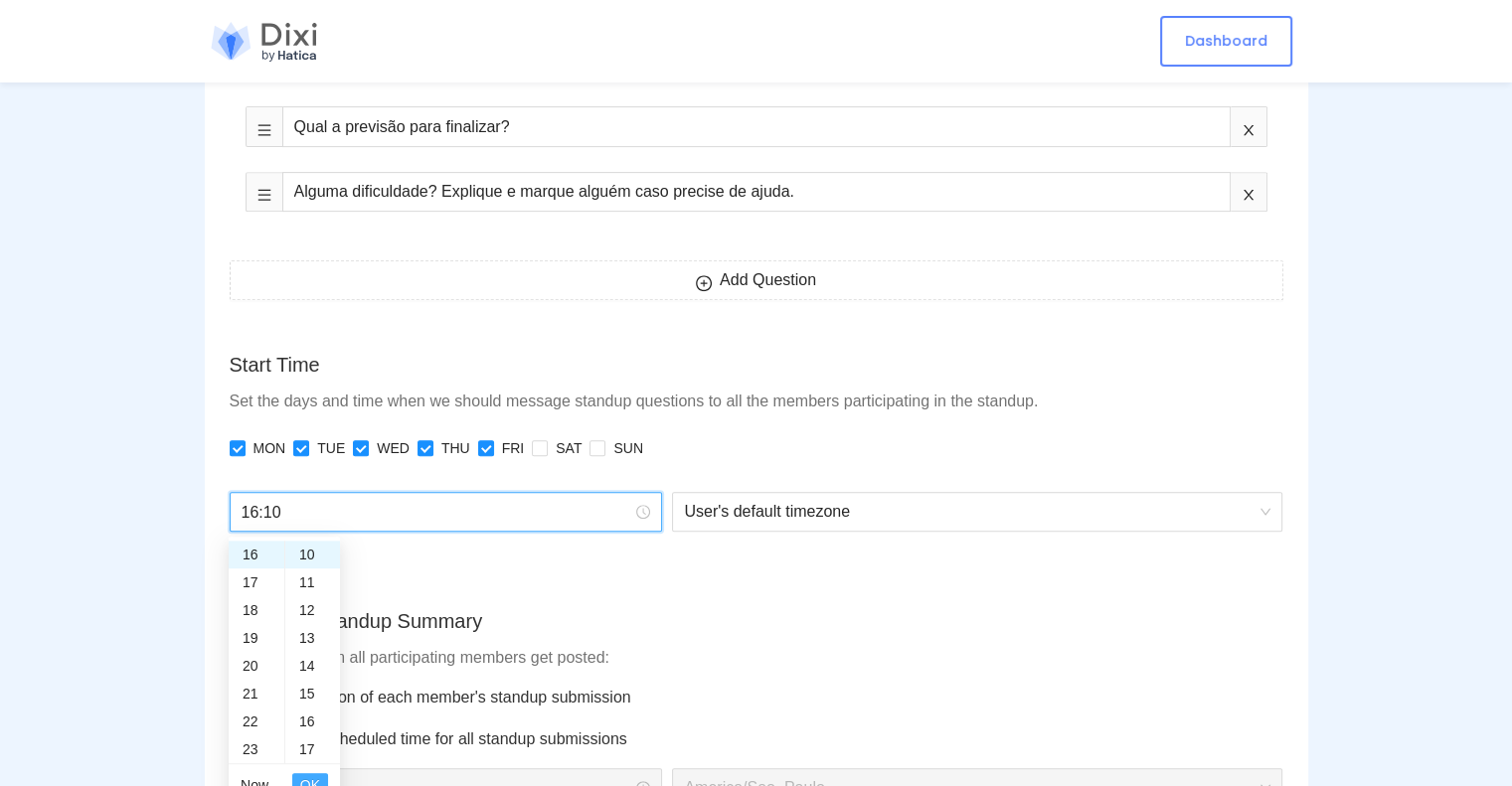click on "OK" at bounding box center [310, 785] 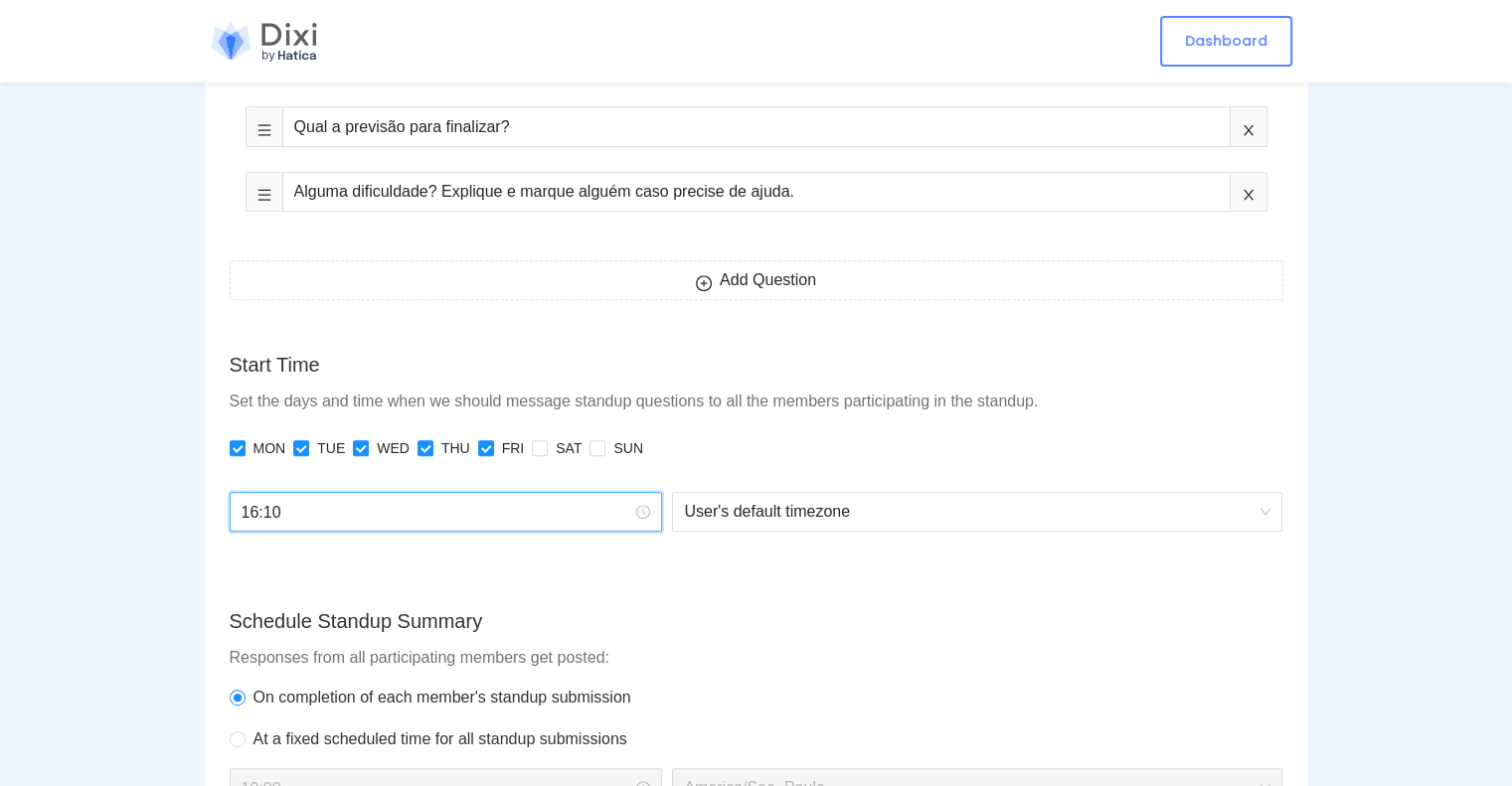 click on "Standups    Create Standup Name Enter a unique name for your standup. Name of team or project would be a good idea. Daily Channel Select a Slack channel that your standup members' reports post to. daily-produto Members    The members you select will participate in your standup. Add all channel members Desenvolvimento 2 [FIRST] [LAST]   Questions We have prefilled a set of questions for you to begin with. You can customize questions that fit your situation in the fields below. No que trabalhou hoje? Qual a previsão para finalizar? Alguma dificuldade? Explique e marque alguém caso precise de ajuda. Add Question Start Time Set the days and time when we should message standup questions to all the members participating in the standup. MON TUE WED THU FRI SAT SUN 16:10   User's default timezone Schedule Standup Summary Responses from all participating members get posted: On completion of each member's standup submission At a fixed scheduled time for all standup submissions 10:00 America/Sao_Paulo" at bounding box center (756, 564) 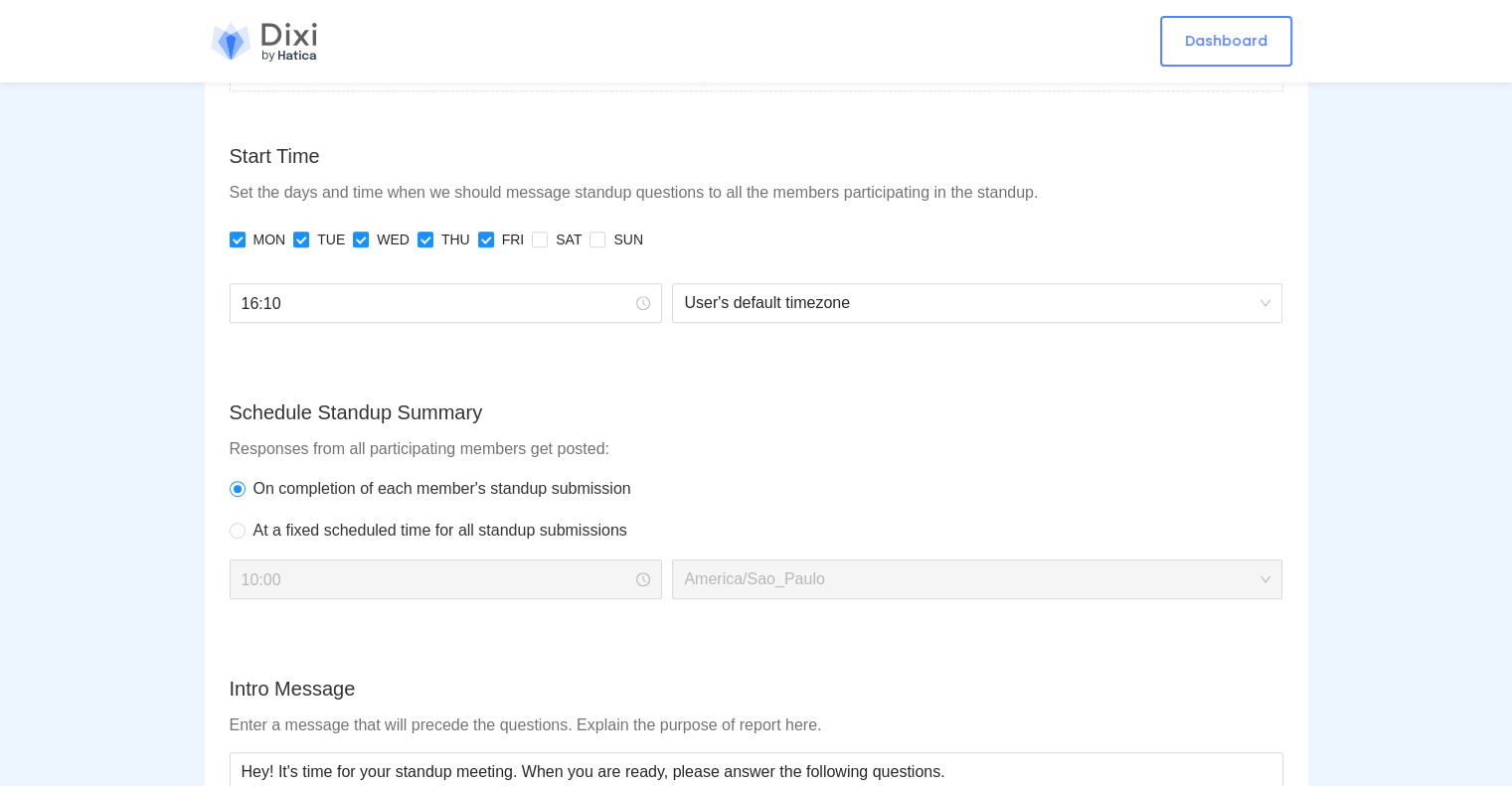 scroll, scrollTop: 994, scrollLeft: 0, axis: vertical 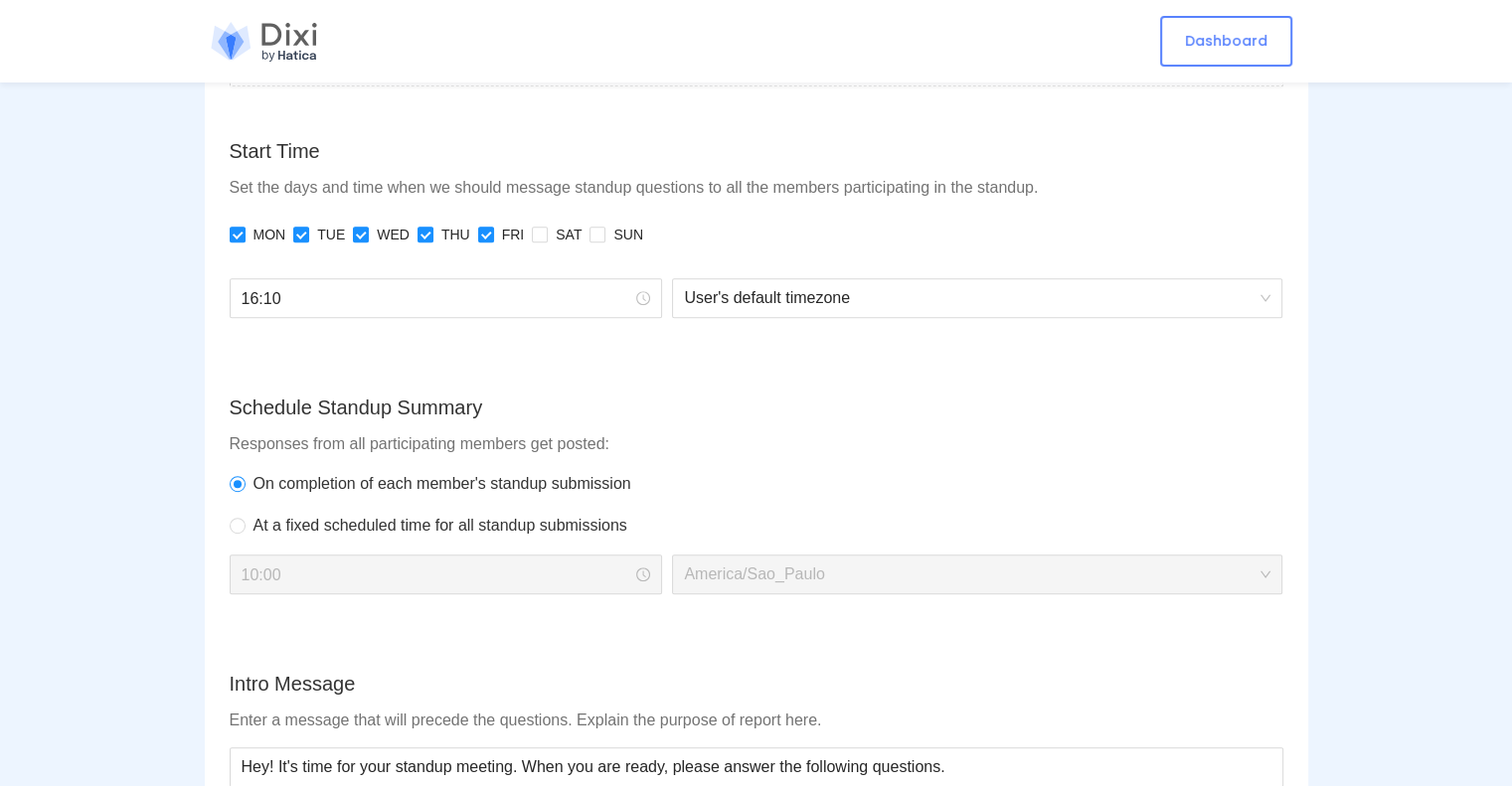click on "16:10" at bounding box center (446, 310) 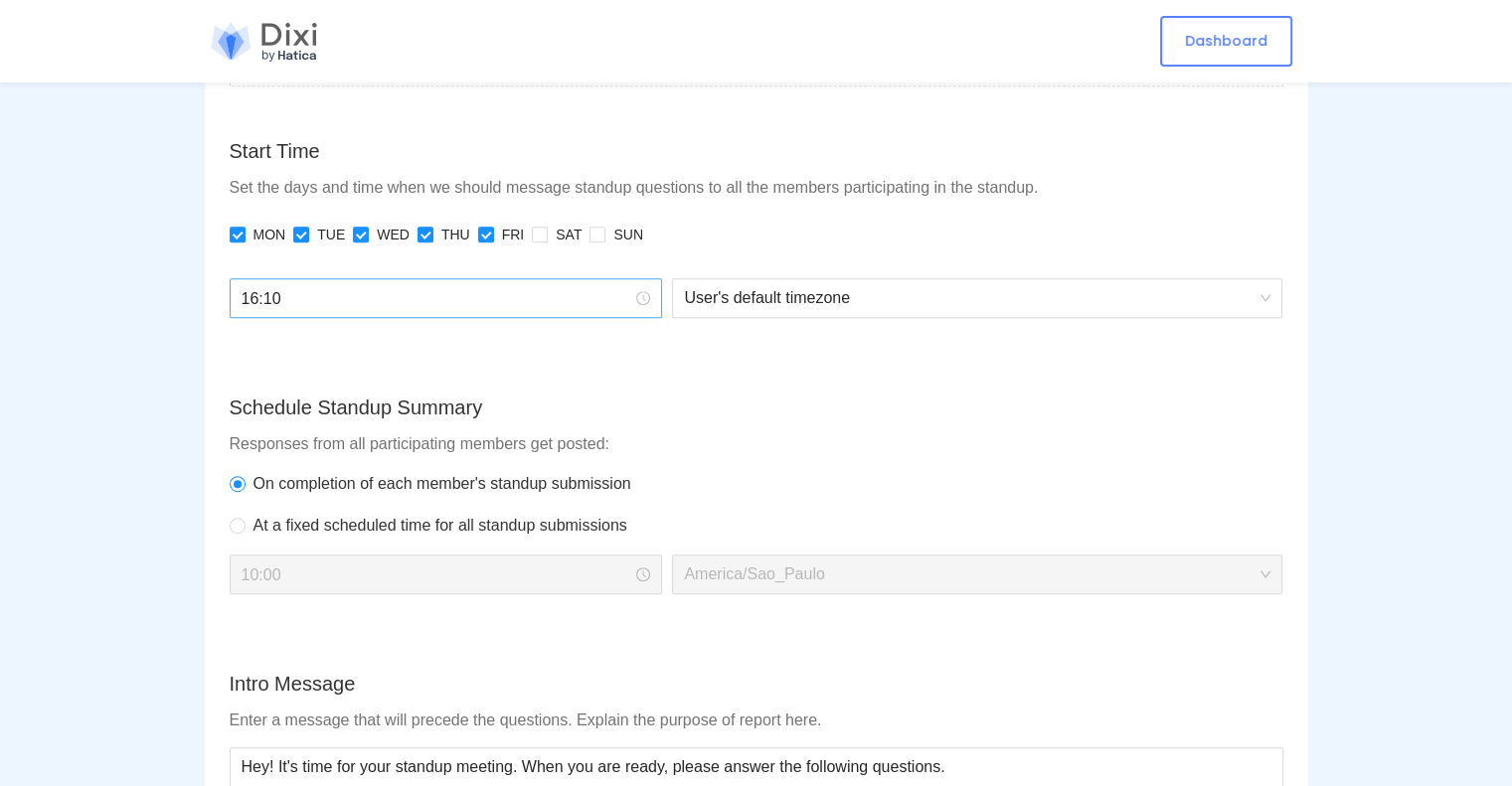 click on "16:10" at bounding box center (437, 298) 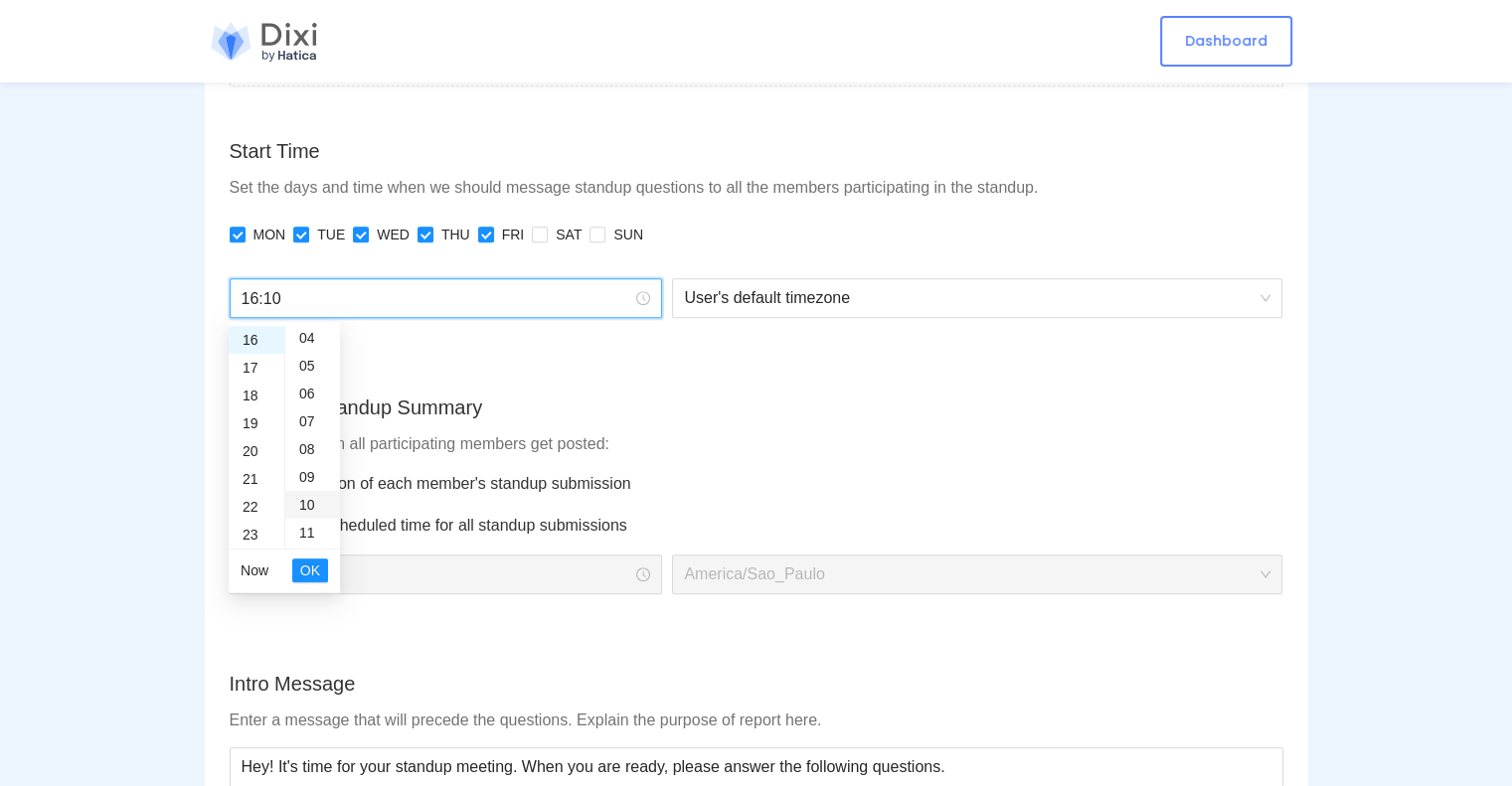 scroll, scrollTop: 79, scrollLeft: 0, axis: vertical 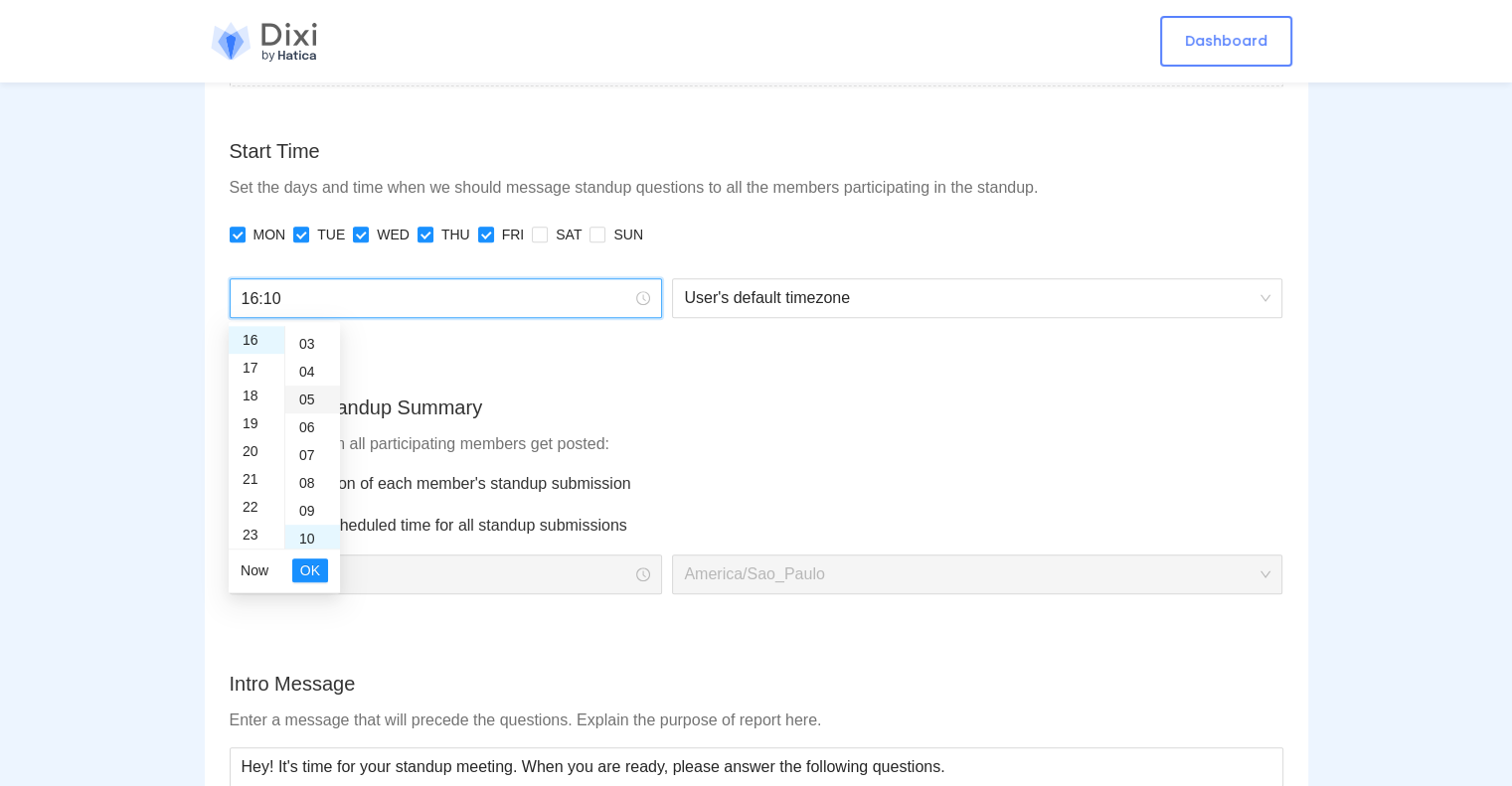 click on "05" at bounding box center [312, 399] 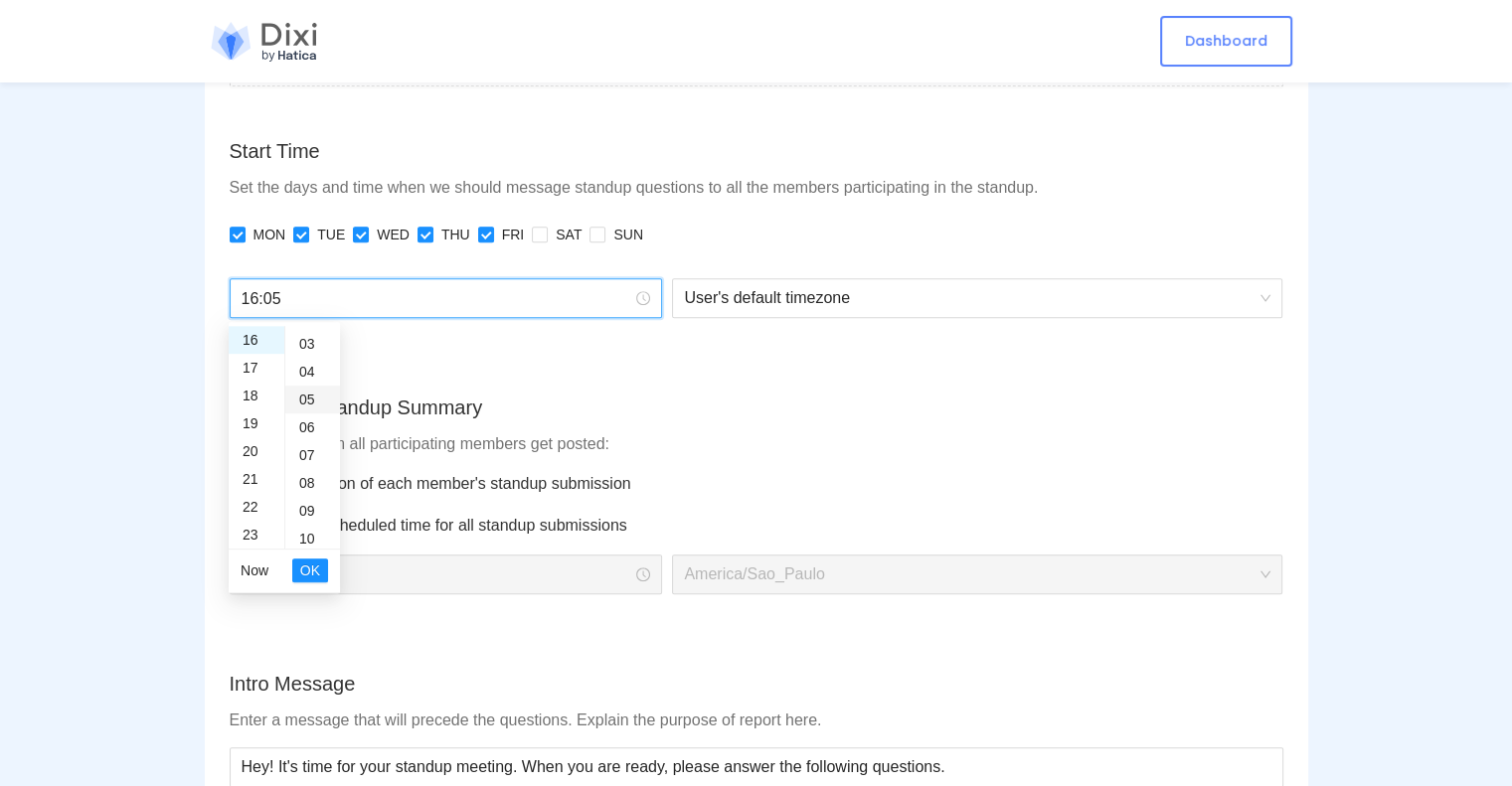scroll, scrollTop: 139, scrollLeft: 0, axis: vertical 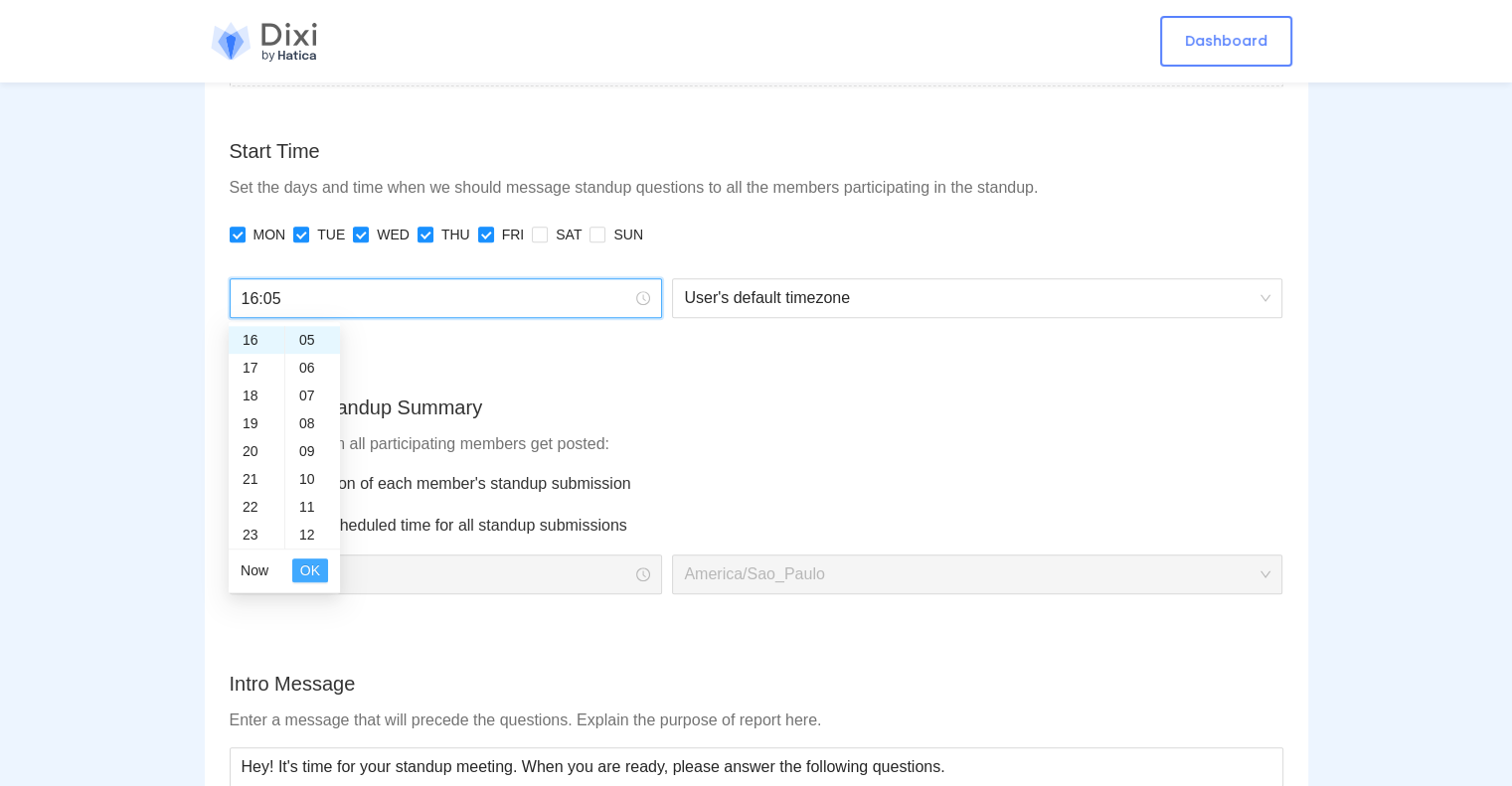click on "OK" at bounding box center [310, 570] 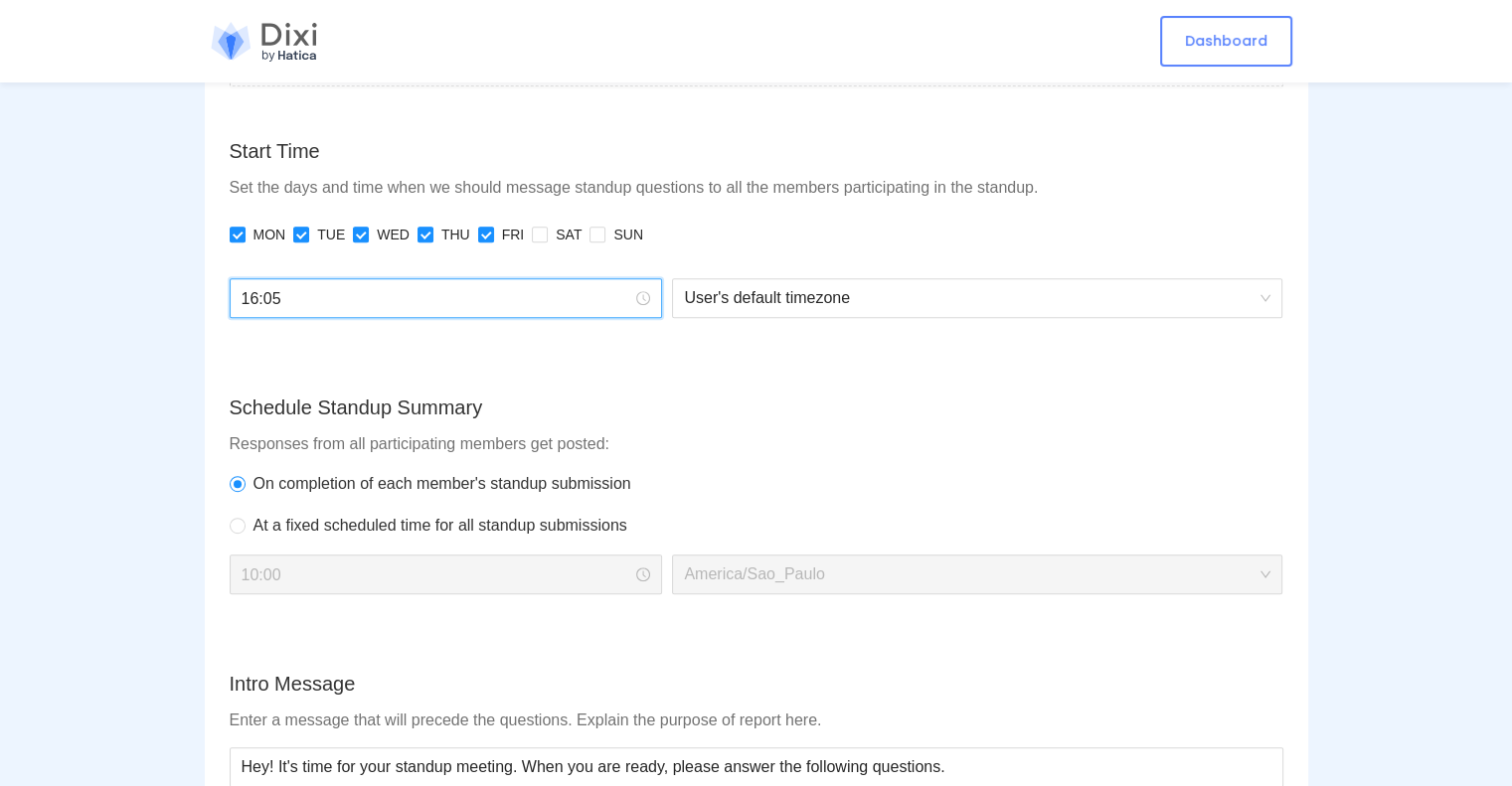 click on "Standups    Create Standup Name Enter a unique name for your standup. Name of team or project would be a good idea. Daily Channel Select a Slack channel that your standup members' reports post to. daily-produto Members    The members you select will participate in your standup. Add all channel members Desenvolvimento 2 [FIRST] [LAST] Alef David   Questions We have prefilled a set of questions for you to begin with. You can customize questions that fit your situation in the fields below. No que trabalhou hoje? Qual a previsão para finalizar? Alguma dificuldade? Explique e marque alguém caso precise de ajuda. Add Question Start Time Set the days and time when we should message standup questions to all the members participating in the standup. MON TUE WED THU FRI SAT SUN 16:05   User's default timezone Schedule Standup Summary Responses from all participating members get posted: On completion of each member's standup submission At a fixed scheduled time for all standup submissions 10:00 [America/Sao_Paulo]" at bounding box center [756, 351] 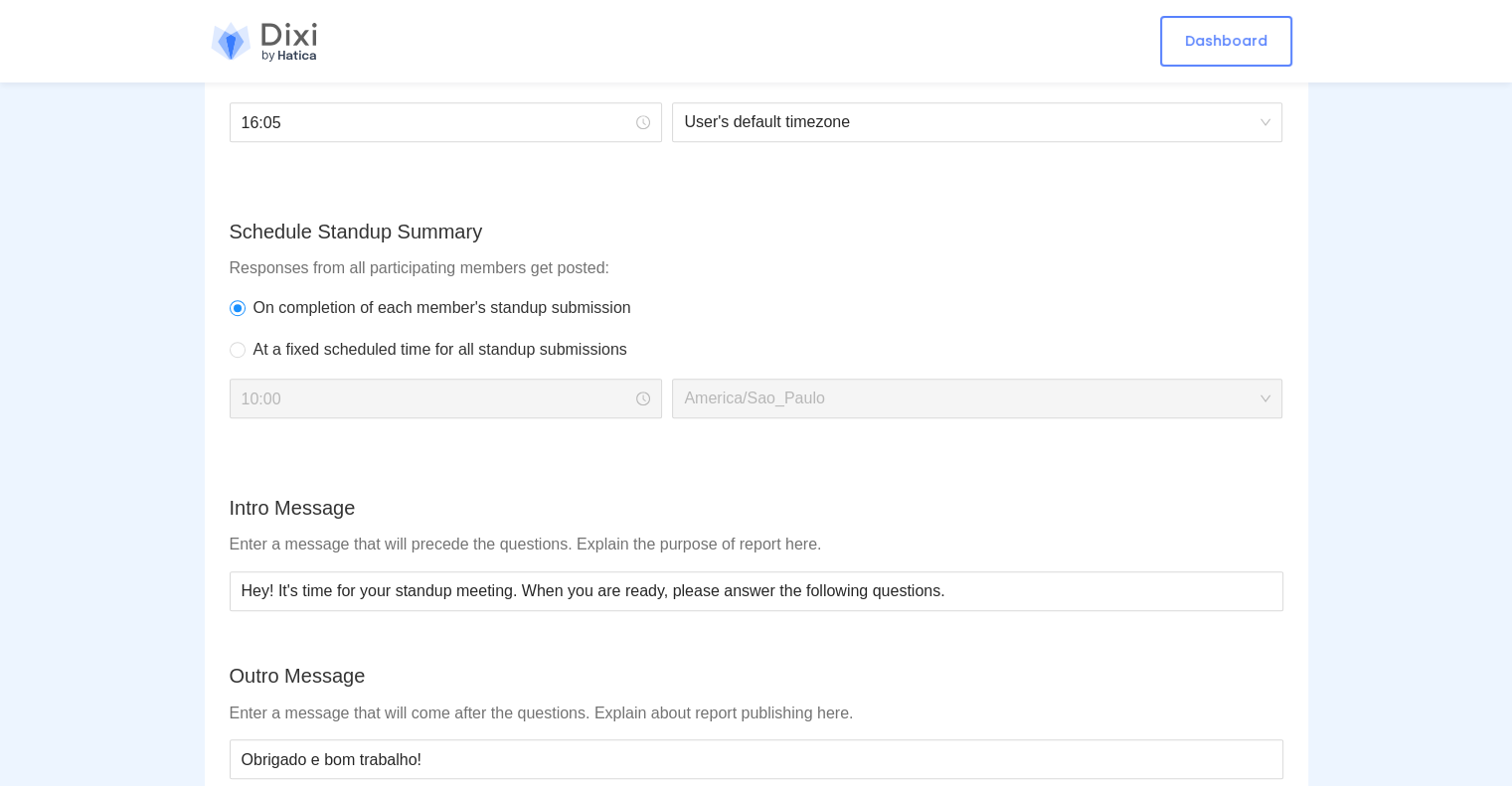 scroll, scrollTop: 1292, scrollLeft: 0, axis: vertical 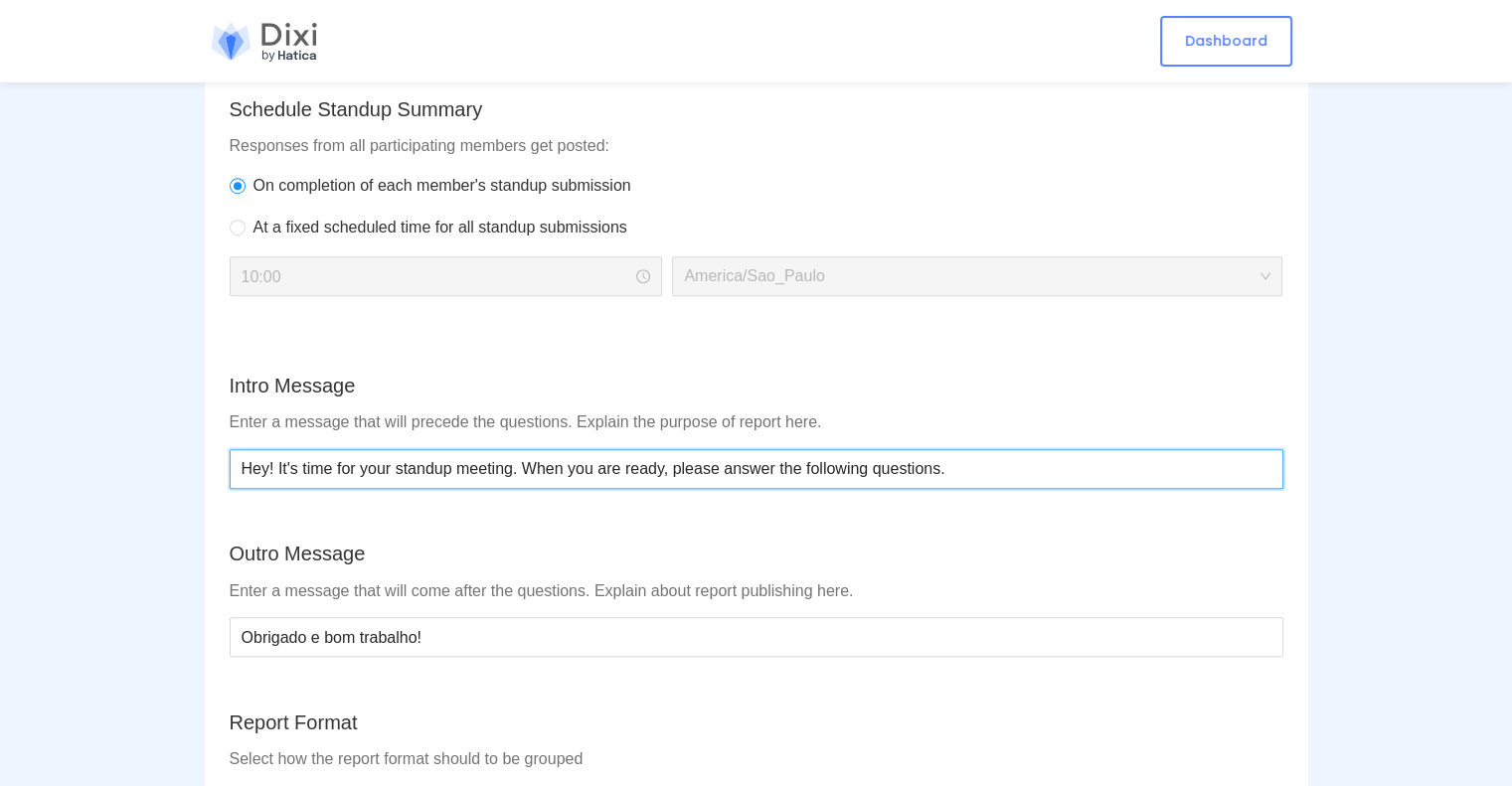 drag, startPoint x: 990, startPoint y: 471, endPoint x: 224, endPoint y: 474, distance: 766.00587 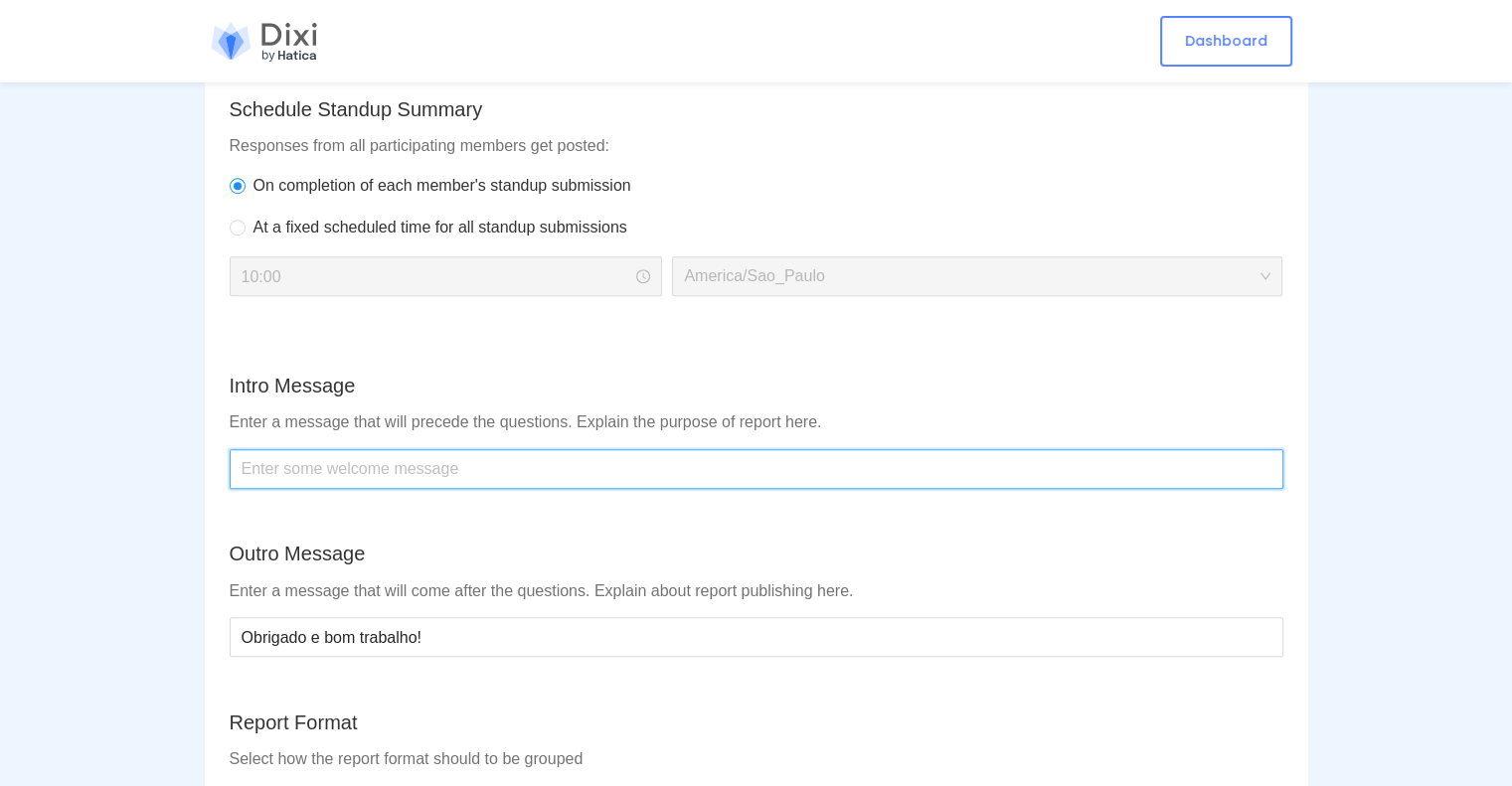 type on "Hey! It's time for your standup meeting. When you are ready, please answer the following questions." 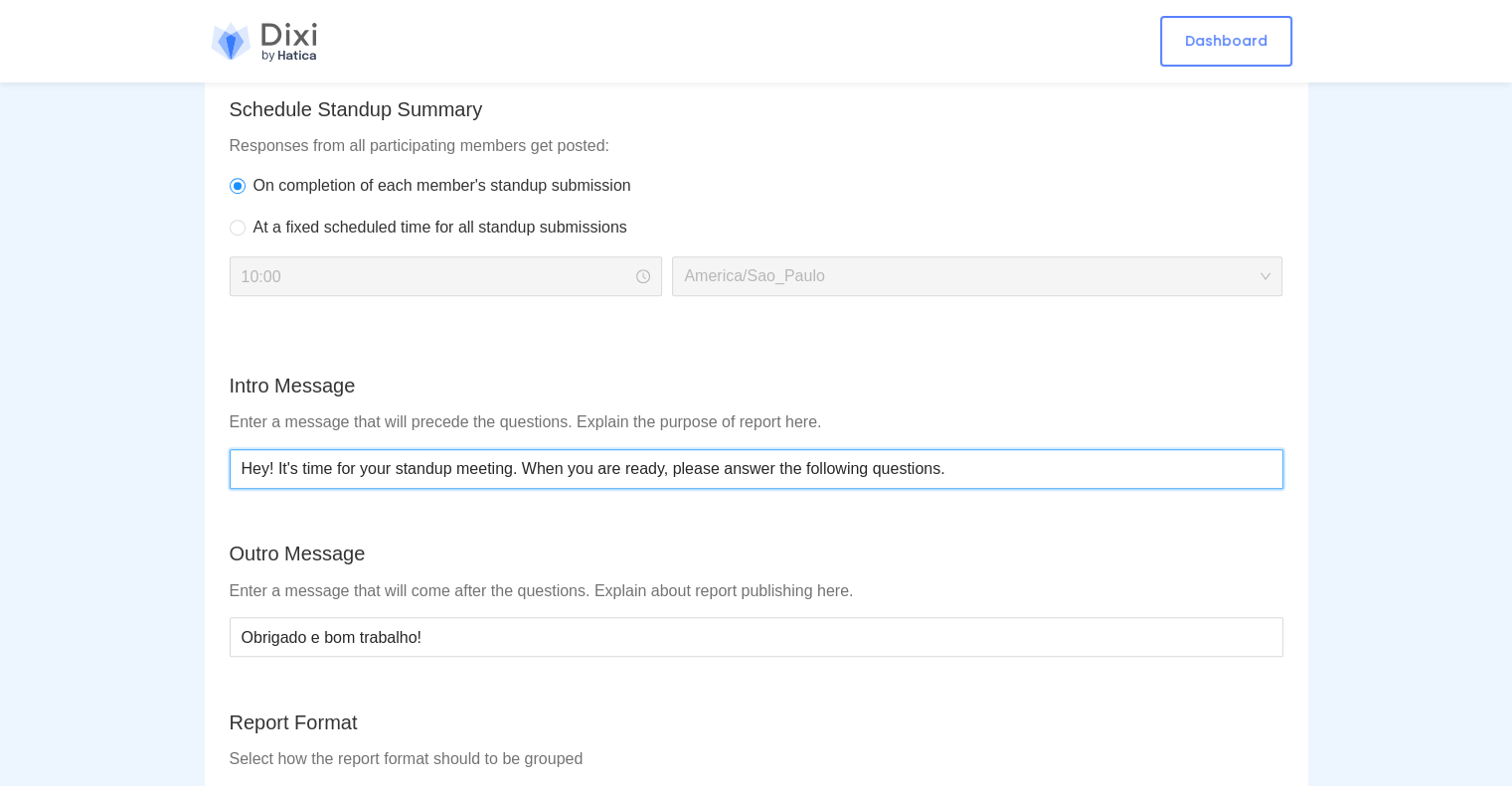 click on "Hey! It's time for your standup meeting. When you are ready, please answer the following questions." at bounding box center (756, 469) 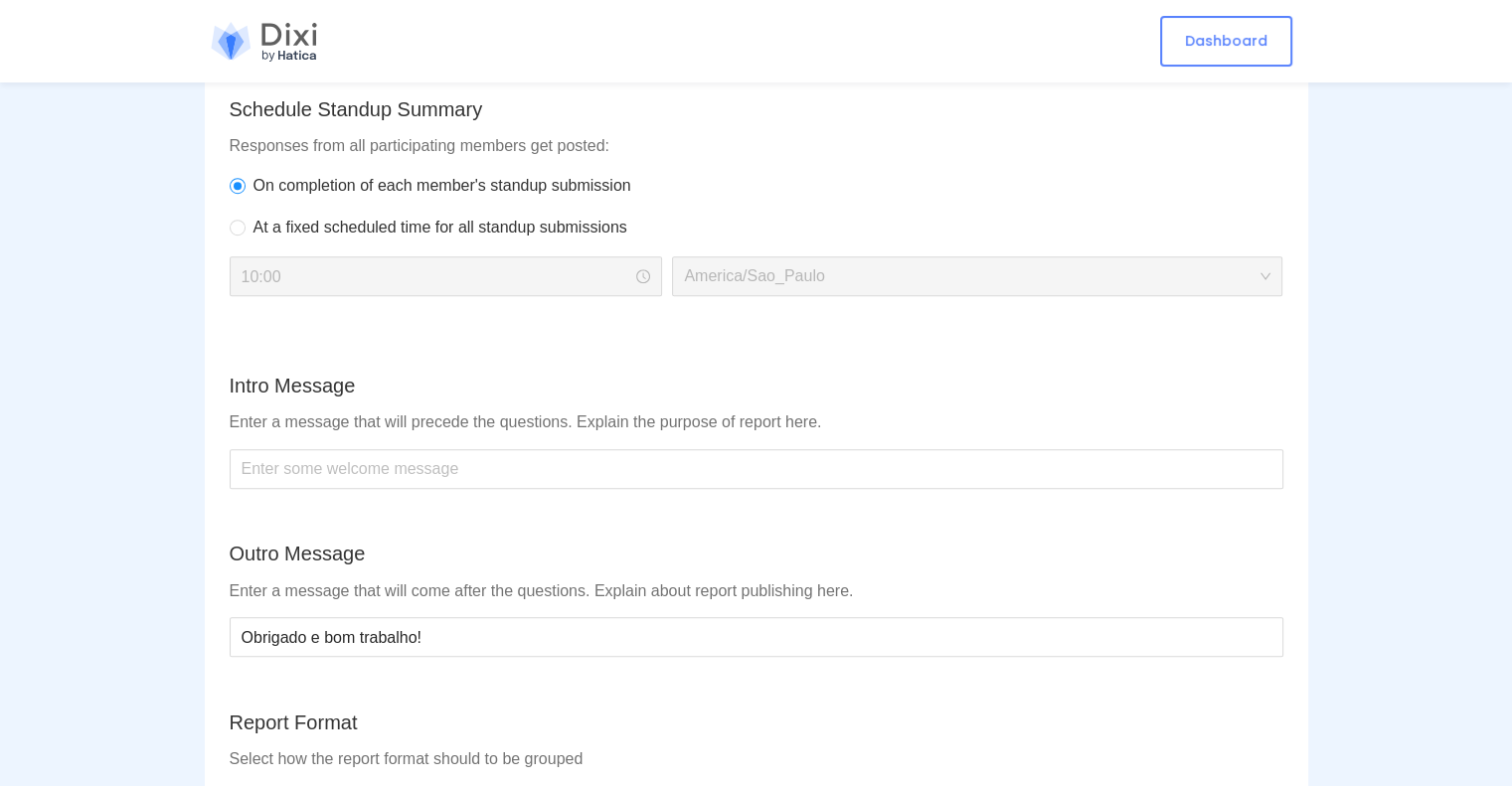 click on "Standups    Create Standup Name Enter a unique name for your standup. Name of team or project would be a good idea. Daily Channel Select a Slack channel that your standup members' reports post to. daily-produto Members    The members you select will participate in your standup. Add all channel members Desenvolvimento 2 [FIRST] [LAST] Alef David   Questions We have prefilled a set of questions for you to begin with. You can customize questions that fit your situation in the fields below. No que trabalhou hoje? Qual a previsão para finalizar? Alguma dificuldade? Explique e marque alguém caso precise de ajuda. Add Question Start Time Set the days and time when we should message standup questions to all the members participating in the standup. MON TUE WED THU FRI SAT SUN 16:05   User's default timezone Schedule Standup Summary Responses from all participating members get posted: On completion of each member's standup submission At a fixed scheduled time for all standup submissions 10:00 [America/Sao_Paulo]" at bounding box center [756, 53] 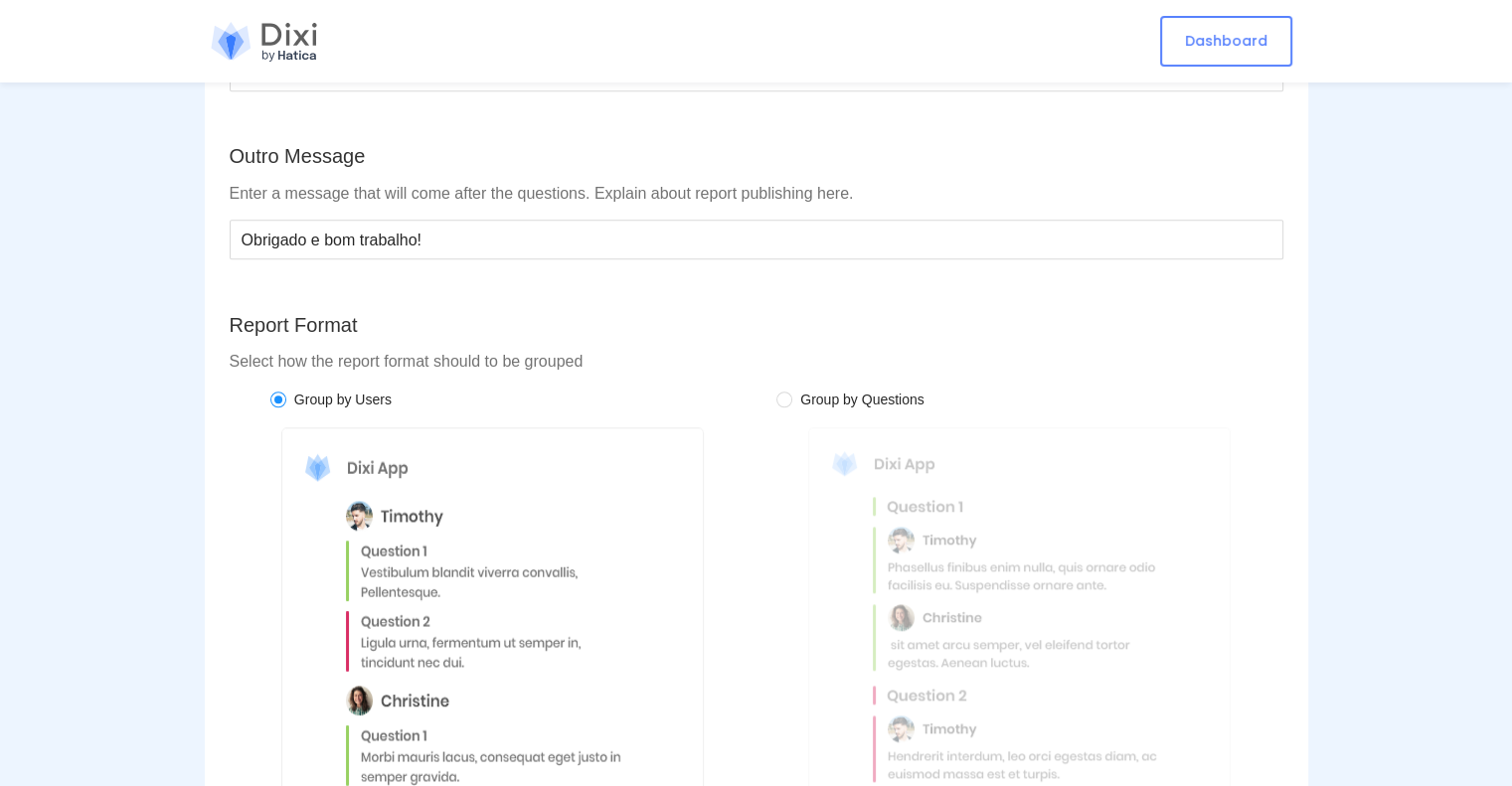 scroll, scrollTop: 1908, scrollLeft: 0, axis: vertical 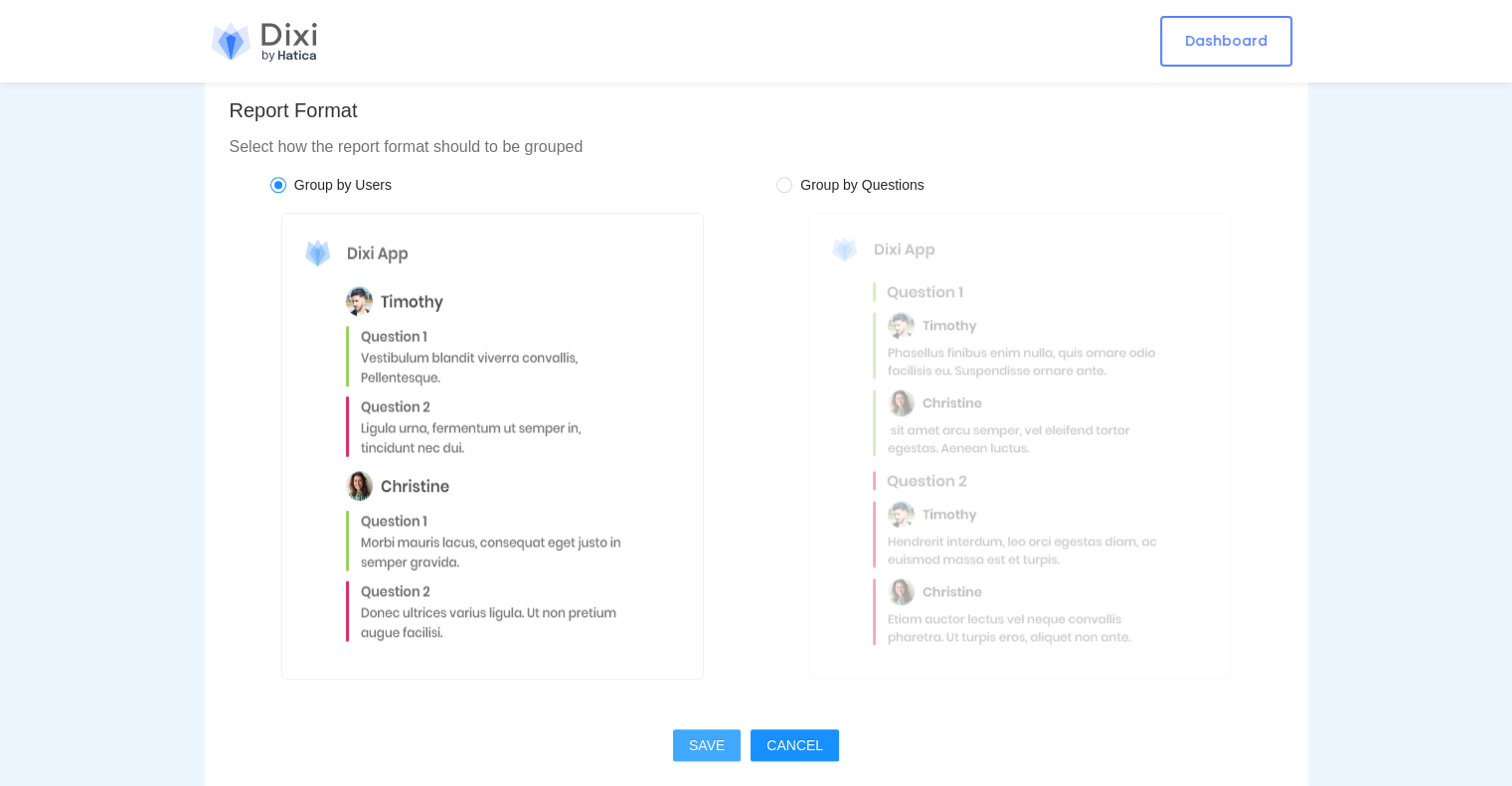 click on "SAVE" at bounding box center (707, 745) 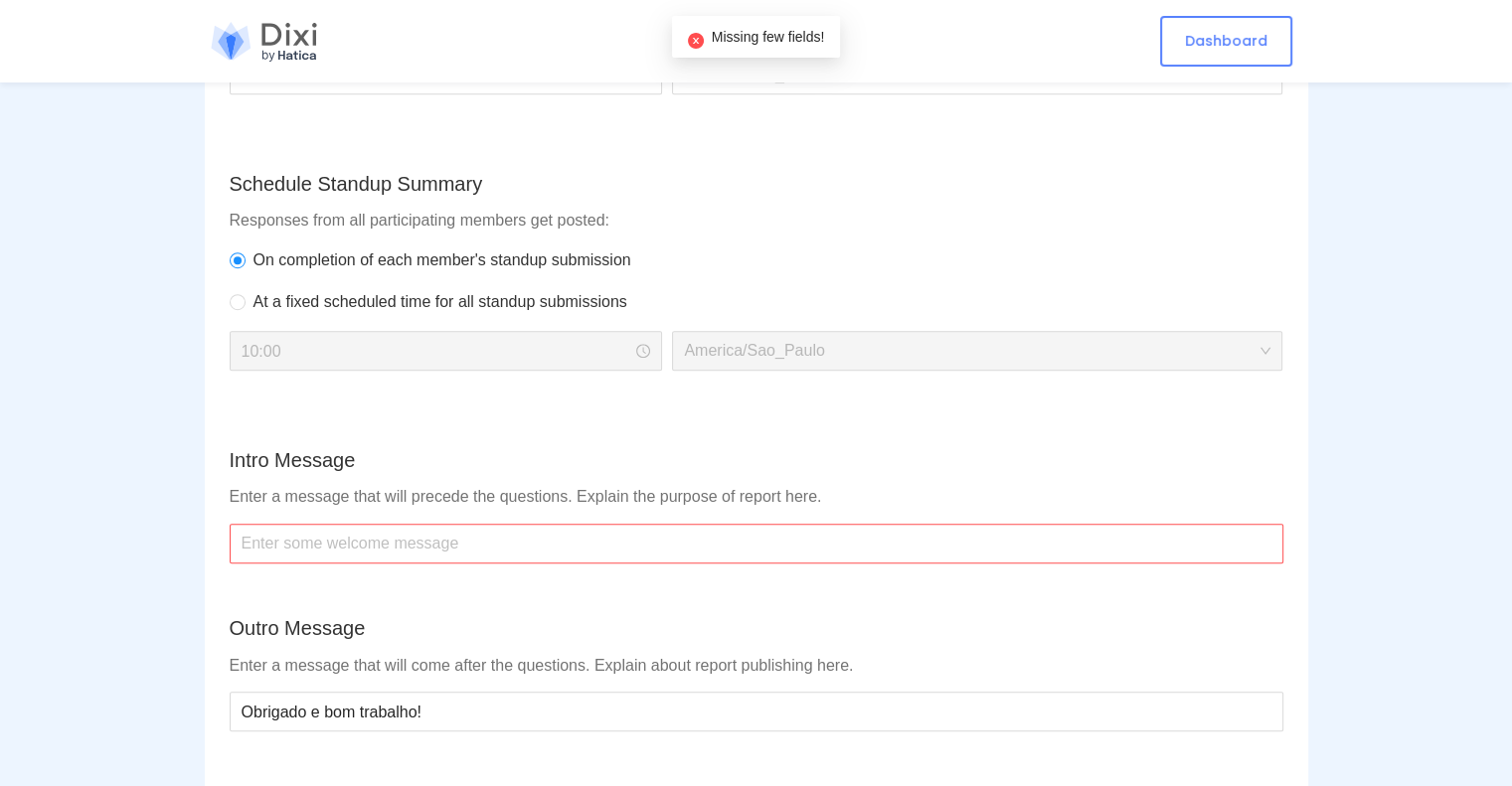 scroll, scrollTop: 1312, scrollLeft: 0, axis: vertical 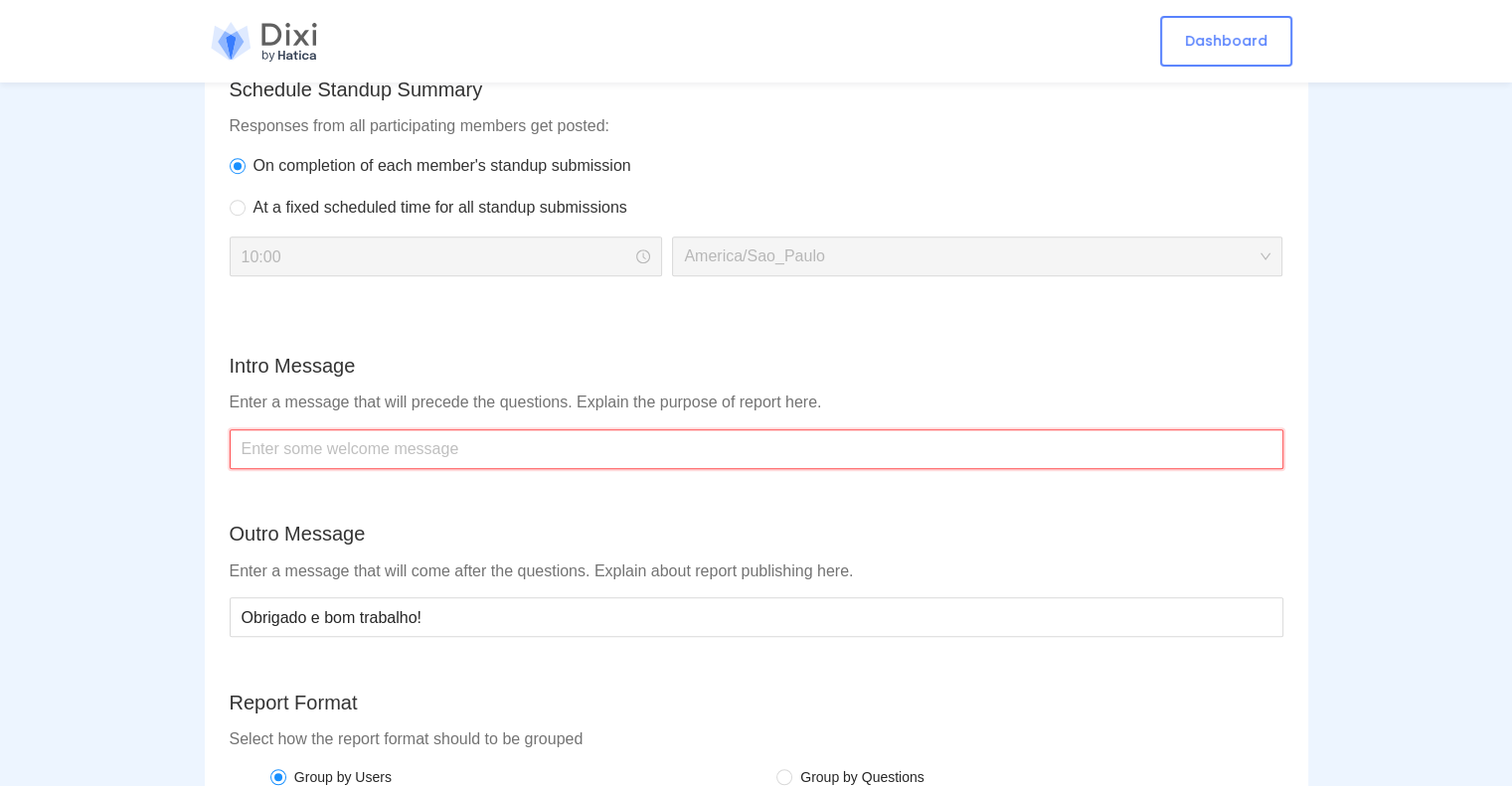 click at bounding box center (756, 449) 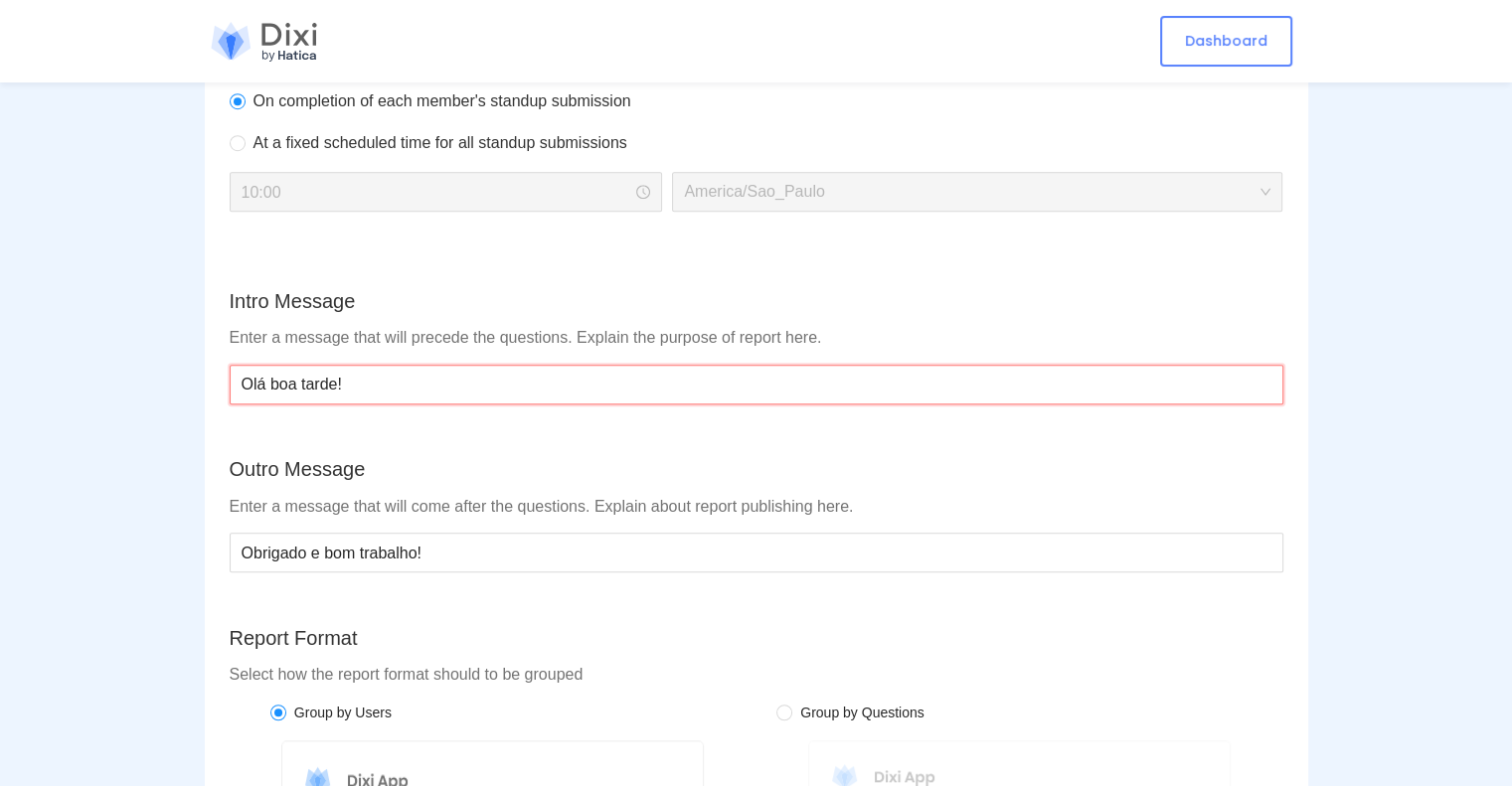 scroll, scrollTop: 1411, scrollLeft: 0, axis: vertical 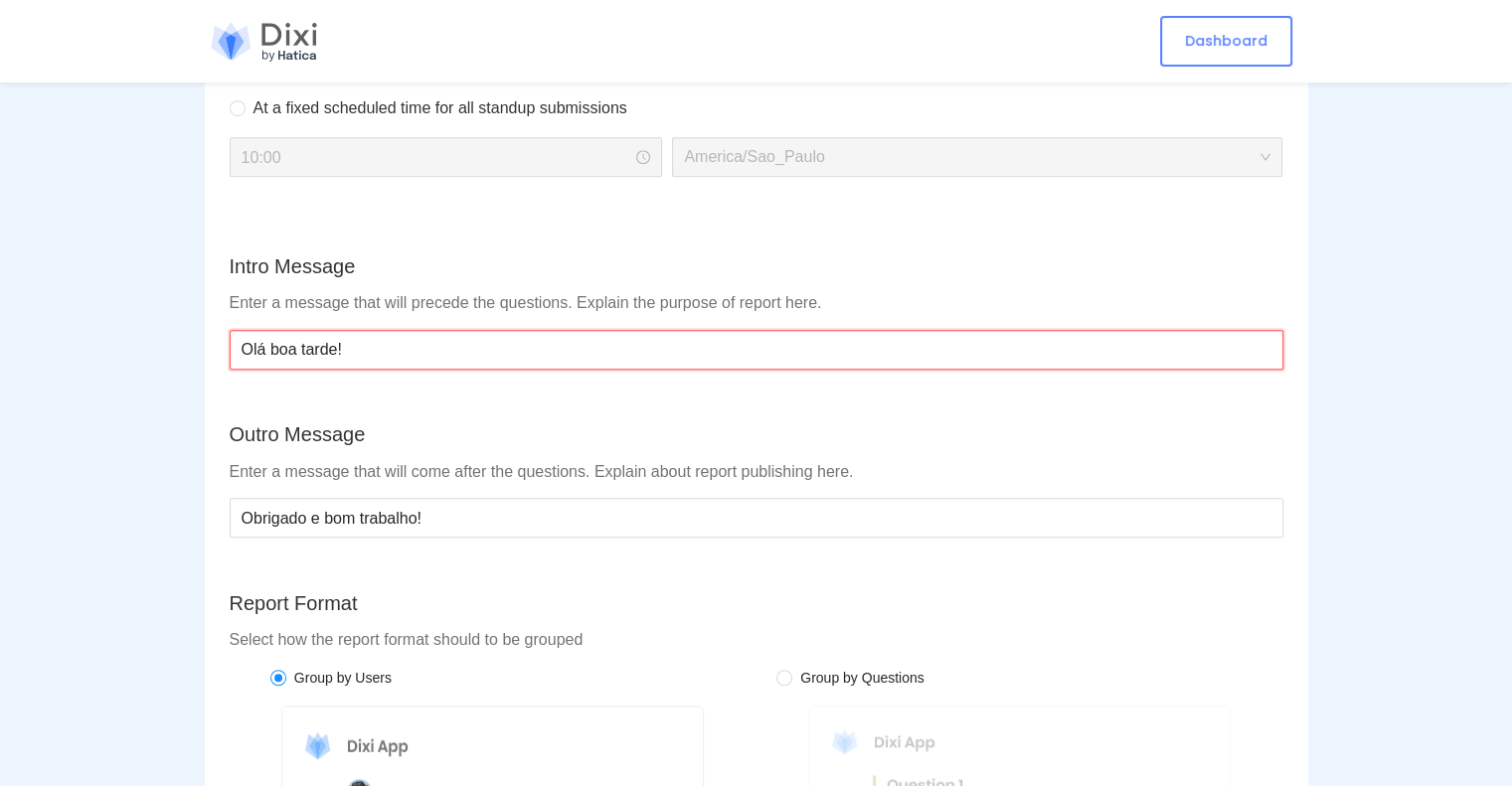 click on "Olá boa tarde!" at bounding box center (756, 350) 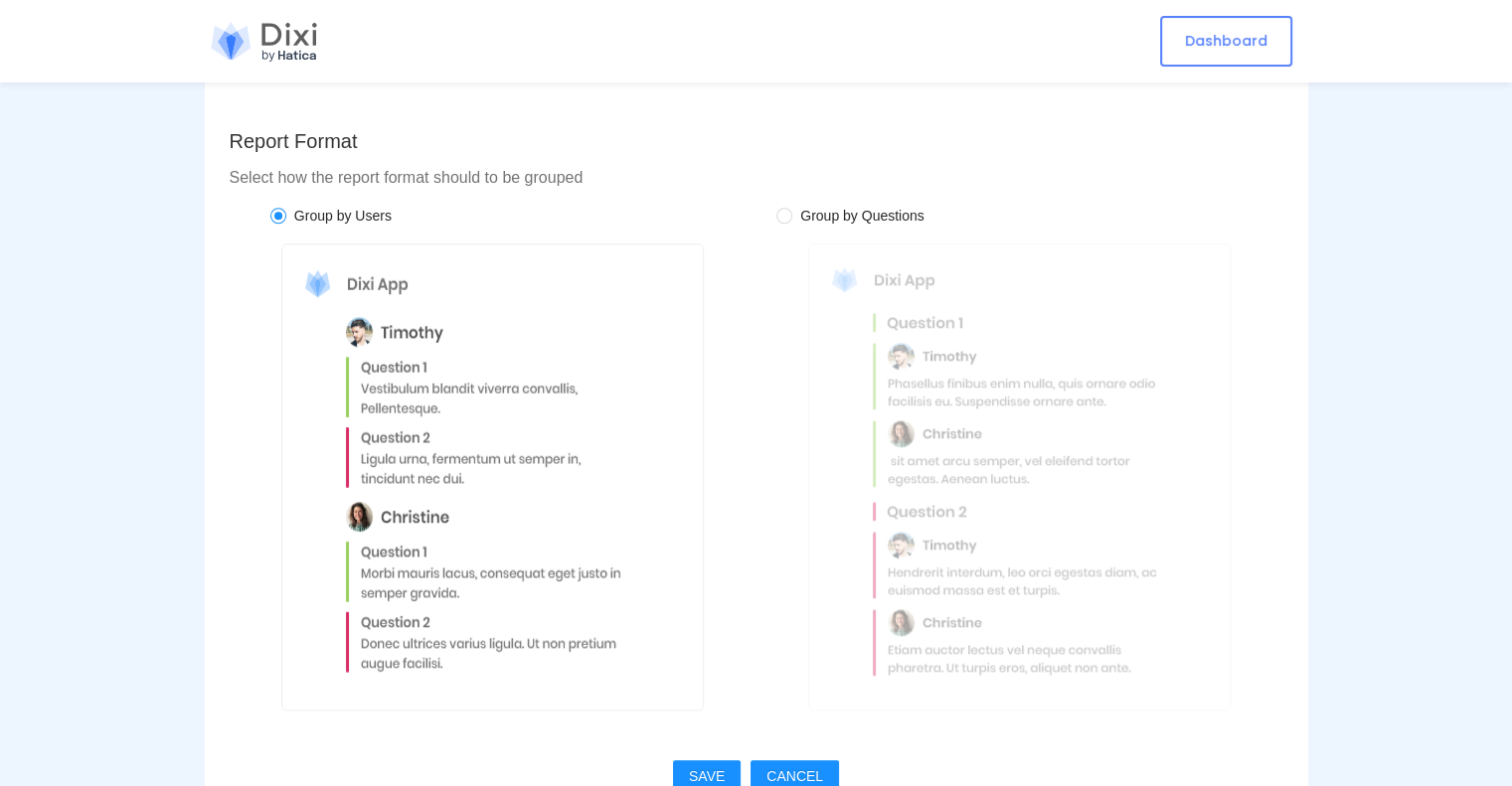 scroll, scrollTop: 1908, scrollLeft: 0, axis: vertical 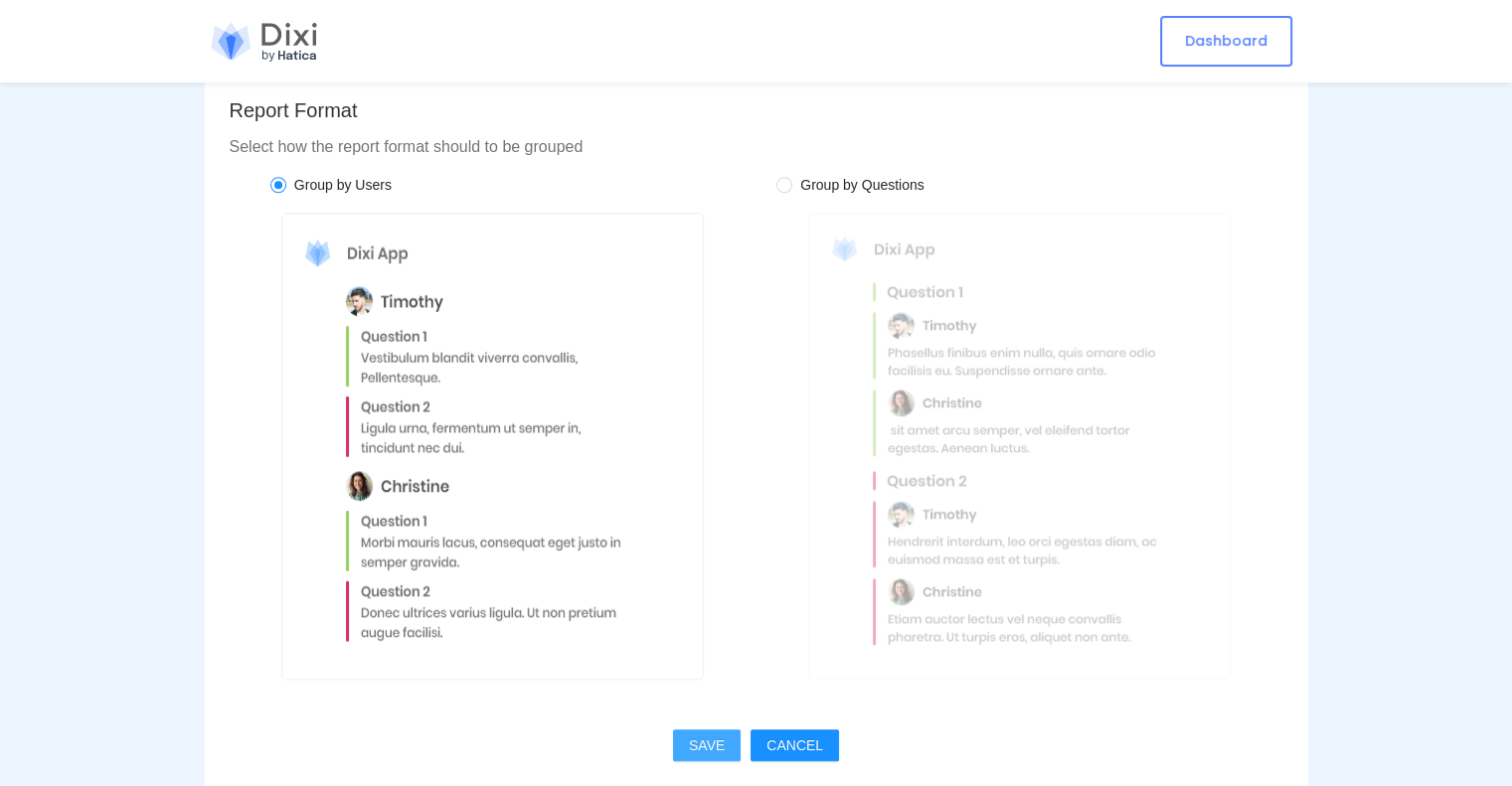 type on "Olá, boa tarde!" 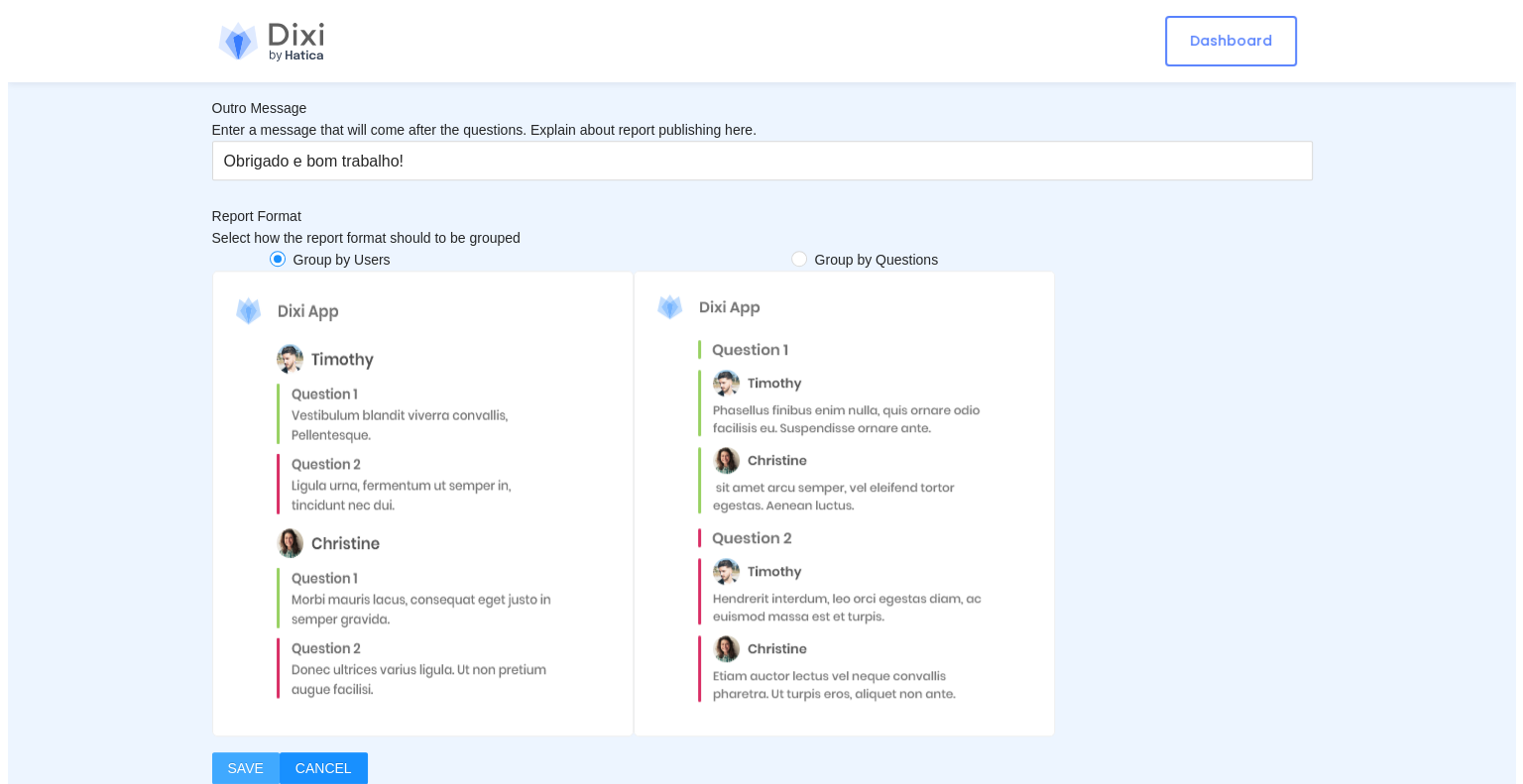 scroll, scrollTop: 0, scrollLeft: 0, axis: both 